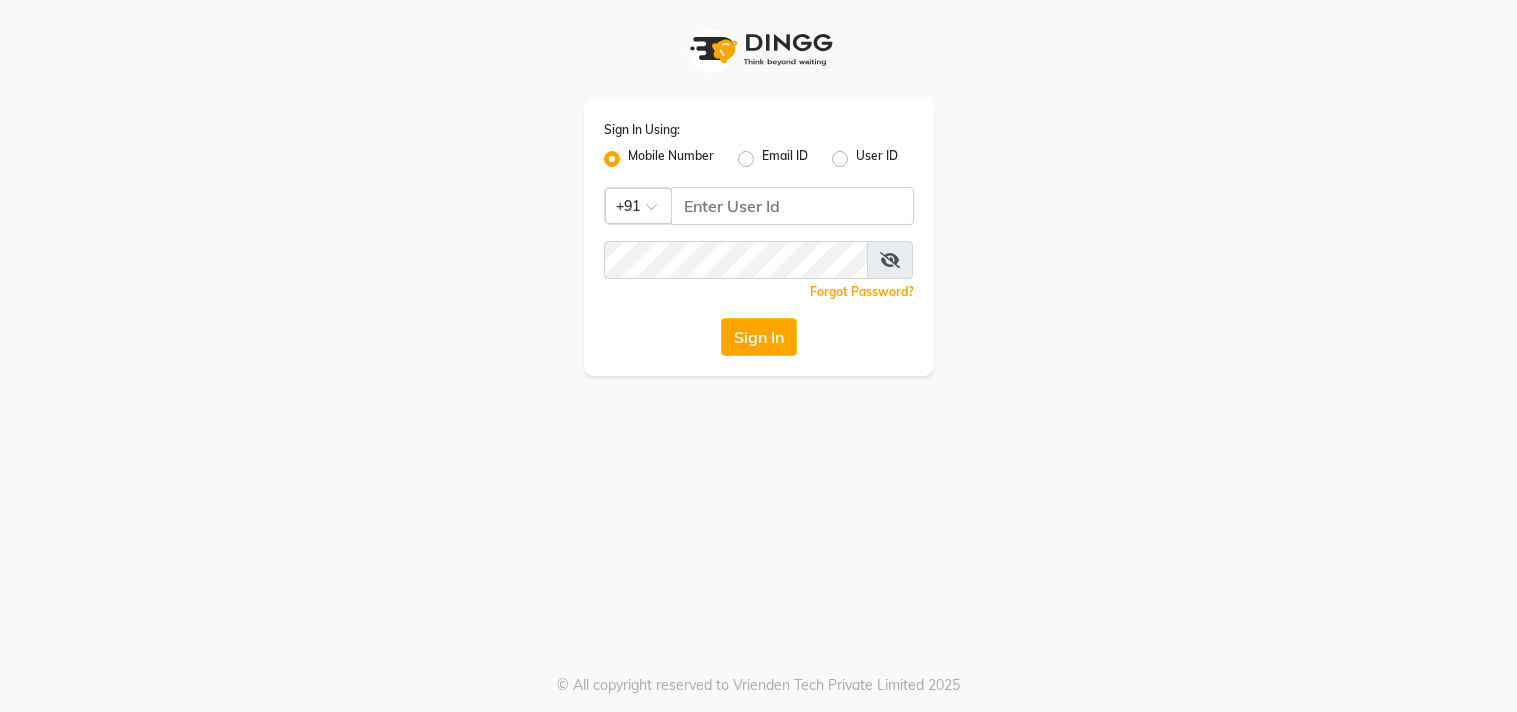 scroll, scrollTop: 0, scrollLeft: 0, axis: both 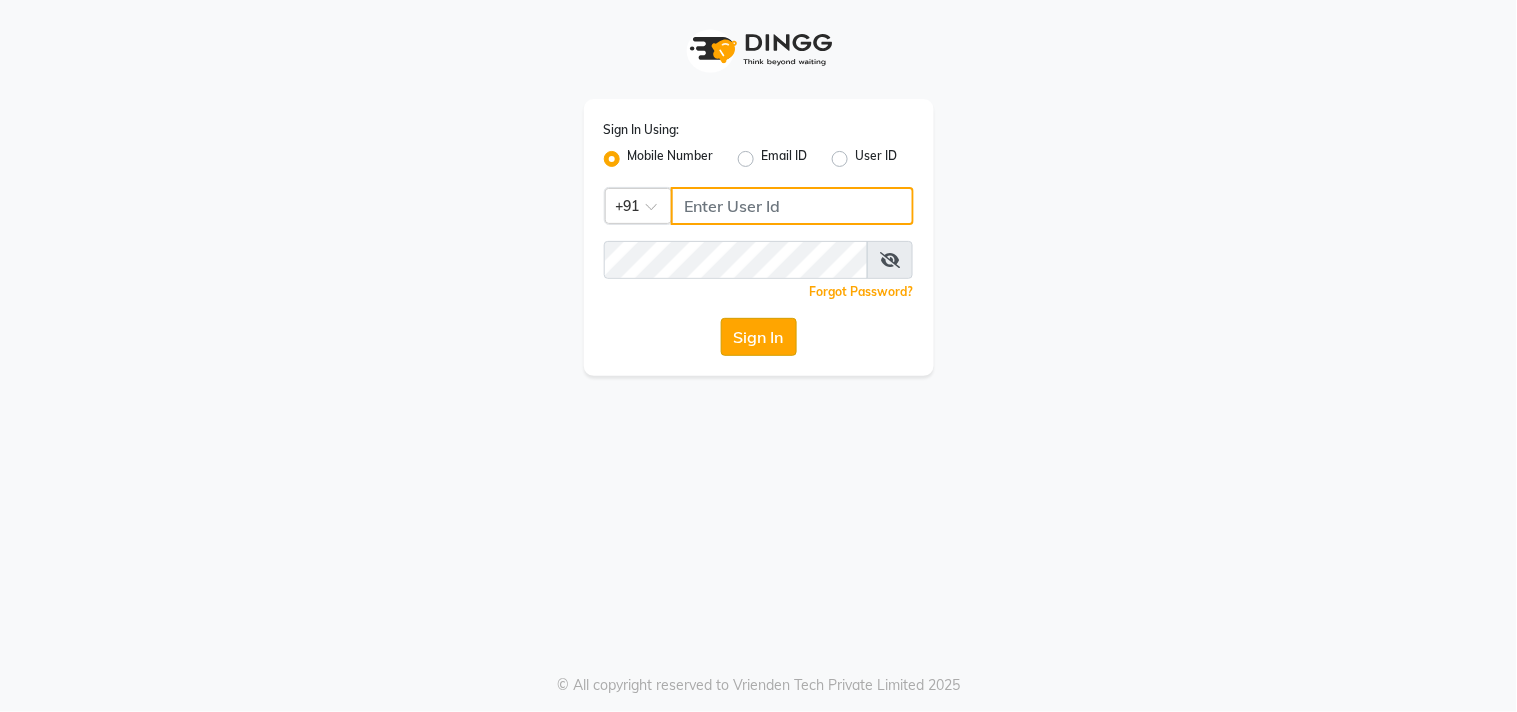 type on "9921073963" 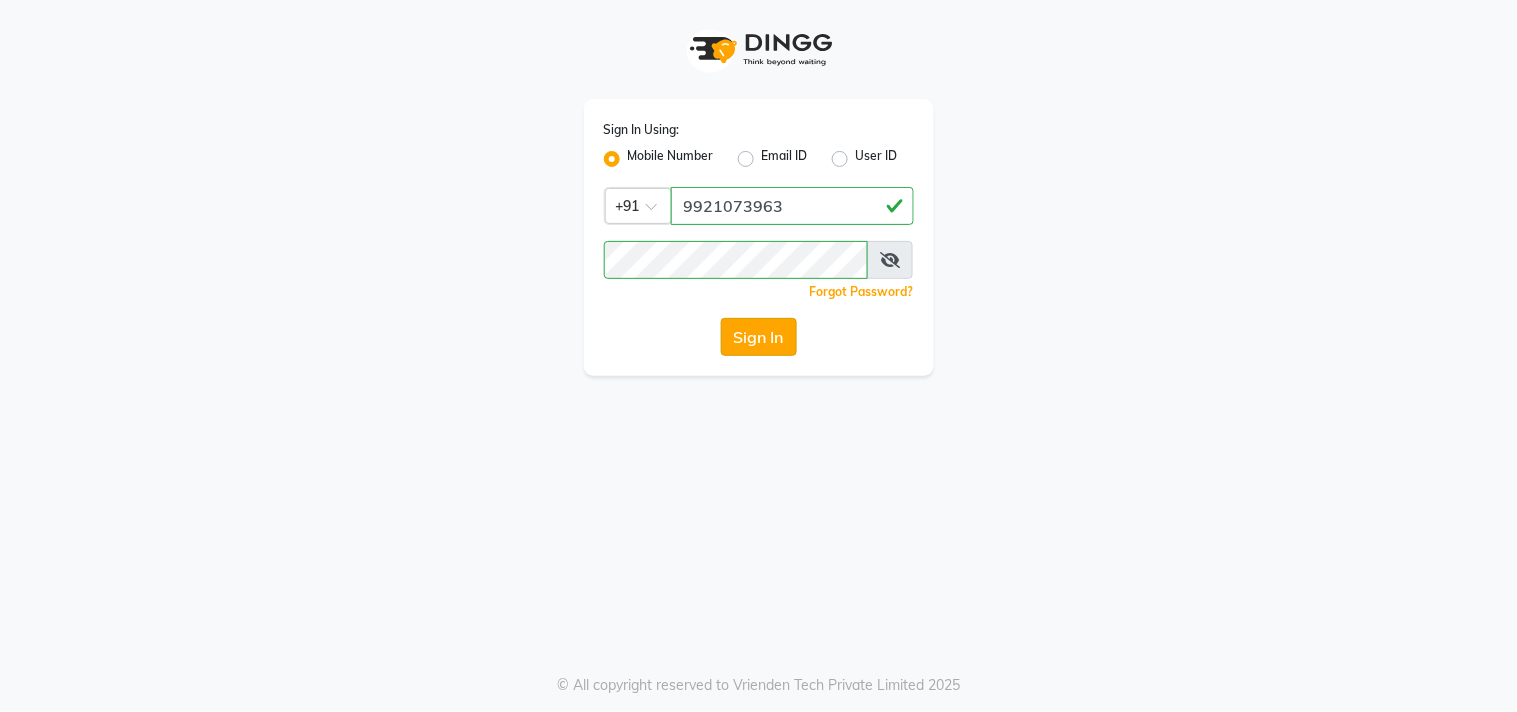 click on "Sign In" 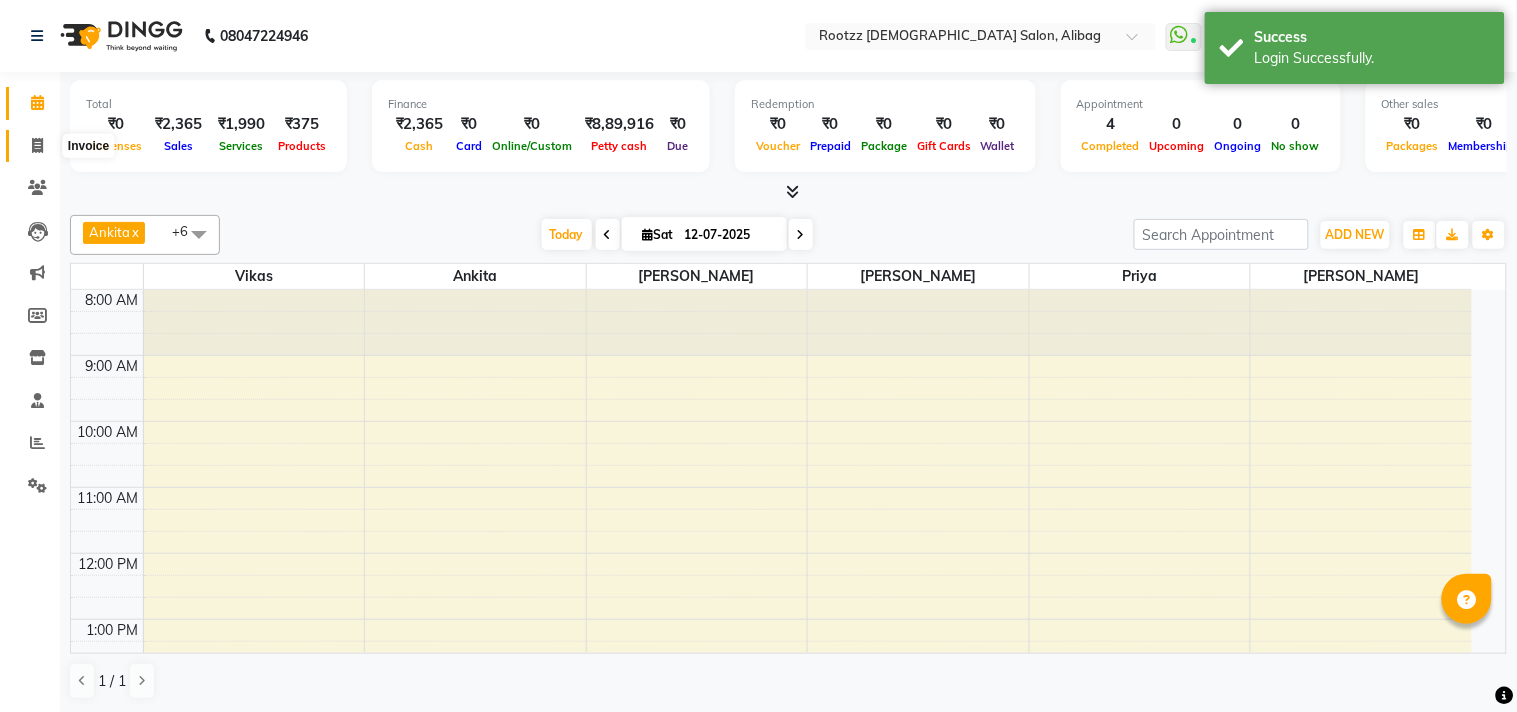 click 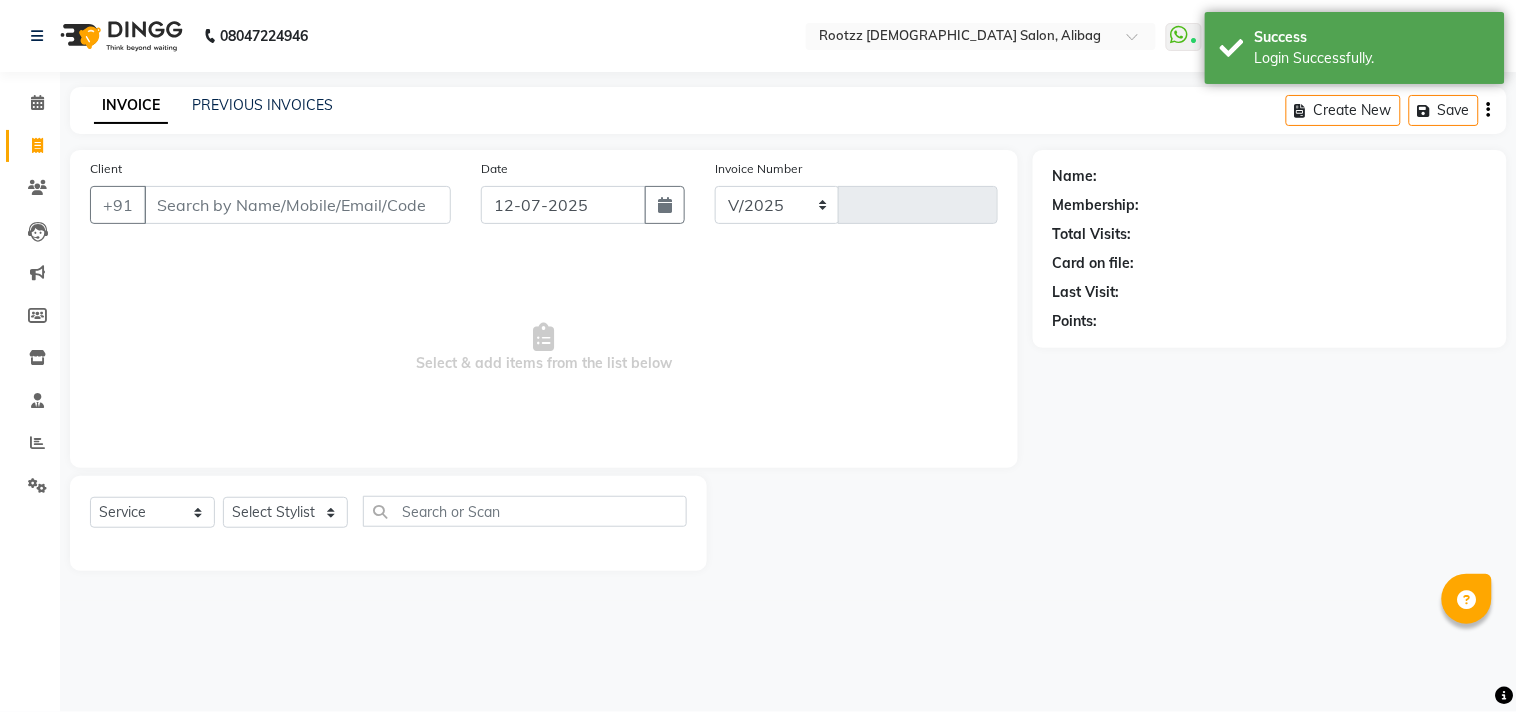 select on "76" 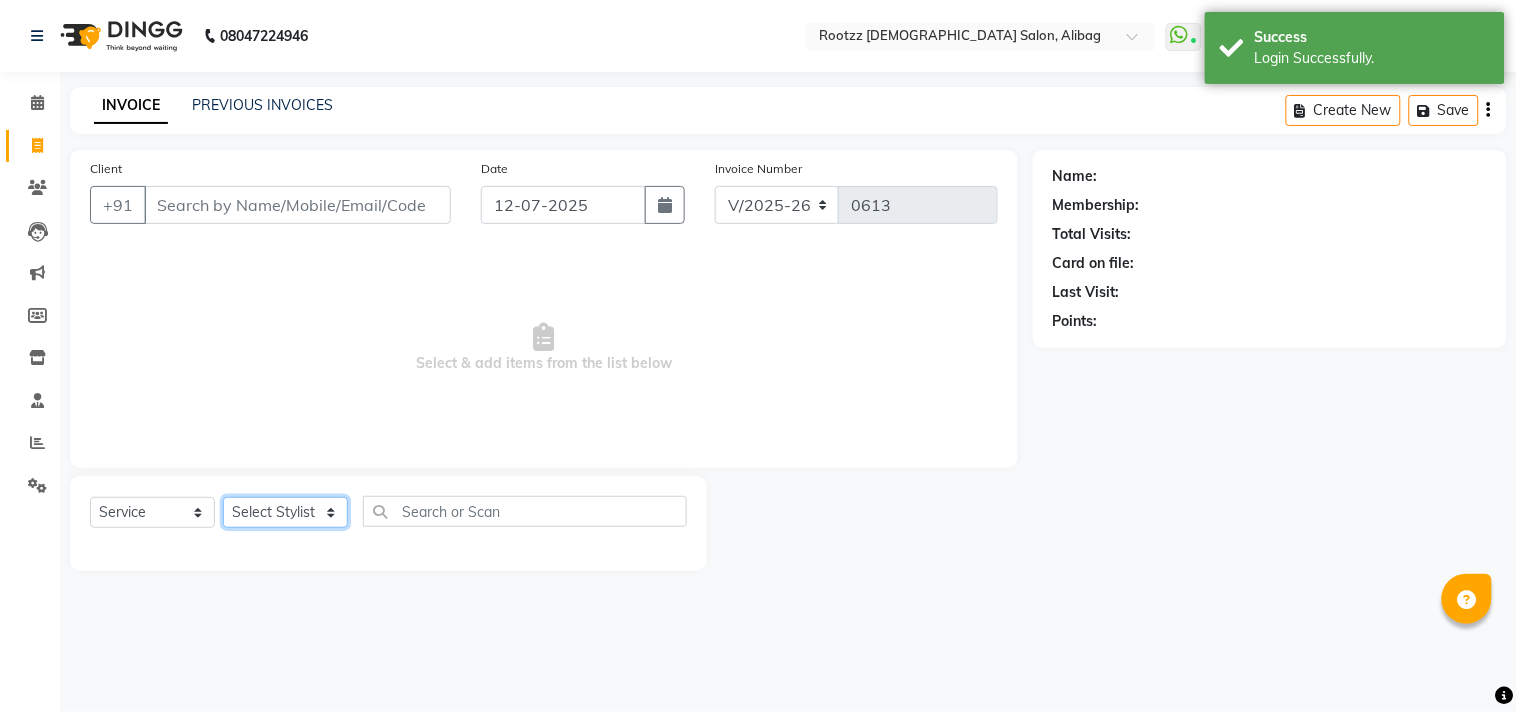 click on "Select Stylist" 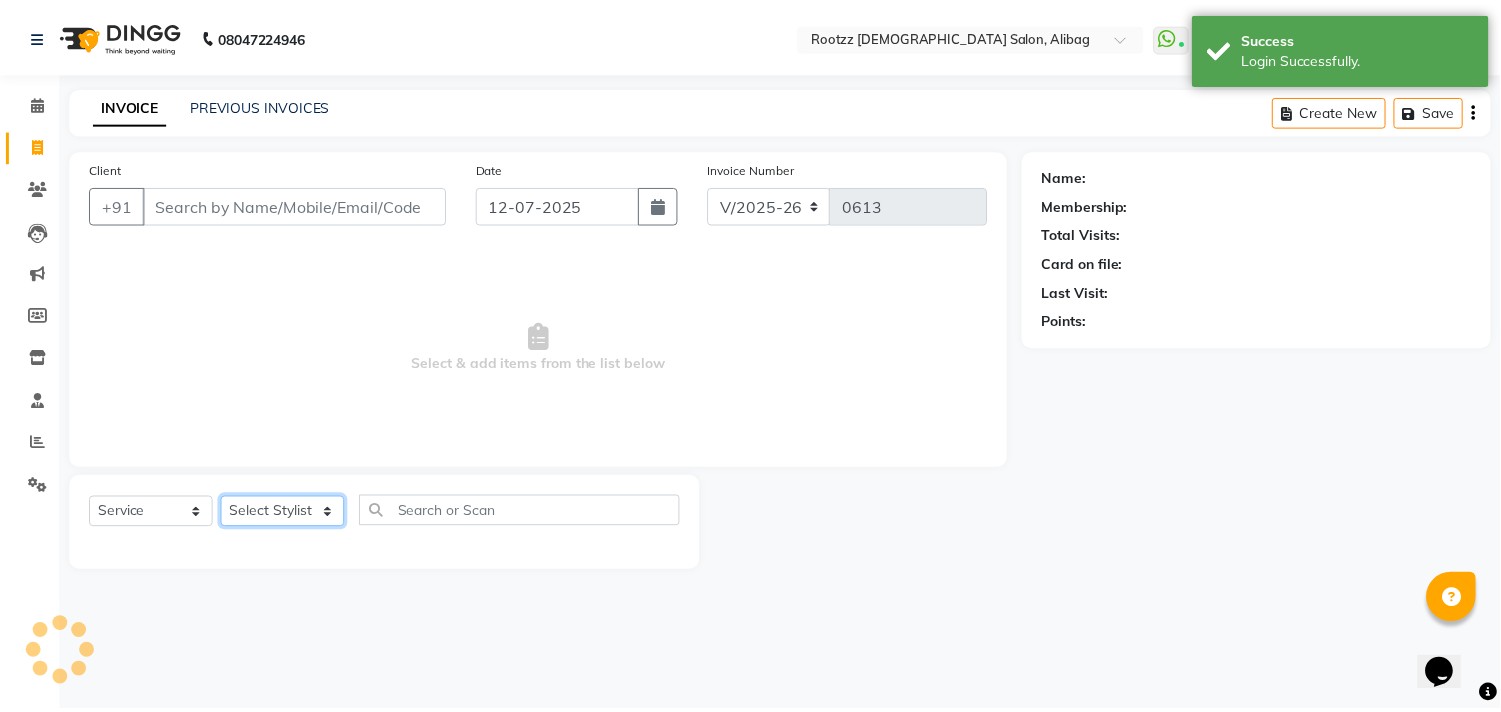scroll, scrollTop: 0, scrollLeft: 0, axis: both 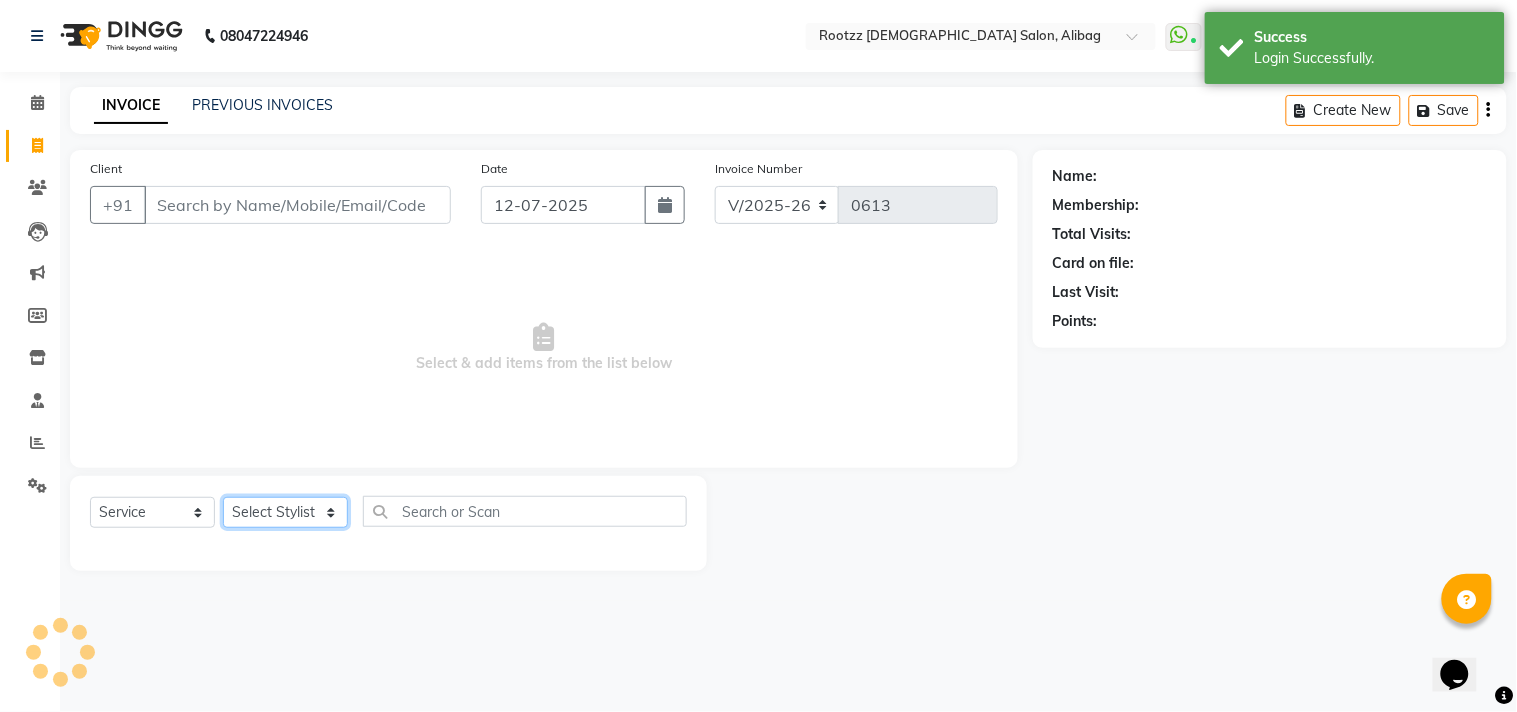 click on "Select Stylist [PERSON_NAME] [PERSON_NAME]  [PERSON_NAME] preeti [PERSON_NAME] priya [PERSON_NAME] Vikas" 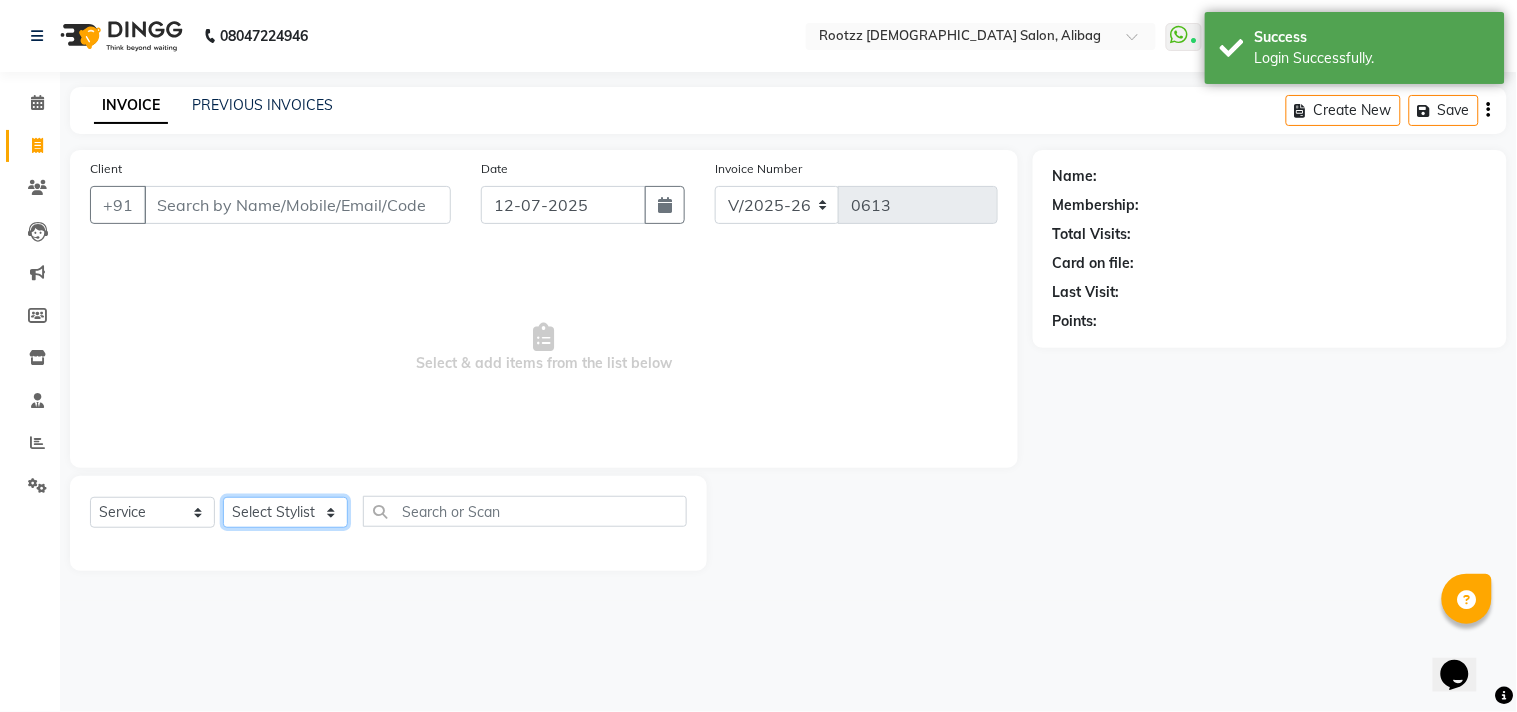 click on "Select Stylist [PERSON_NAME] [PERSON_NAME]  [PERSON_NAME] preeti [PERSON_NAME] priya [PERSON_NAME] Vikas" 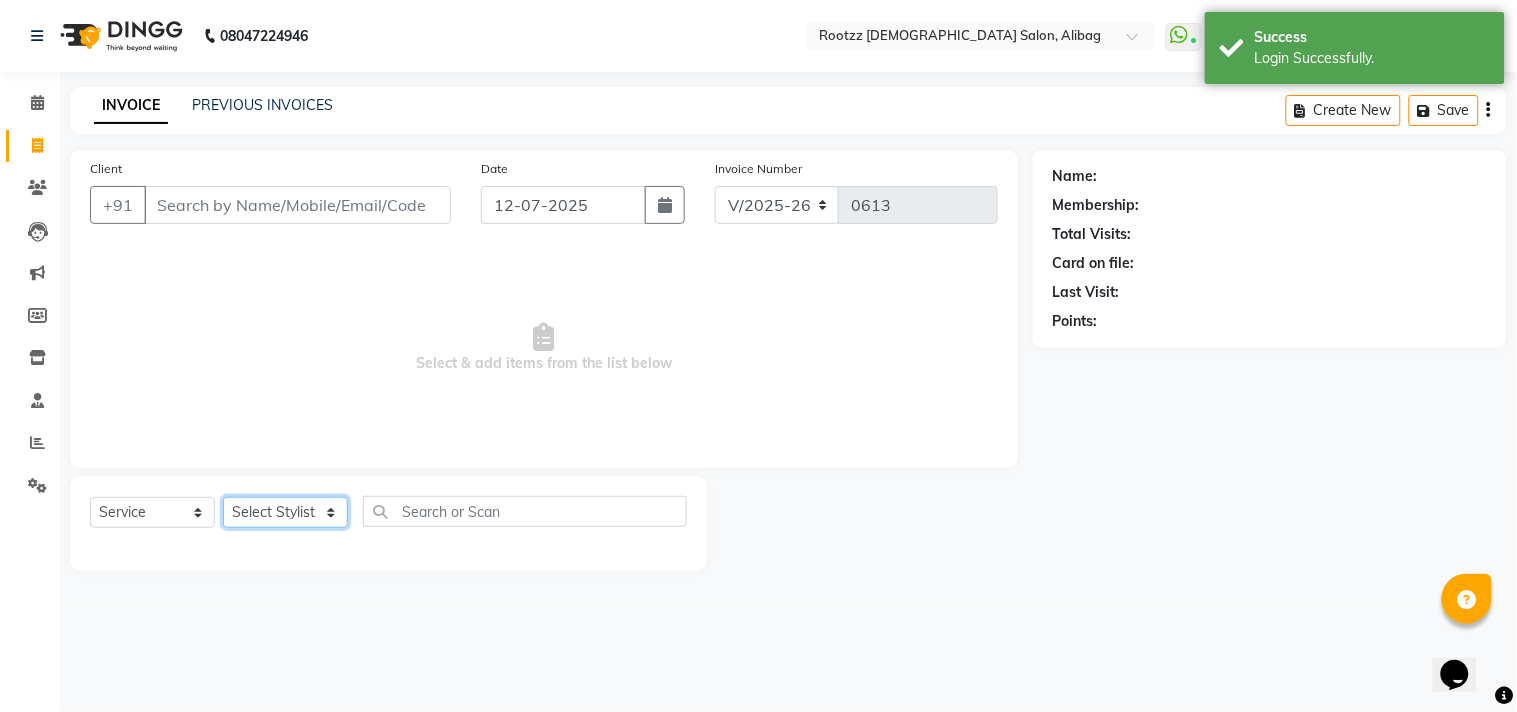 select on "9008" 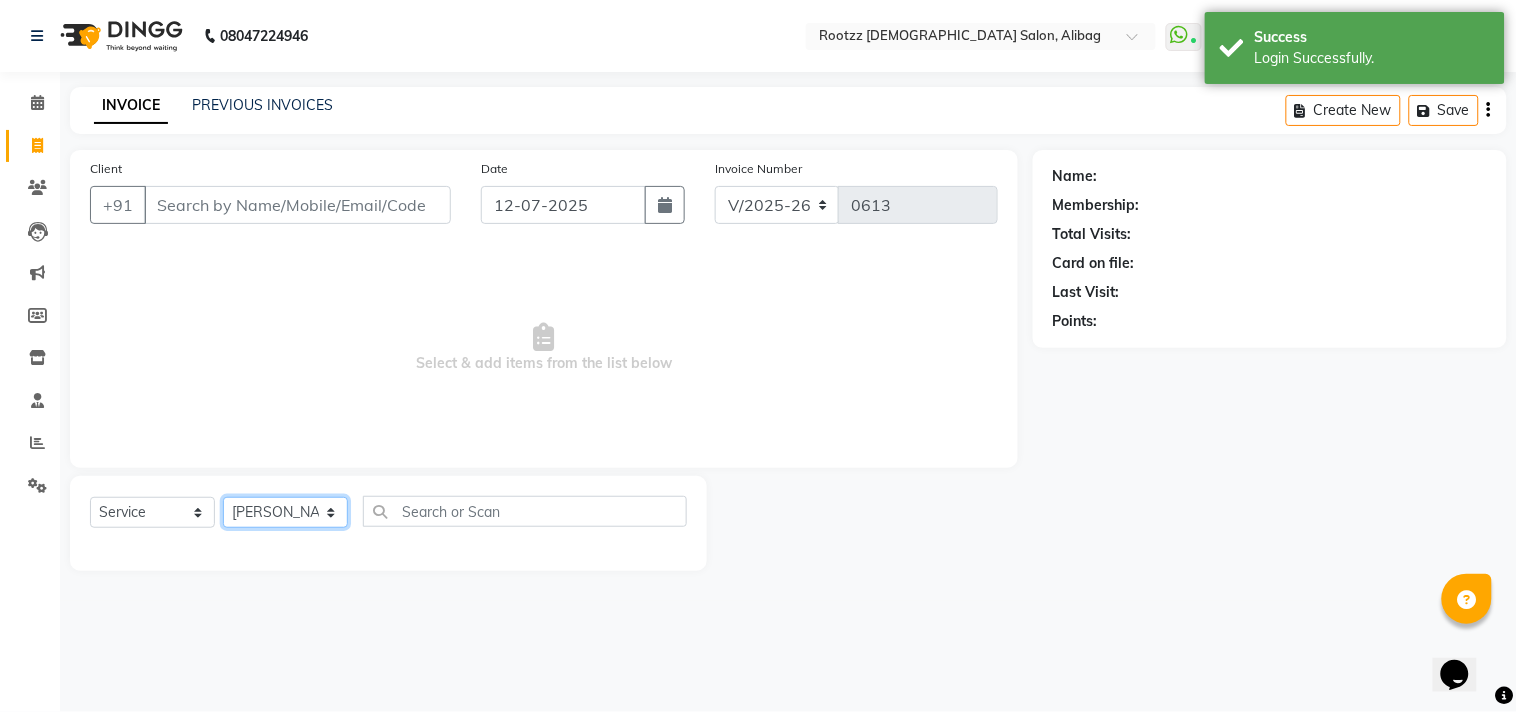 click on "Select Stylist [PERSON_NAME] [PERSON_NAME]  [PERSON_NAME] preeti [PERSON_NAME] priya [PERSON_NAME] Vikas" 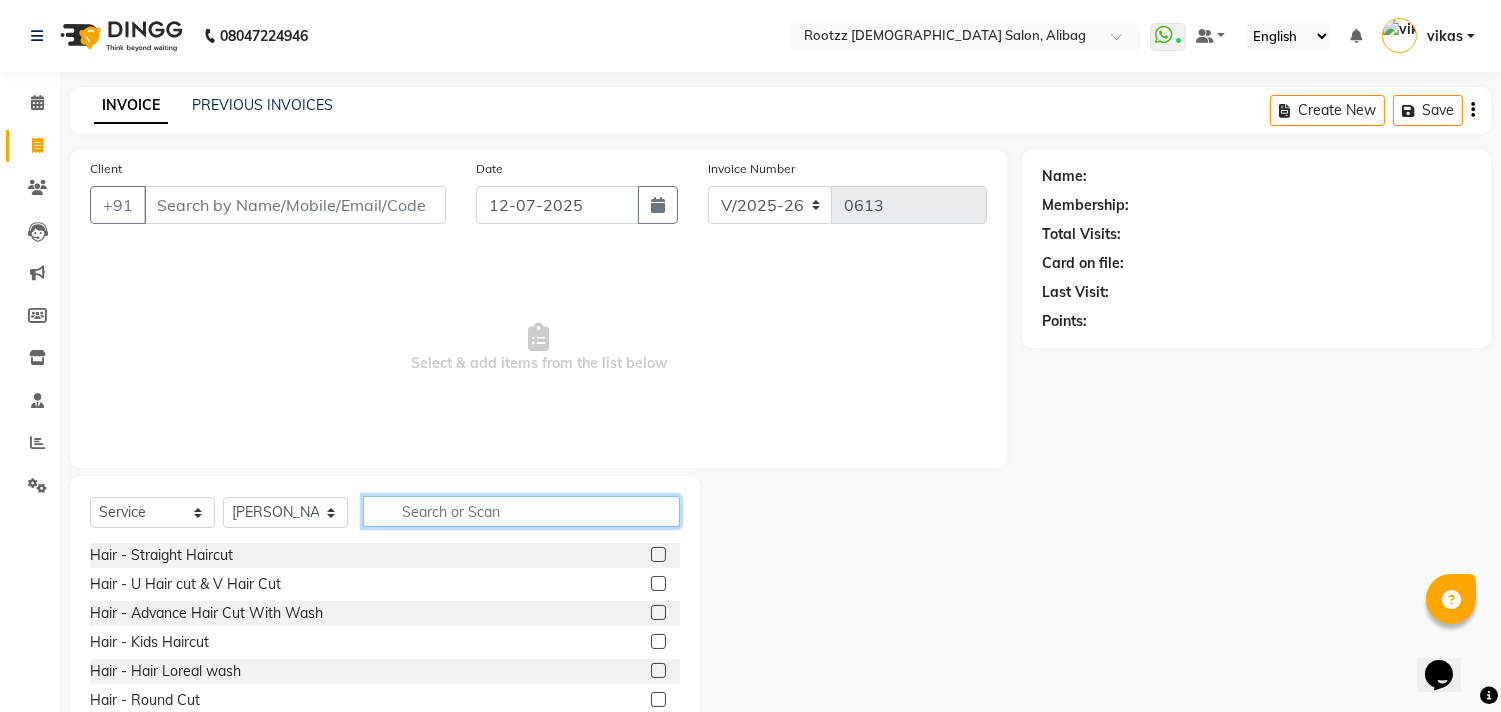 click 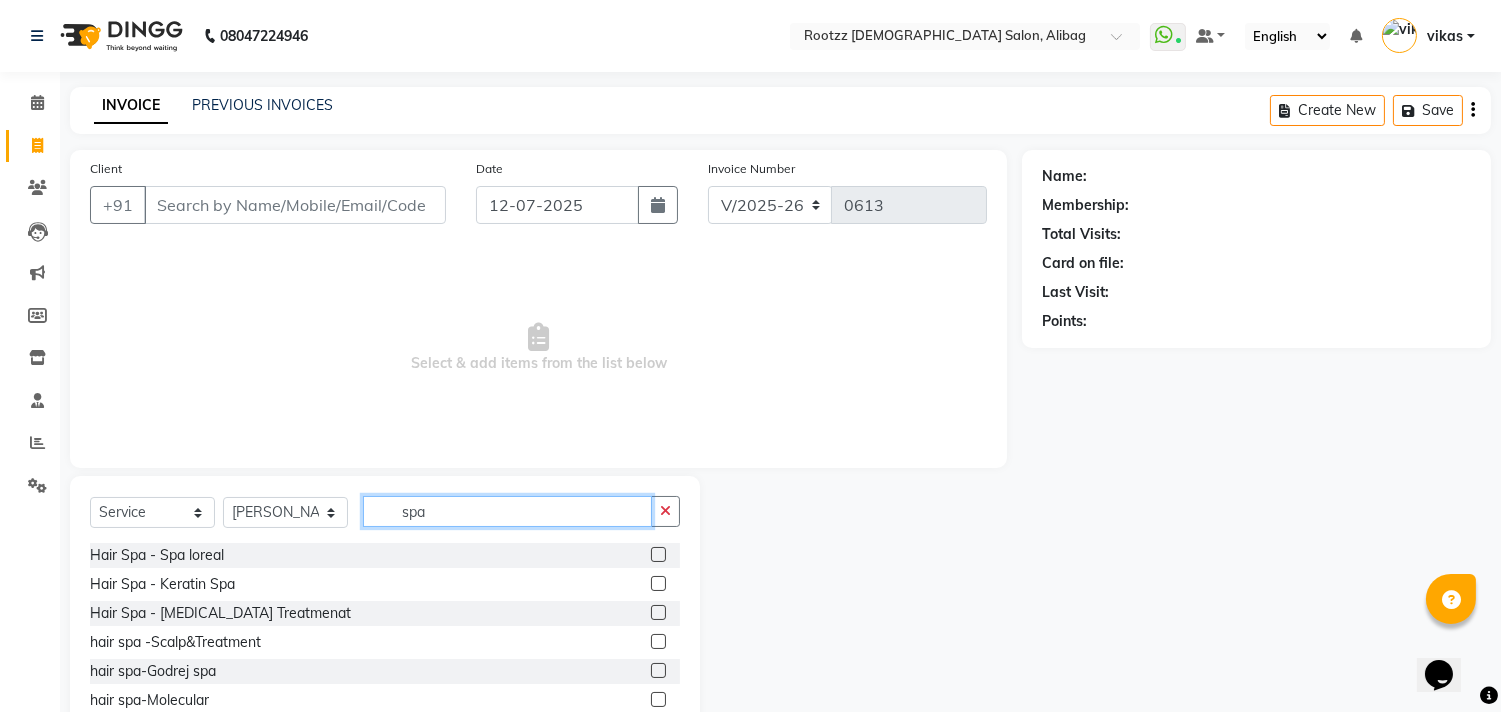 type on "spa" 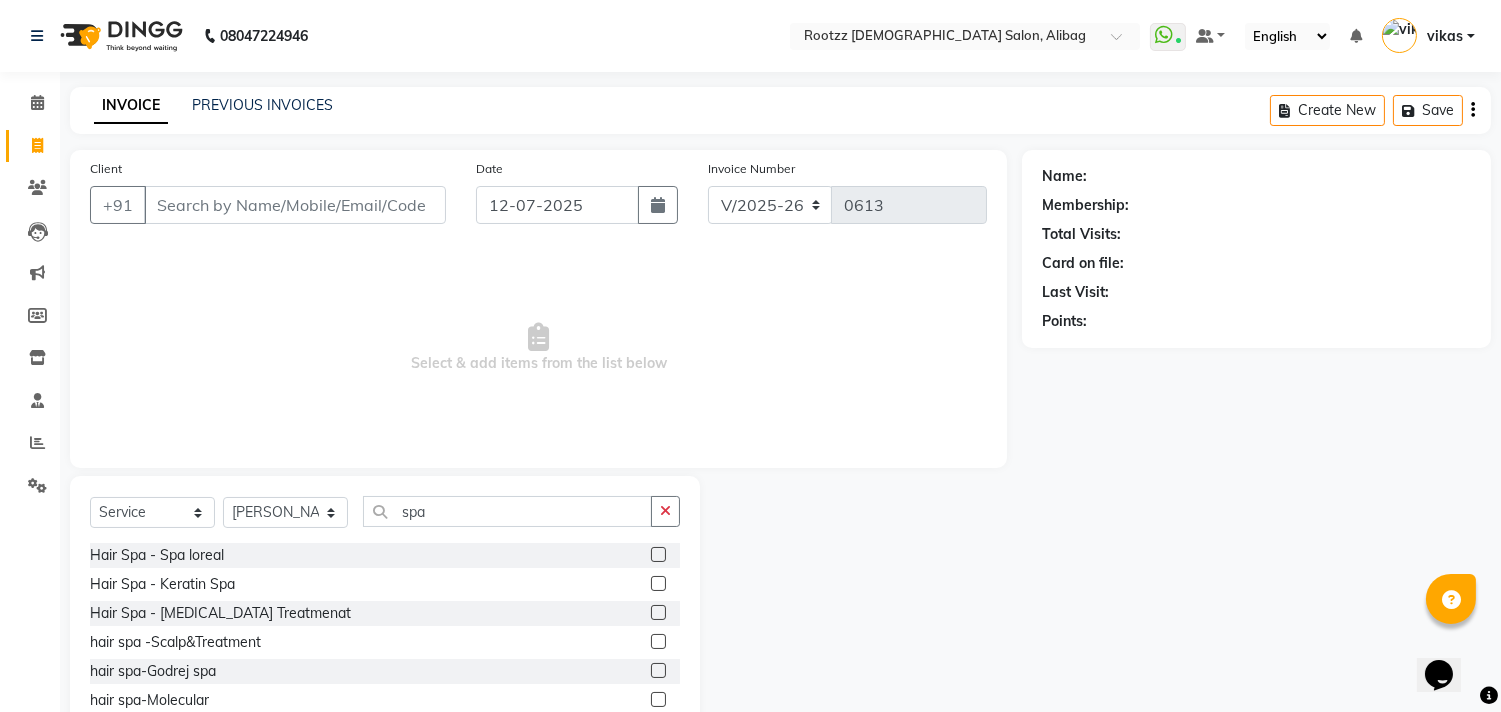 click 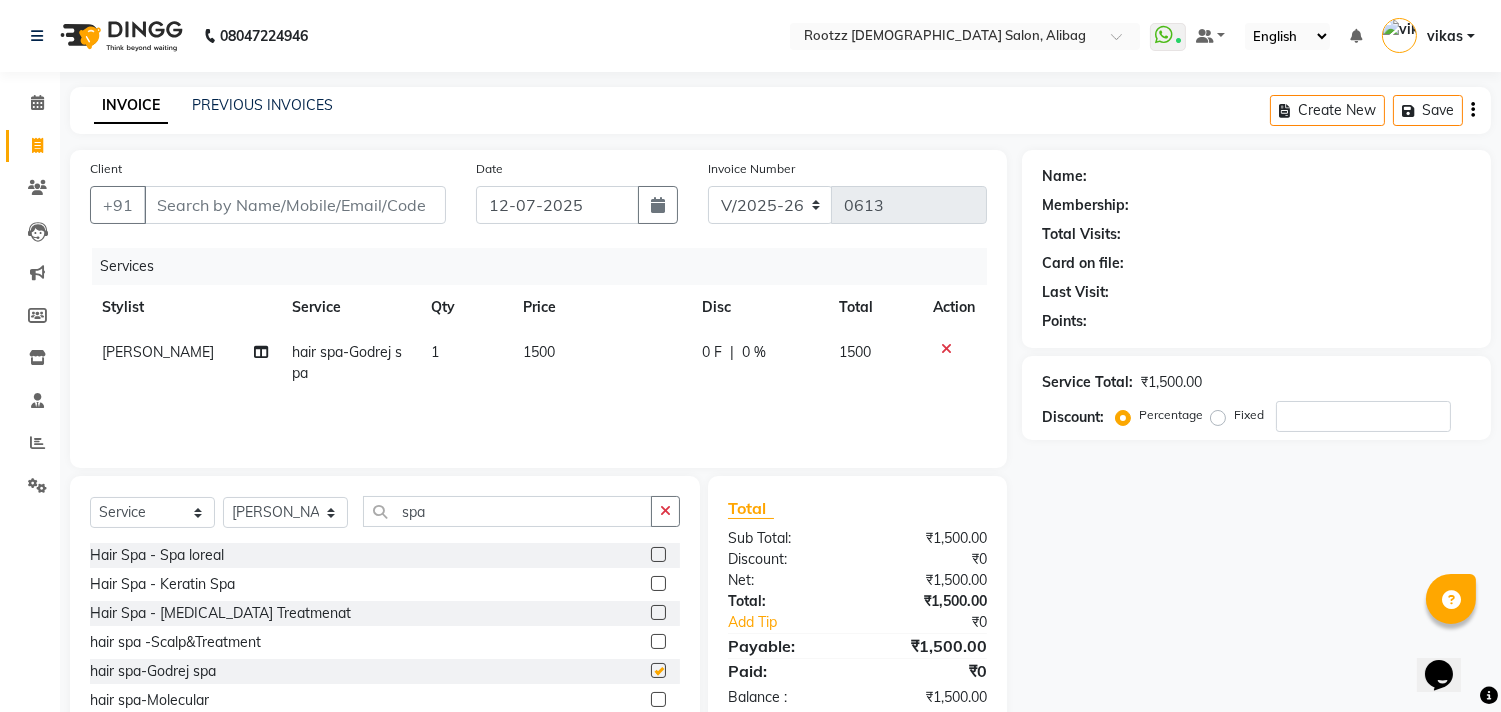 checkbox on "false" 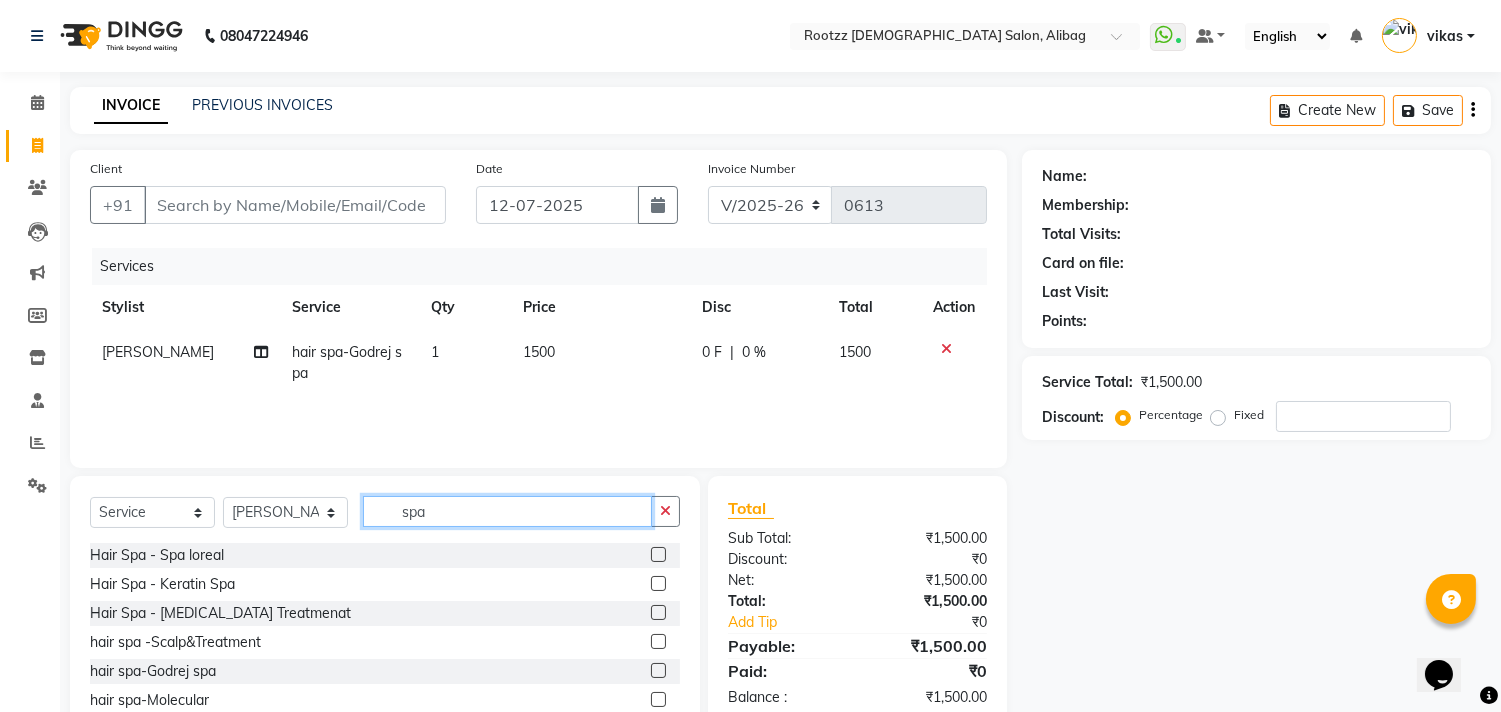 click on "spa" 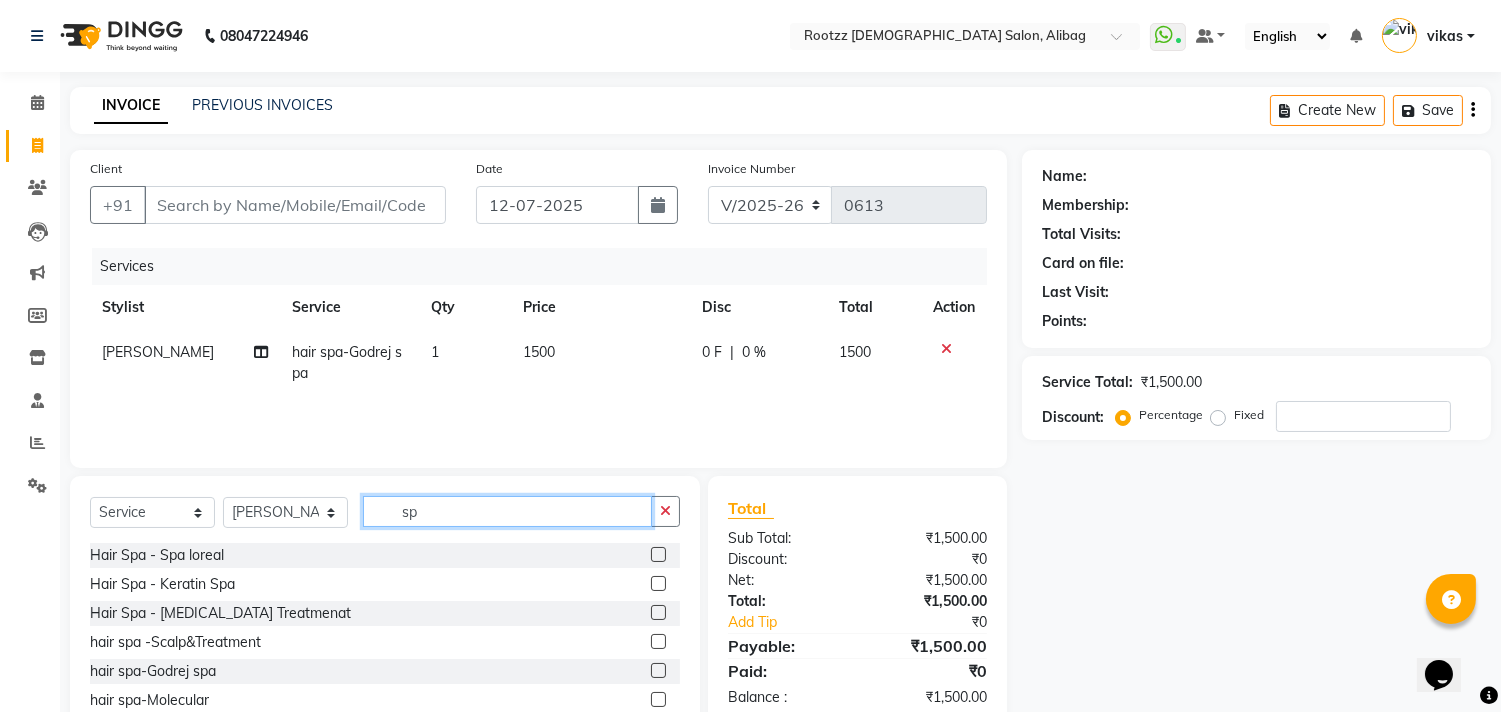 type on "s" 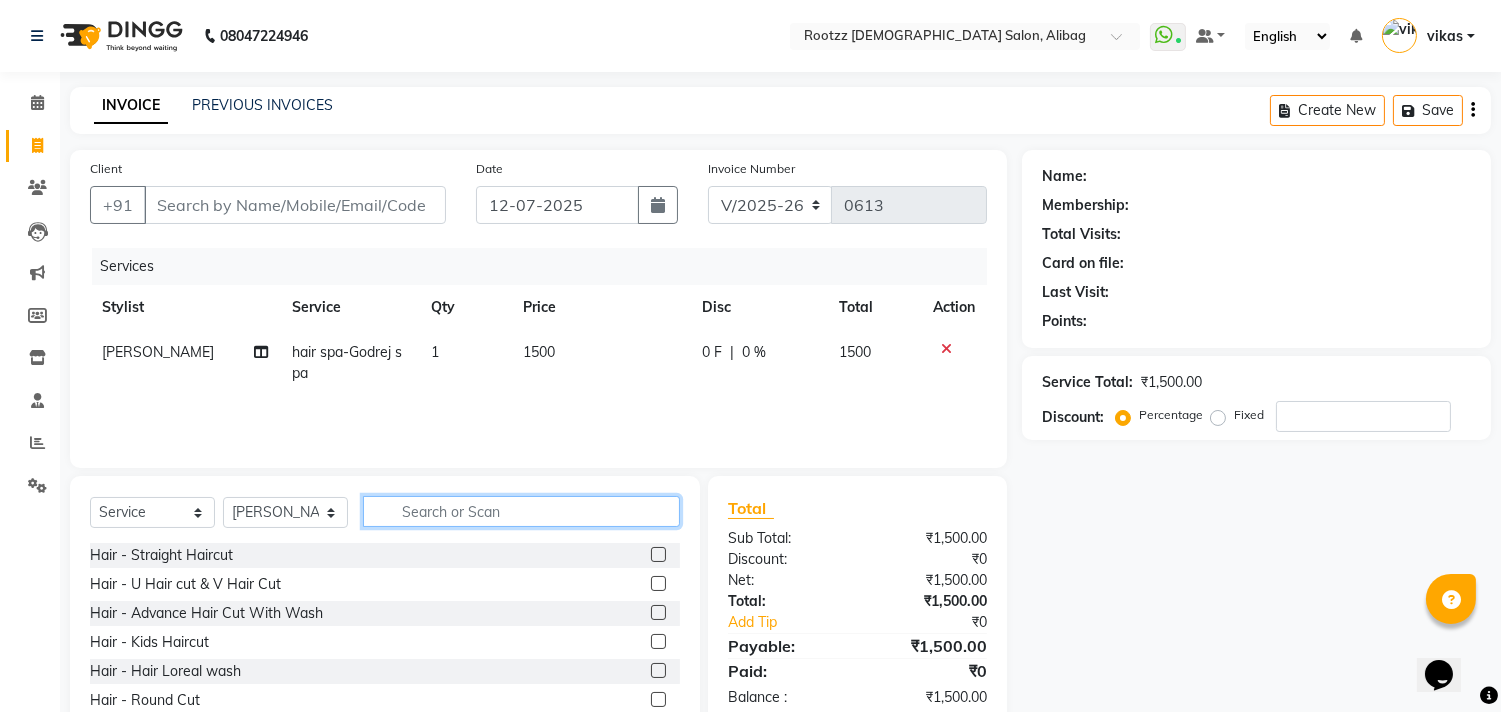 type 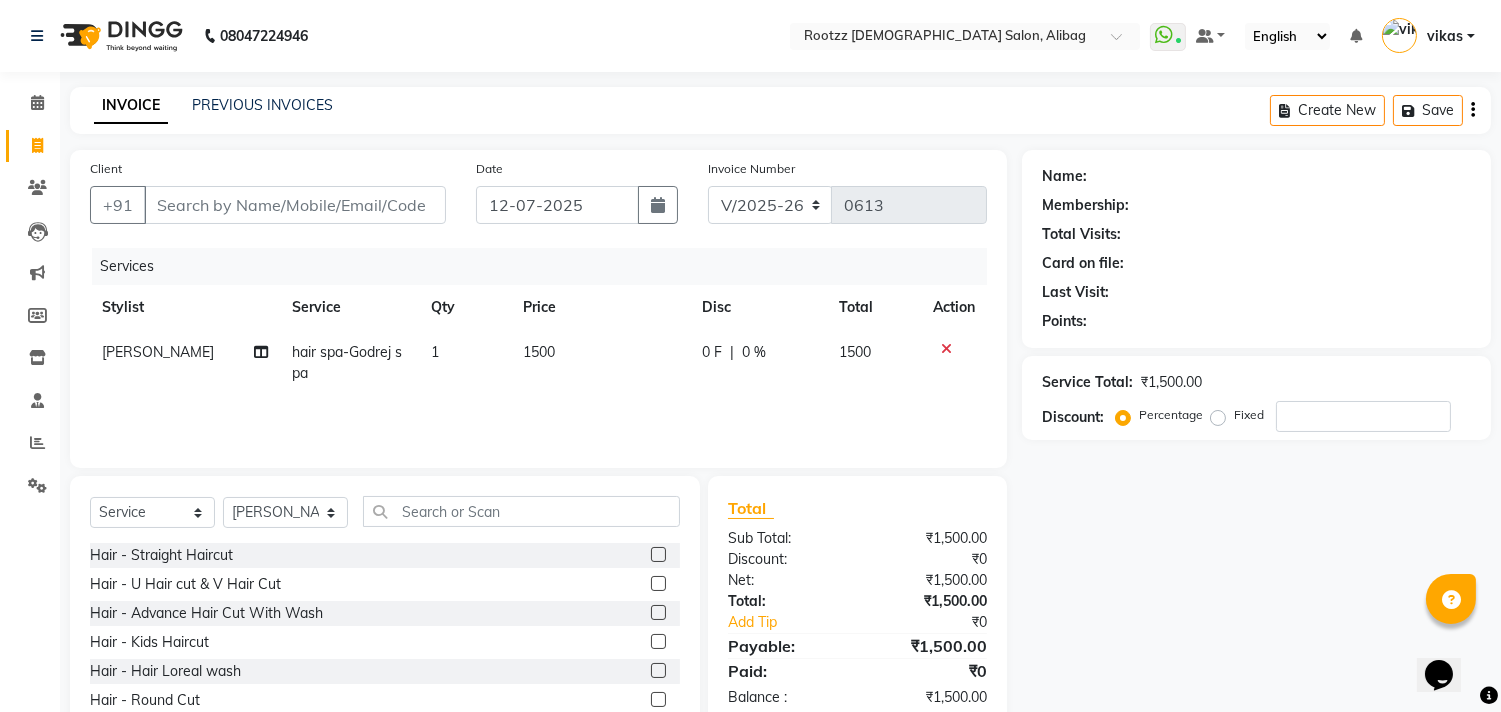 click 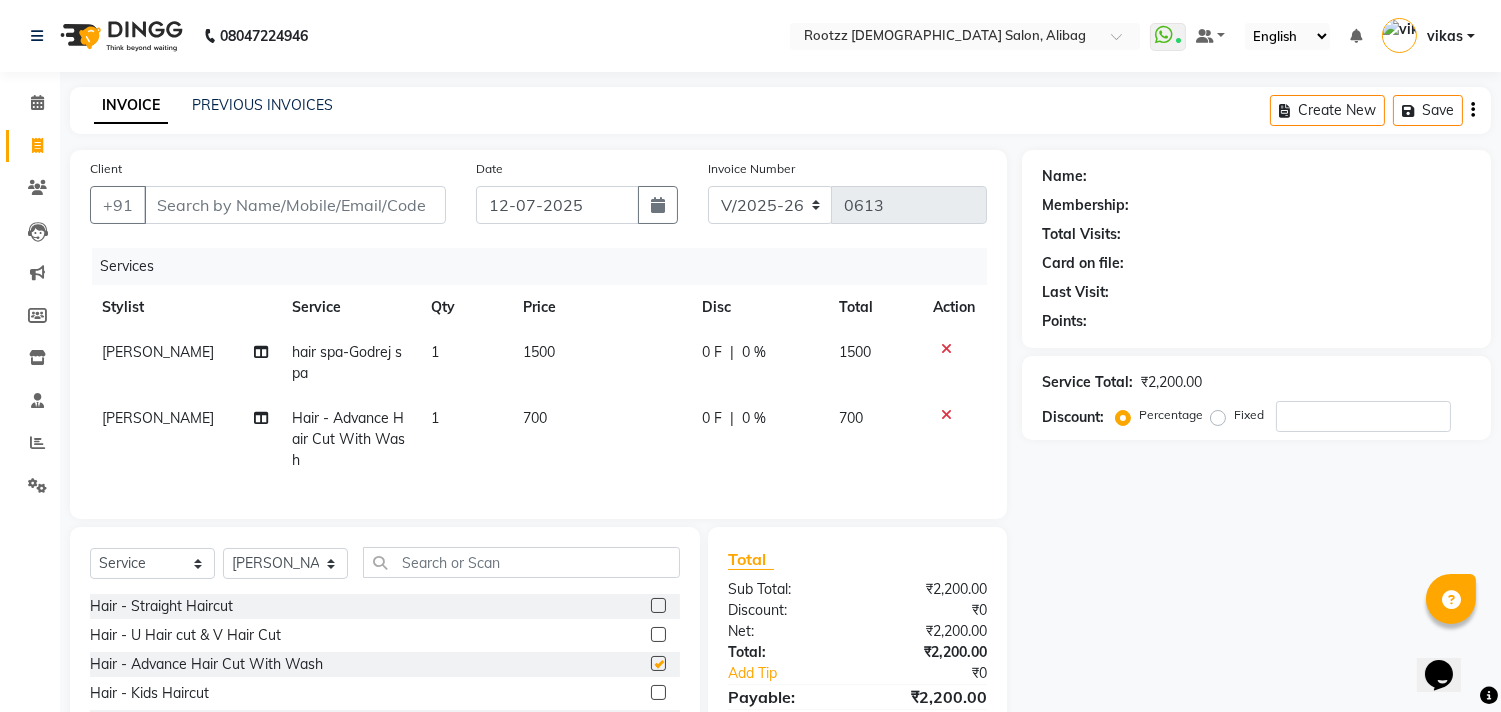 checkbox on "false" 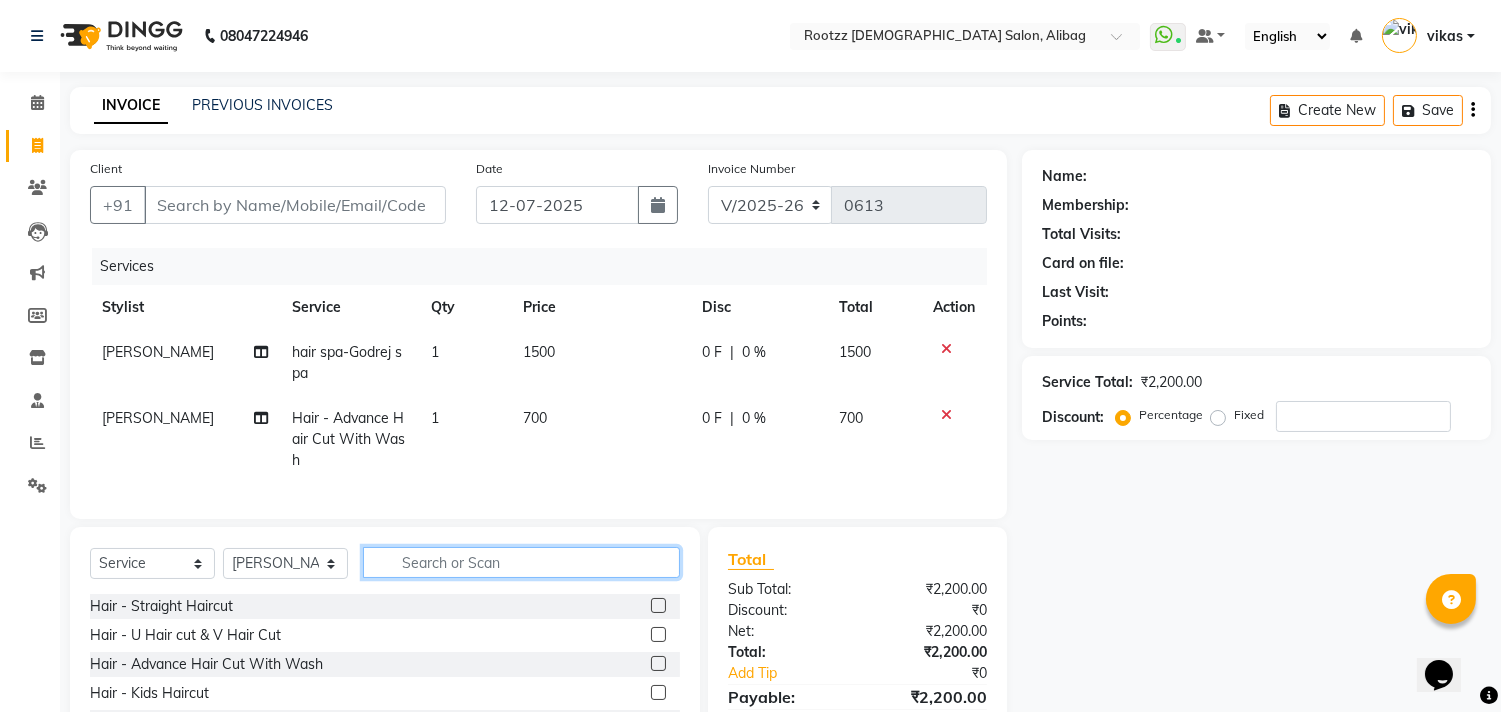 click 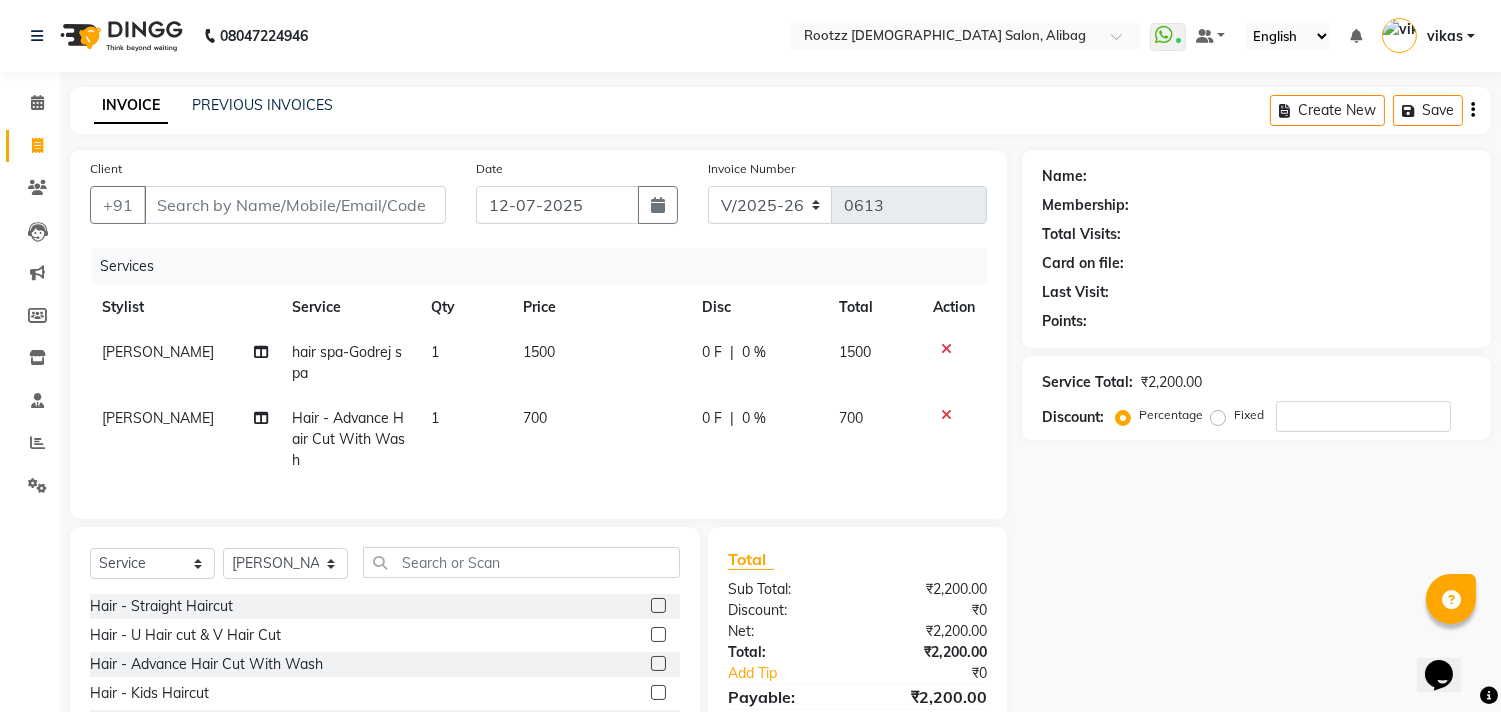 click on "[PERSON_NAME]" 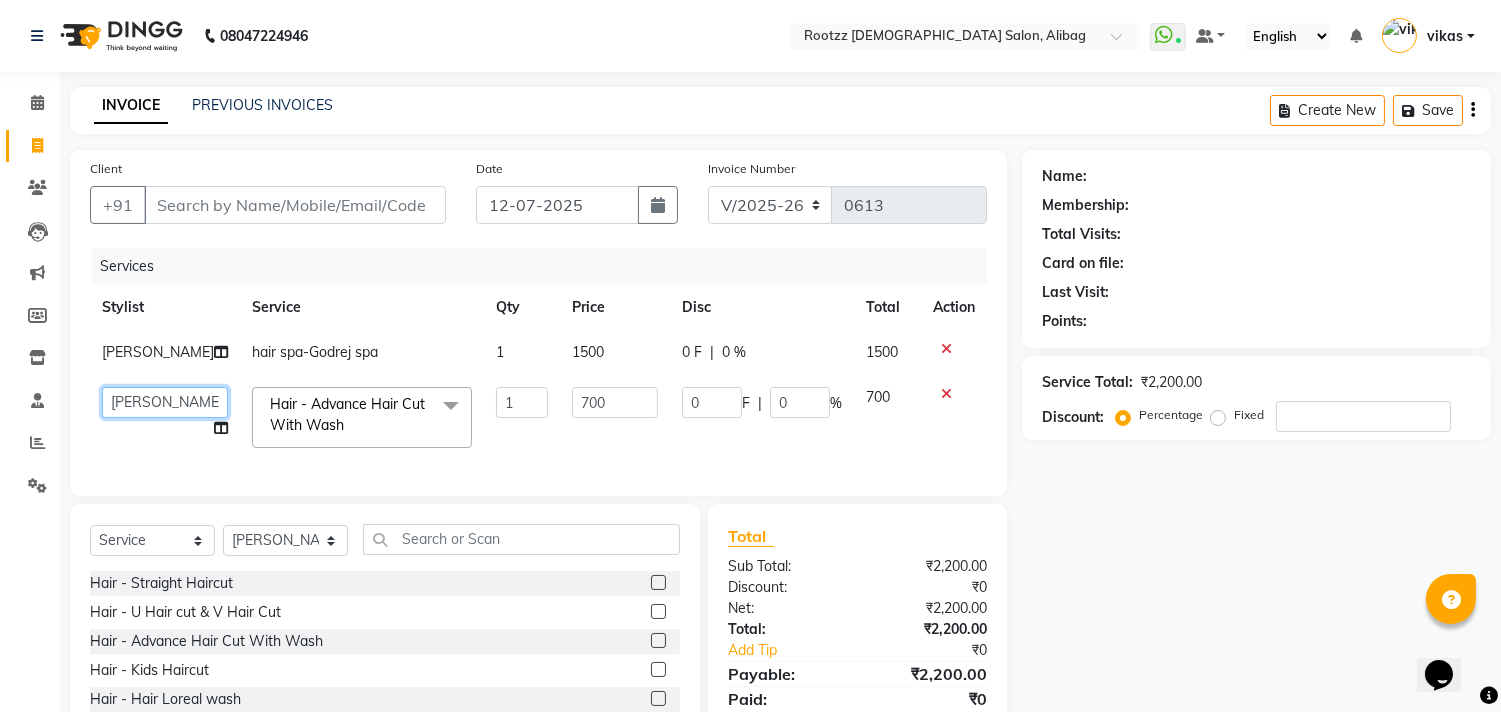 click on "Akshata   Ankita    Darshana   preeti   Prerana   priya   sharvari   Vikas" 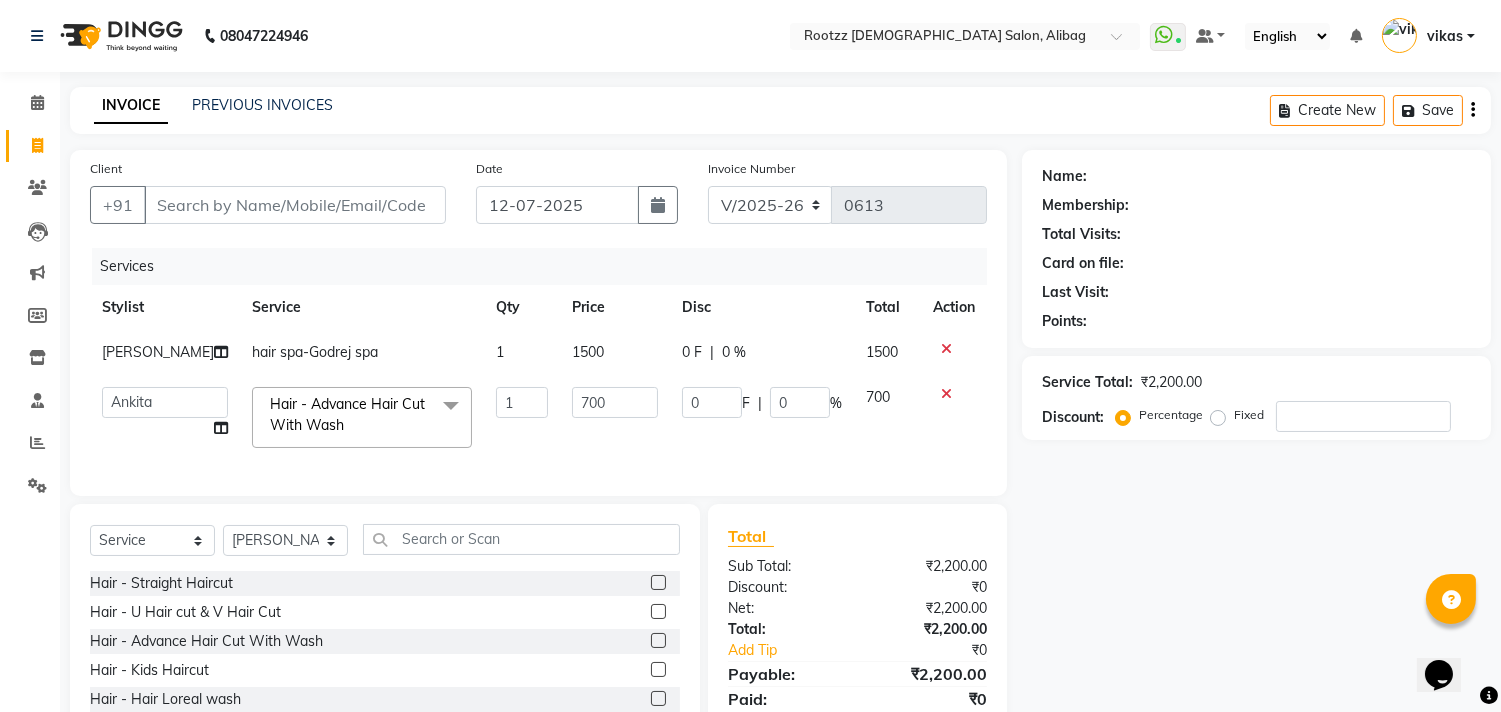 select on "2753" 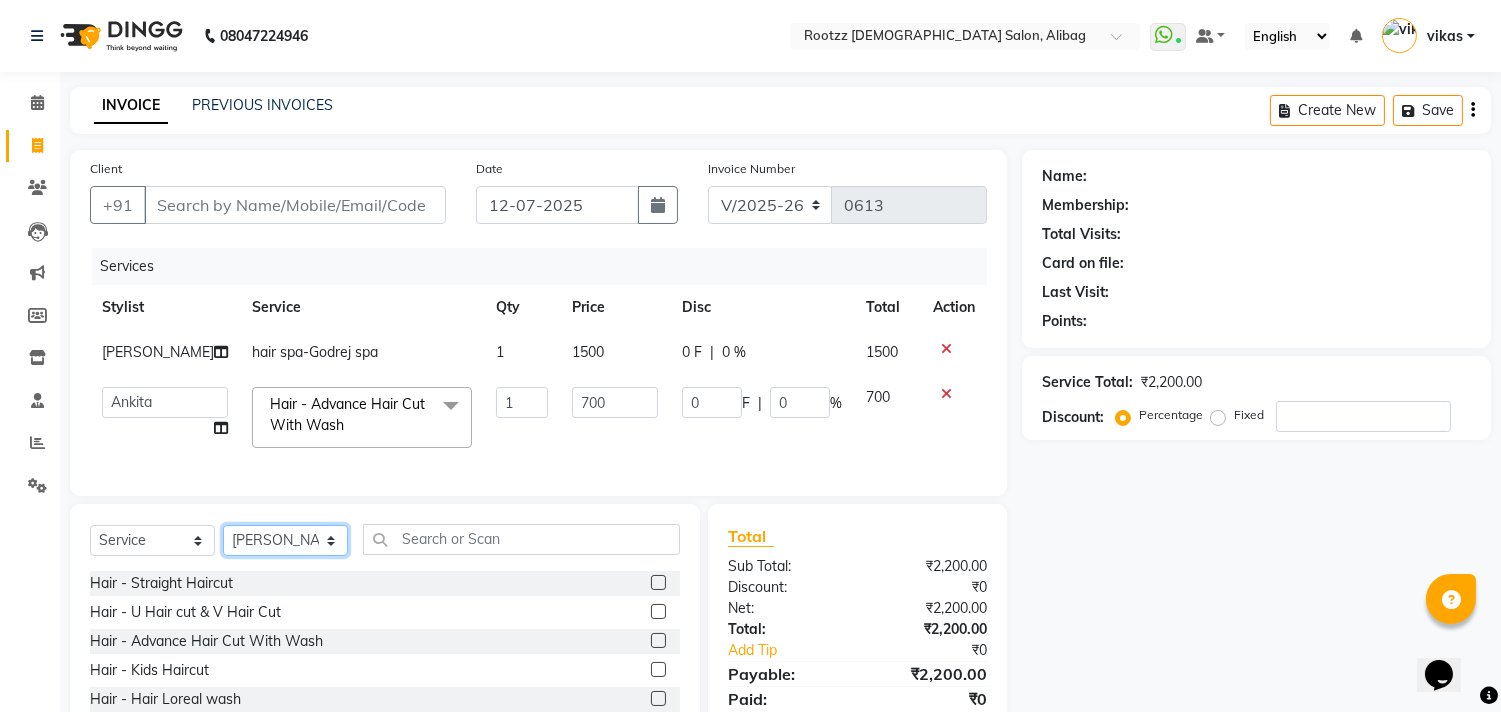 click on "Select Stylist [PERSON_NAME] [PERSON_NAME]  [PERSON_NAME] preeti [PERSON_NAME] priya [PERSON_NAME] Vikas" 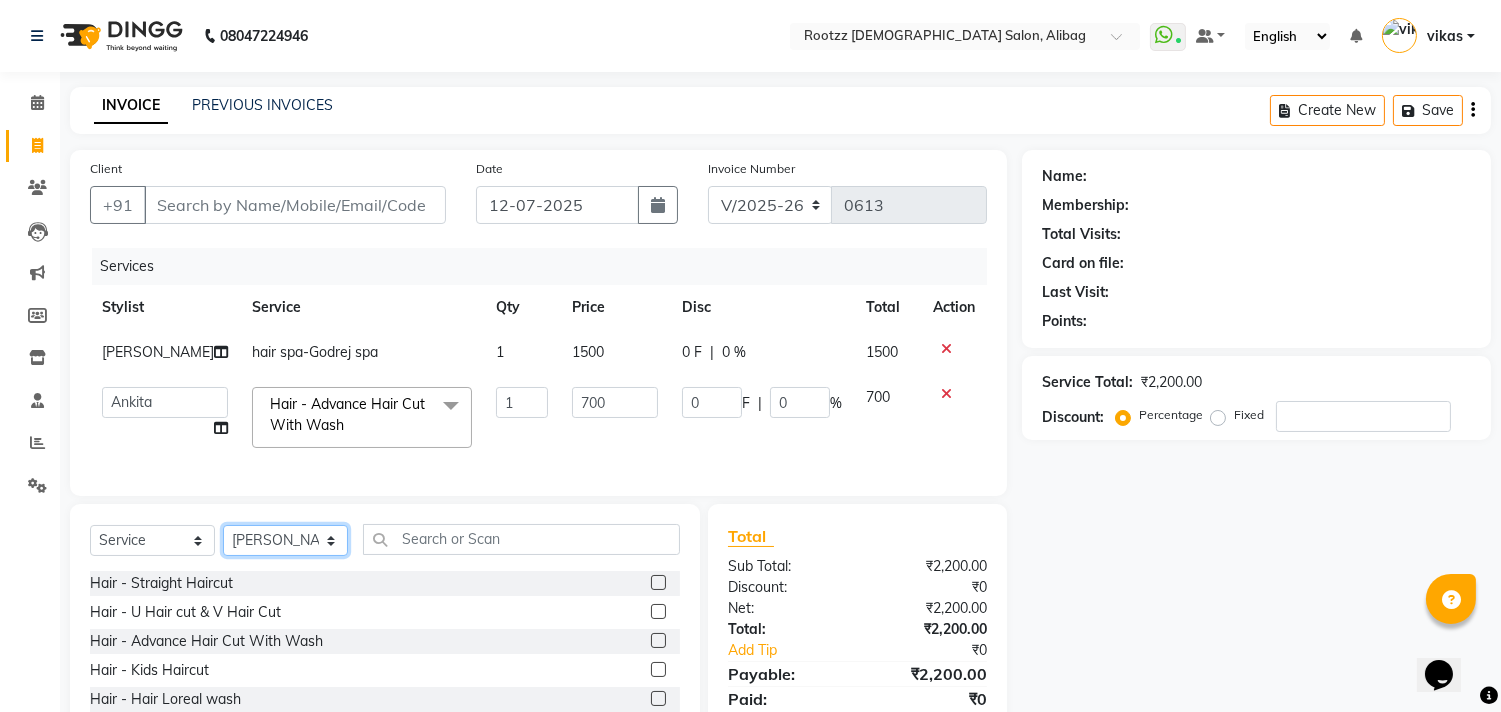select on "15809" 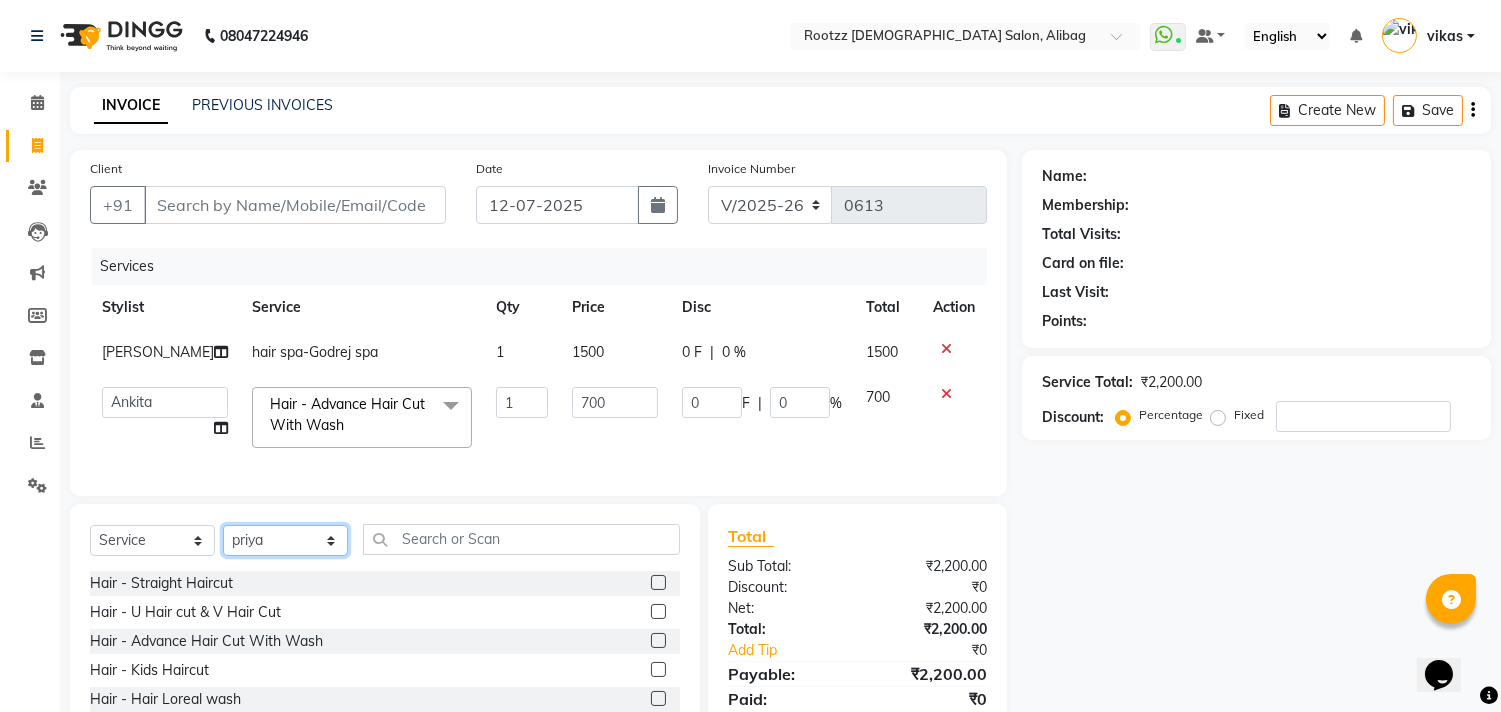 click on "Select Stylist [PERSON_NAME] [PERSON_NAME]  [PERSON_NAME] preeti [PERSON_NAME] priya [PERSON_NAME] Vikas" 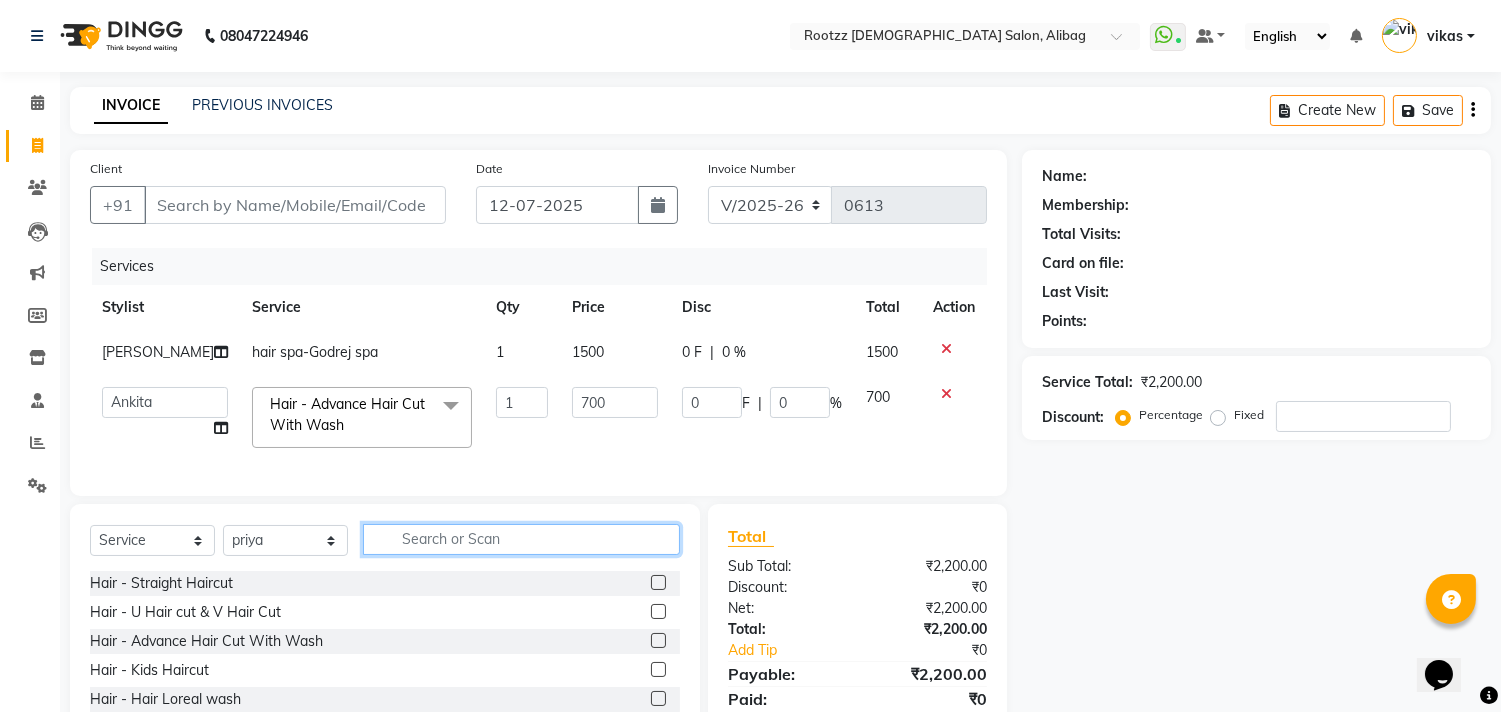 click 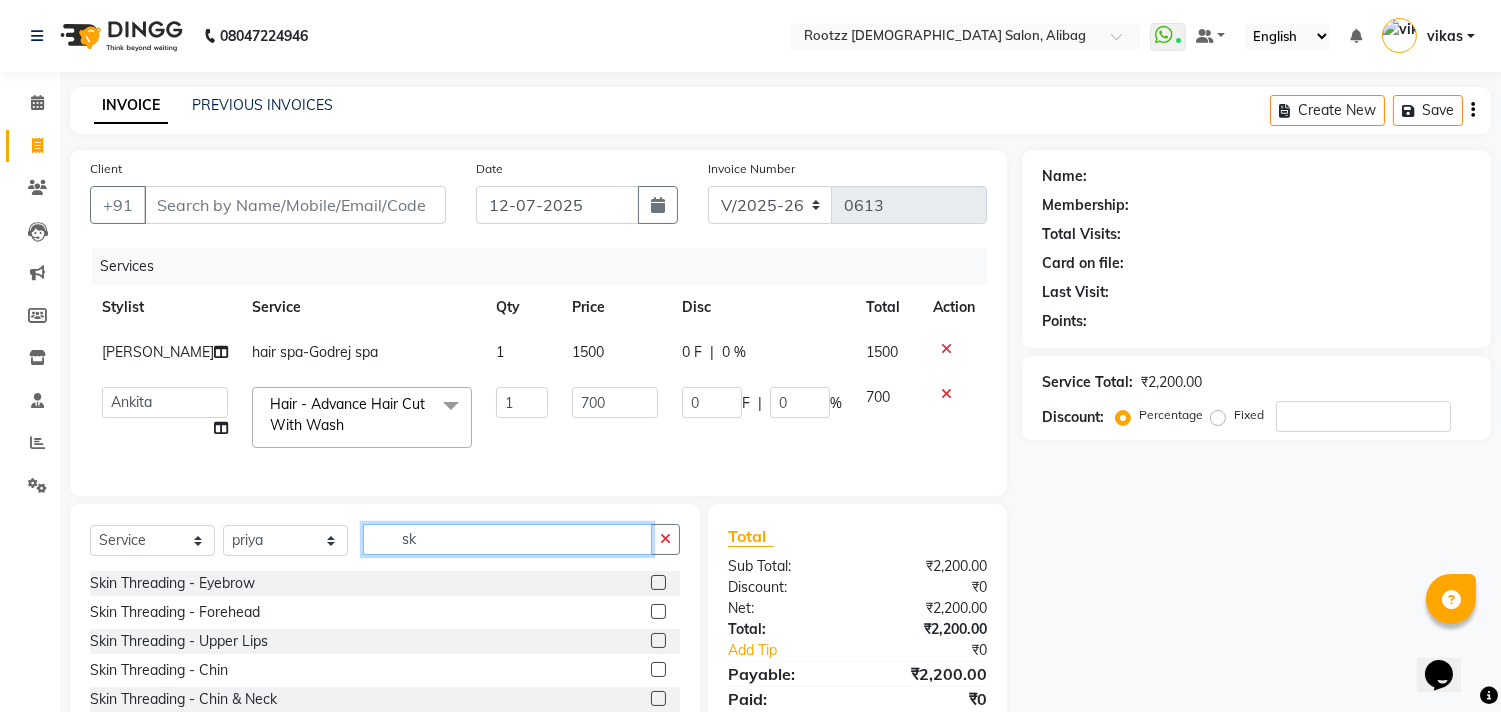 type on "sk" 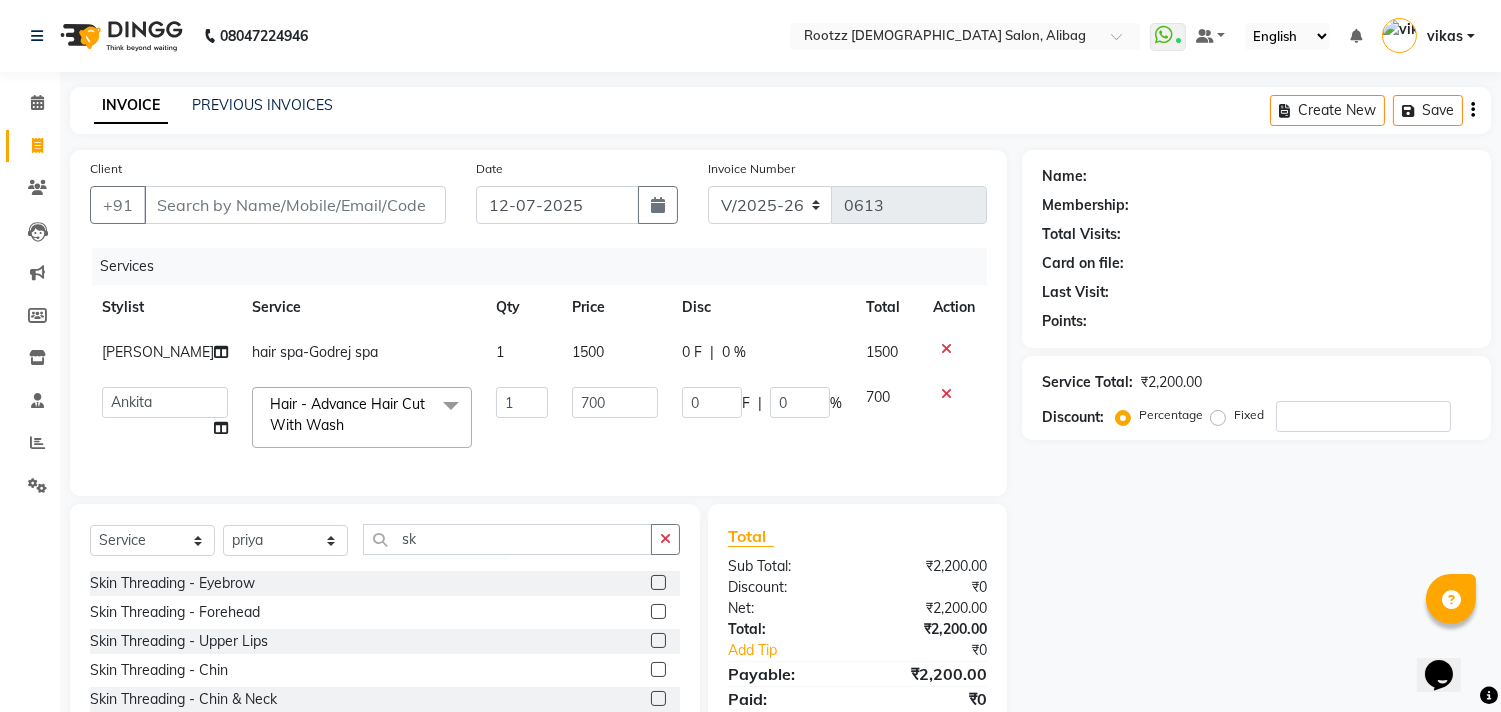 click 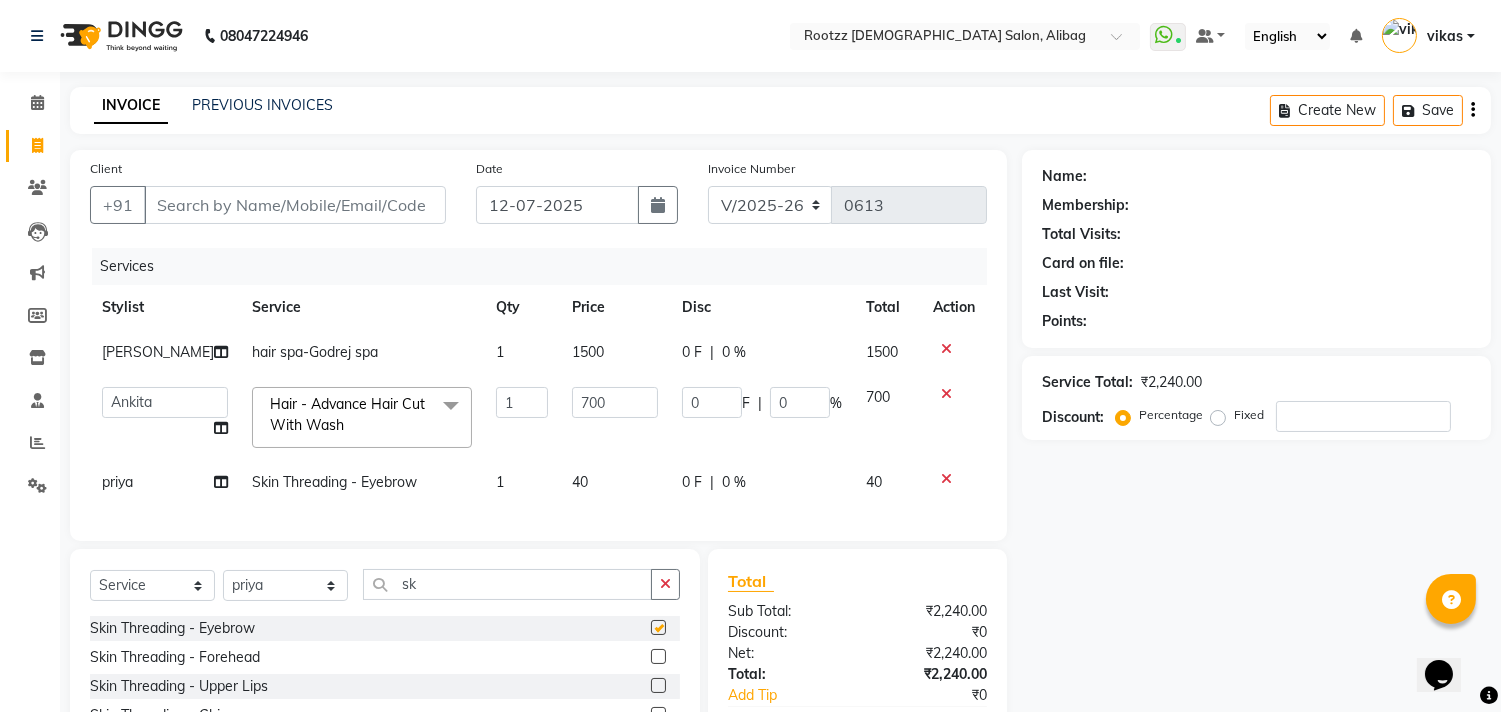 checkbox on "false" 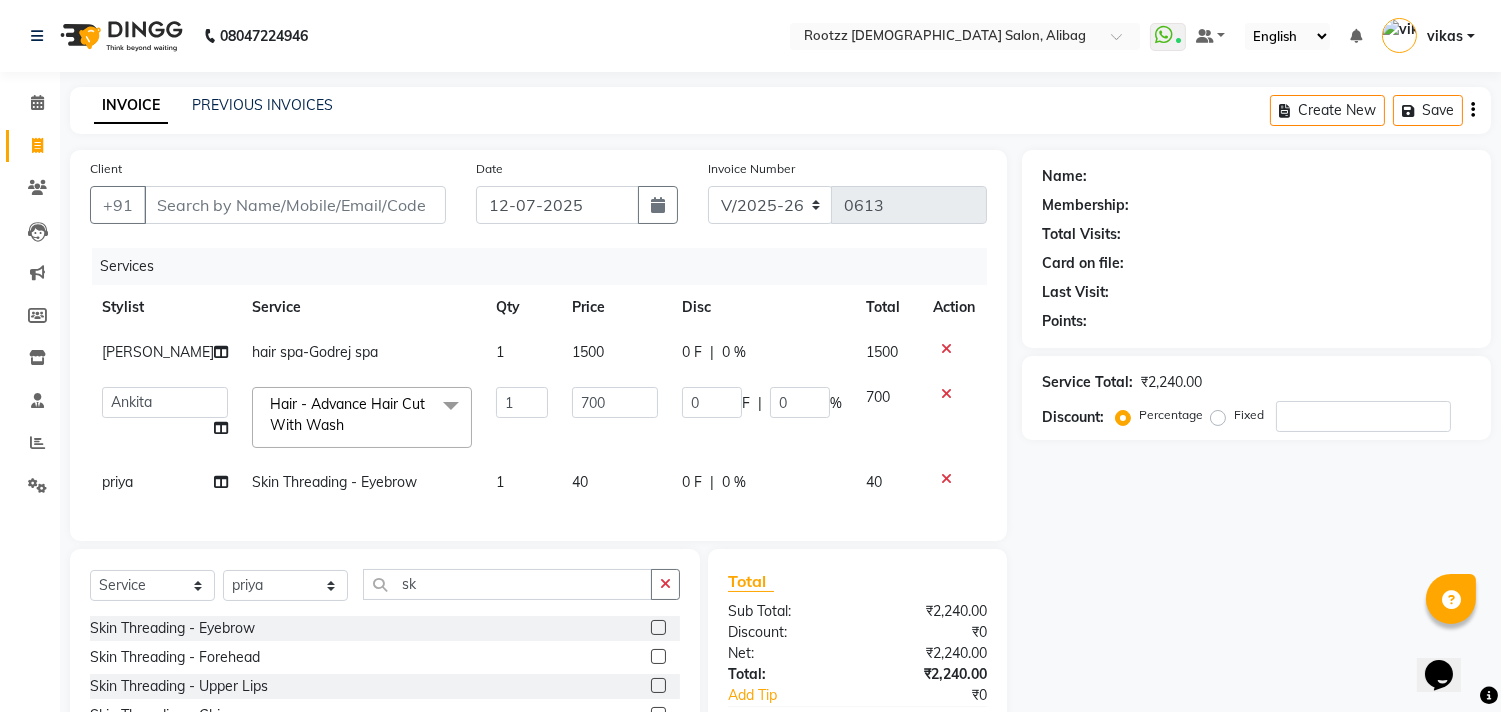 click 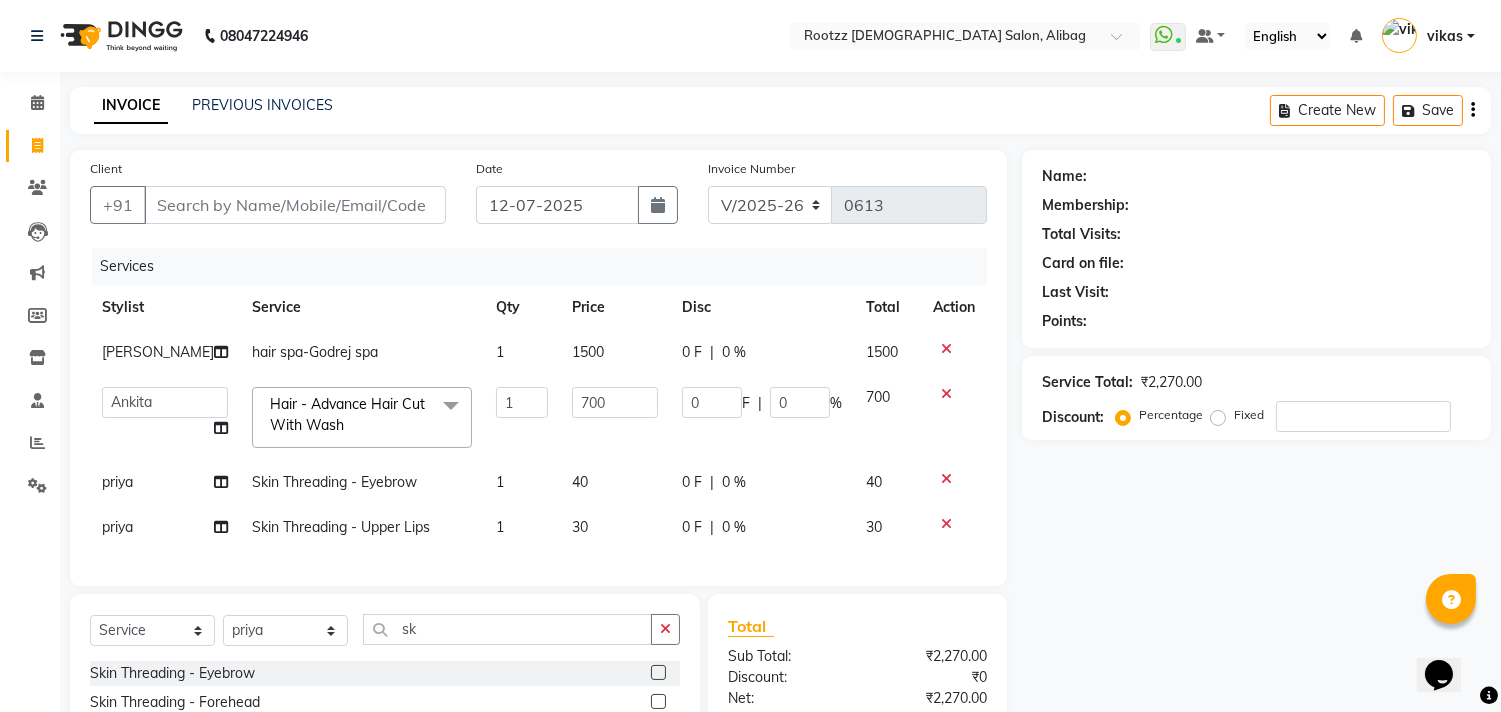 checkbox on "false" 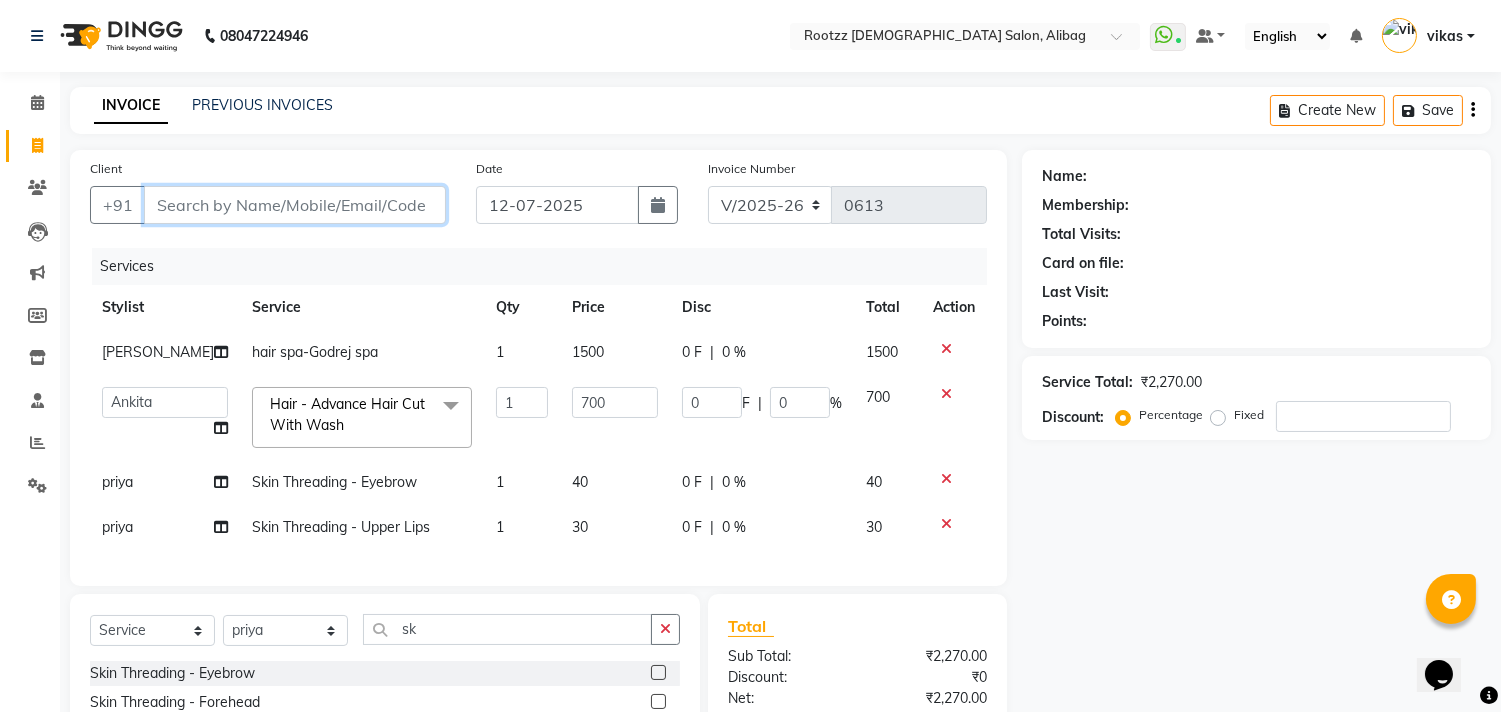 click on "Client" at bounding box center (295, 205) 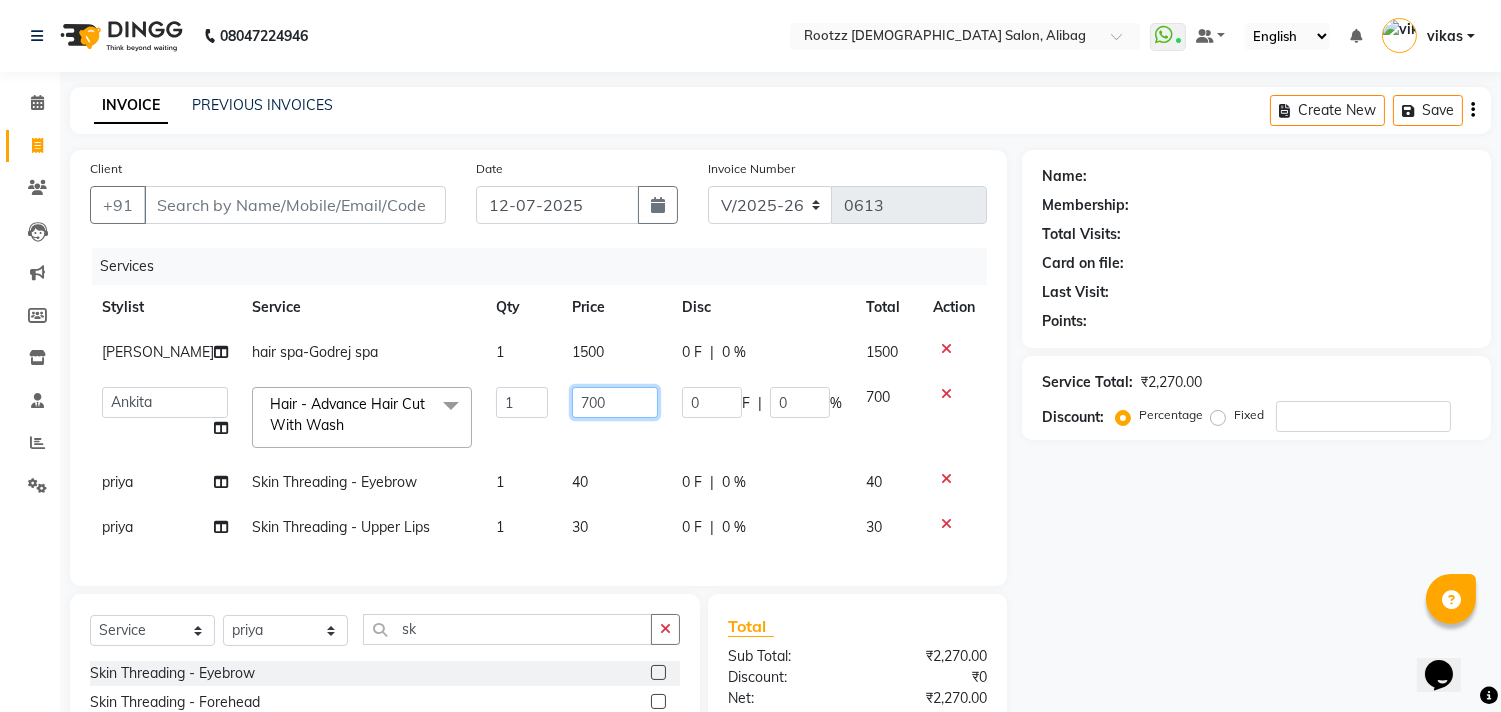 click on "700" 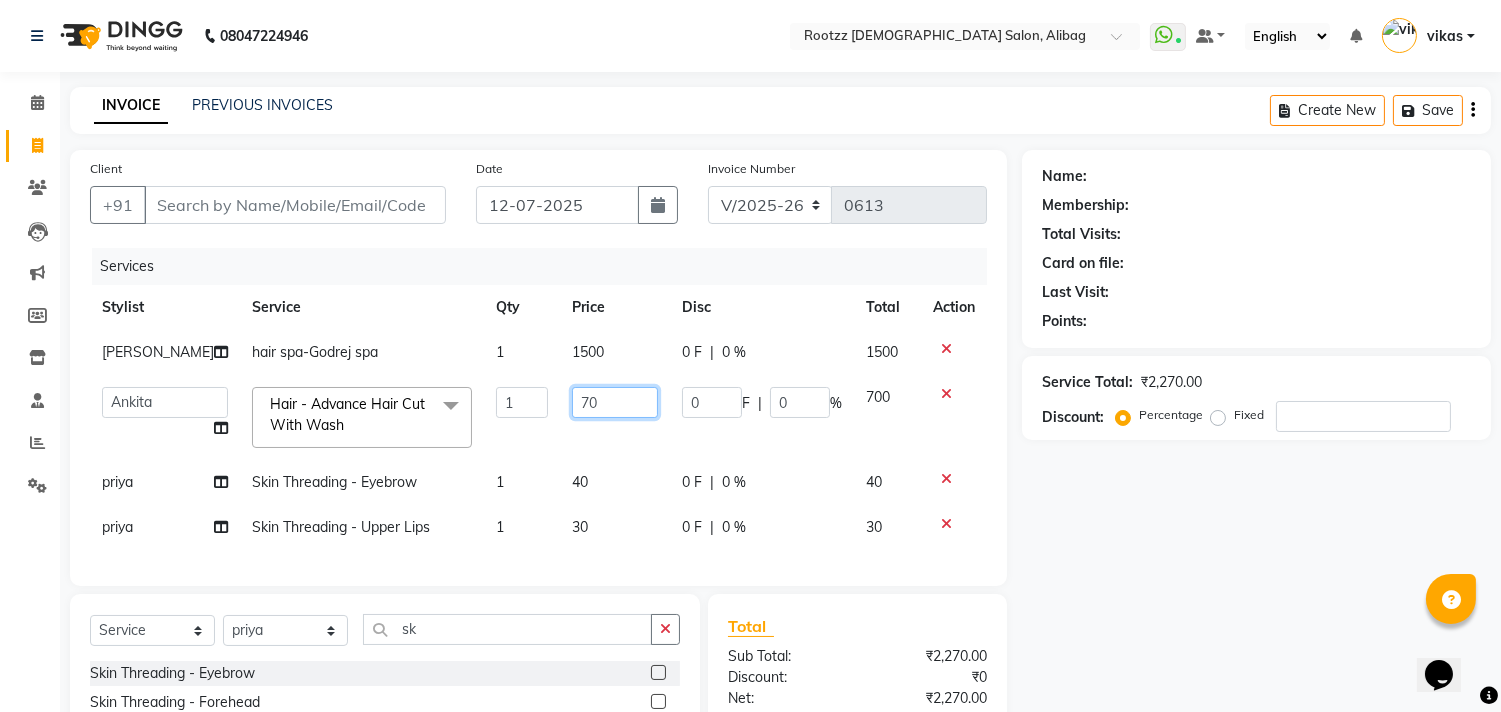 type on "7" 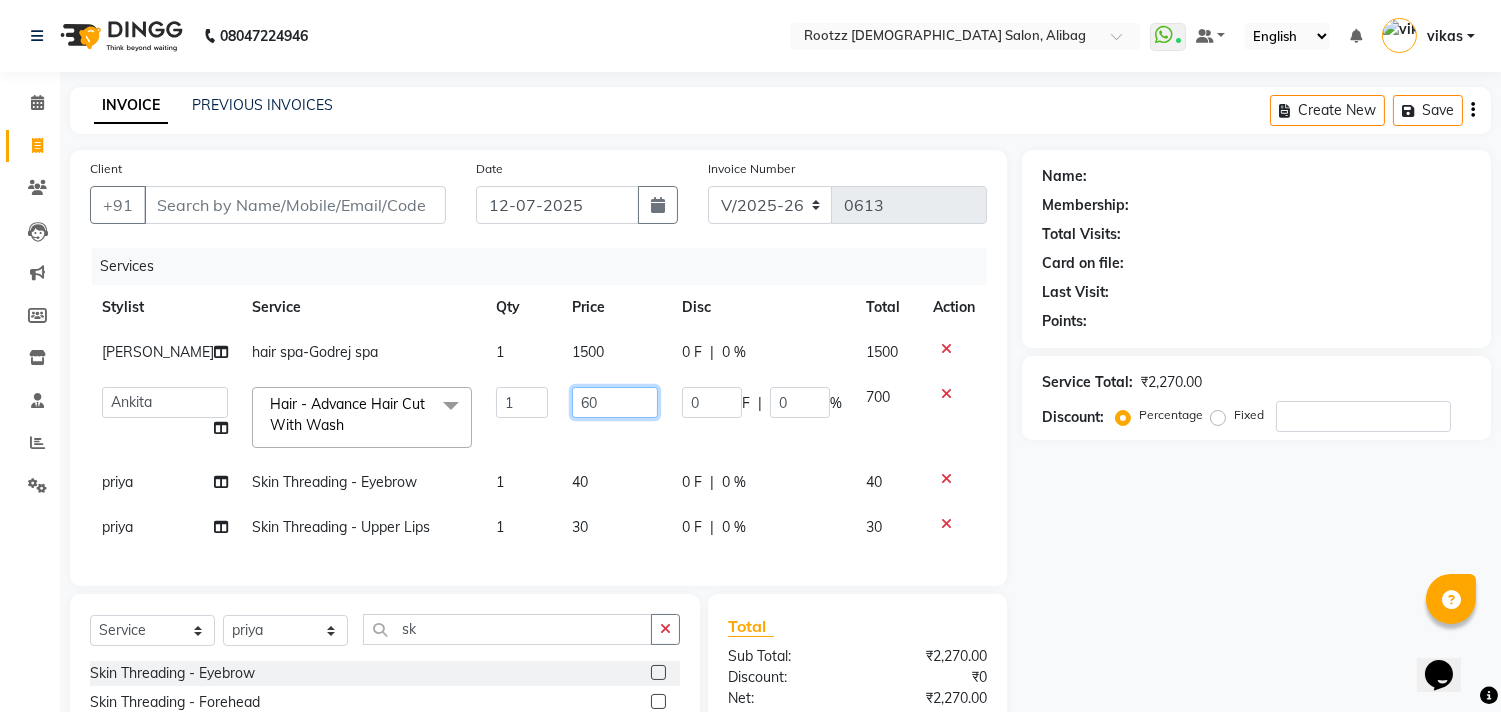 type on "600" 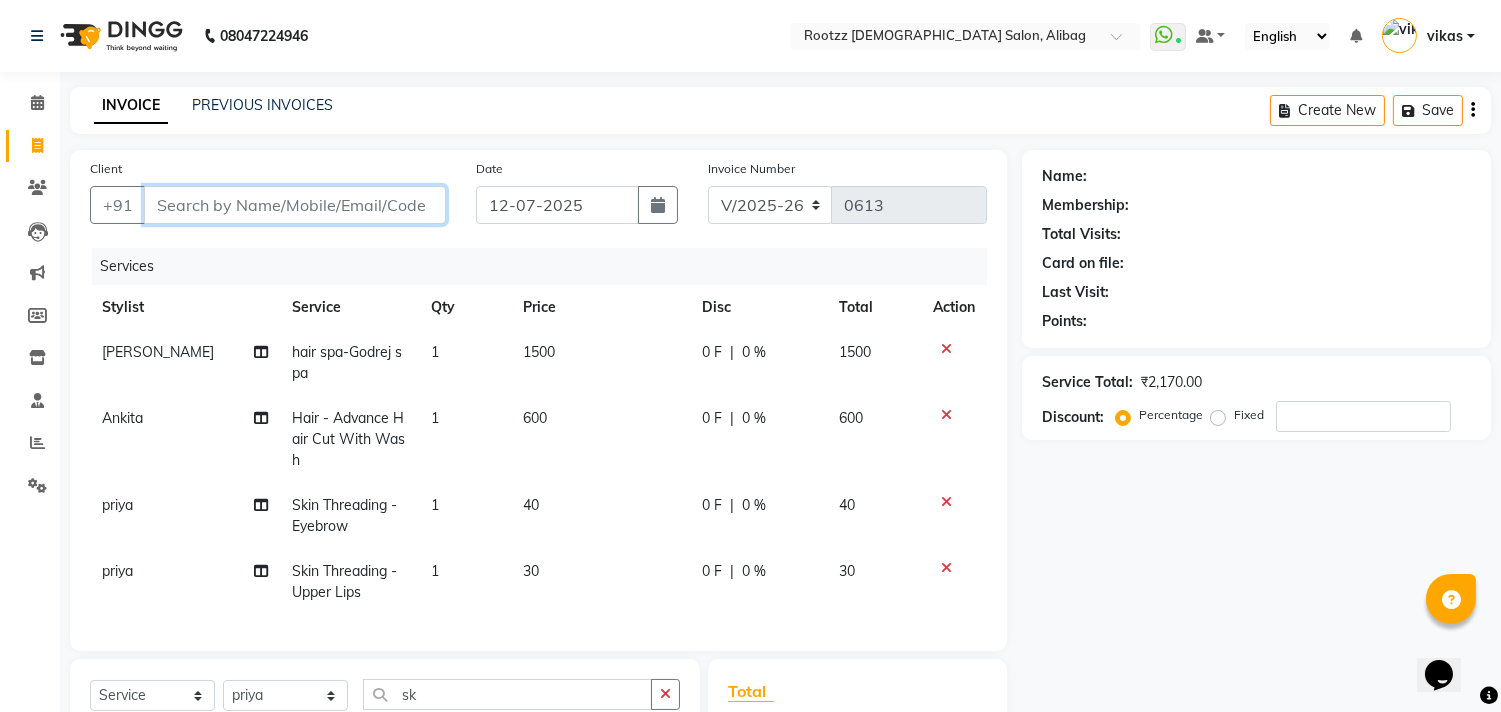click on "Client" at bounding box center [295, 205] 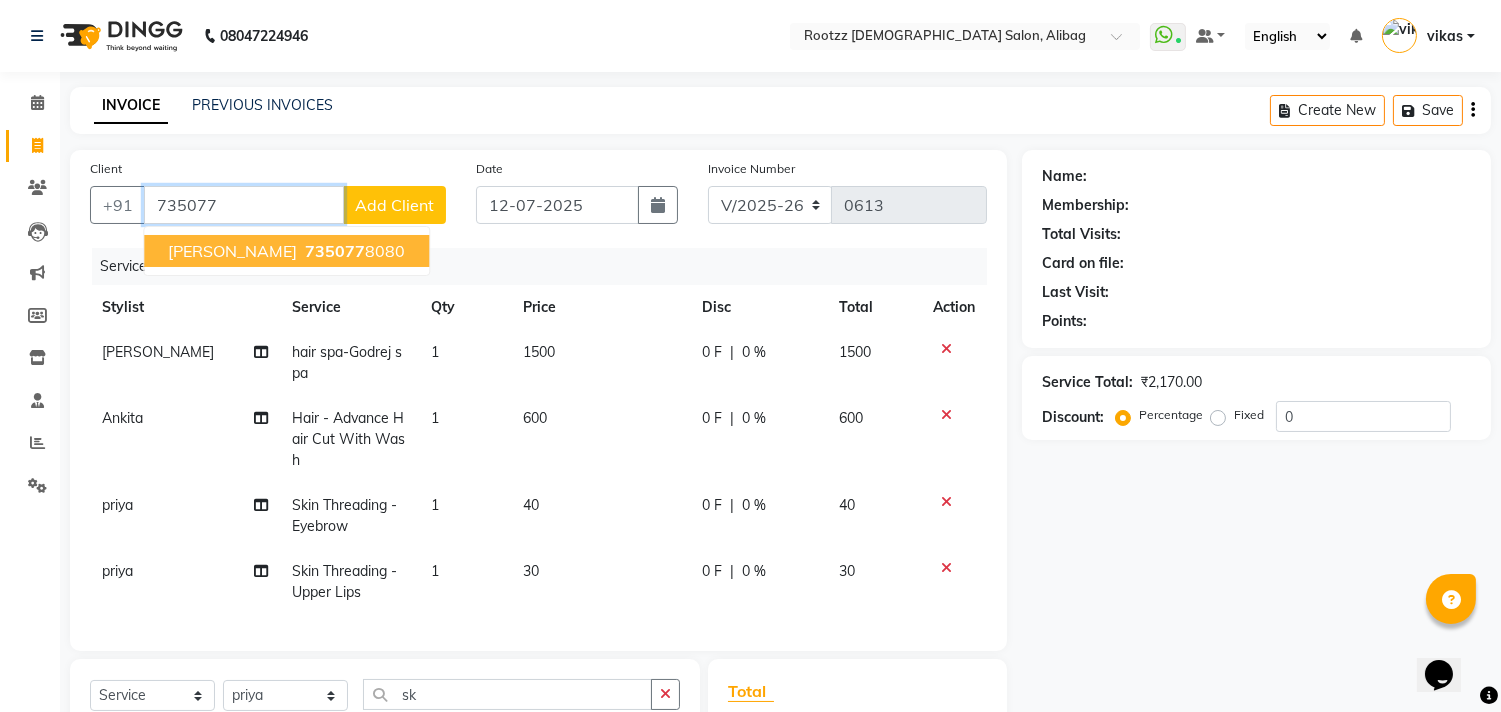 click on "aditi magar   735077 8080" at bounding box center (286, 251) 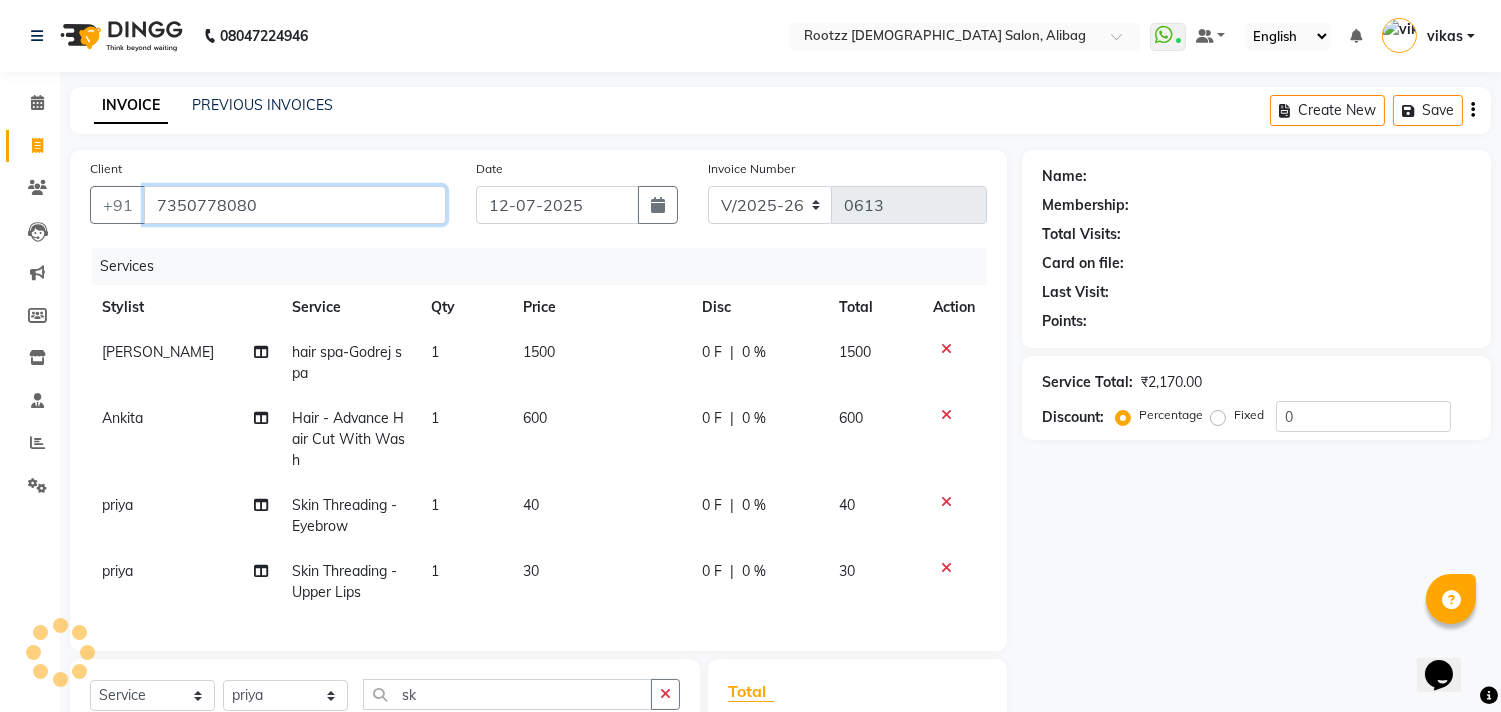 type on "7350778080" 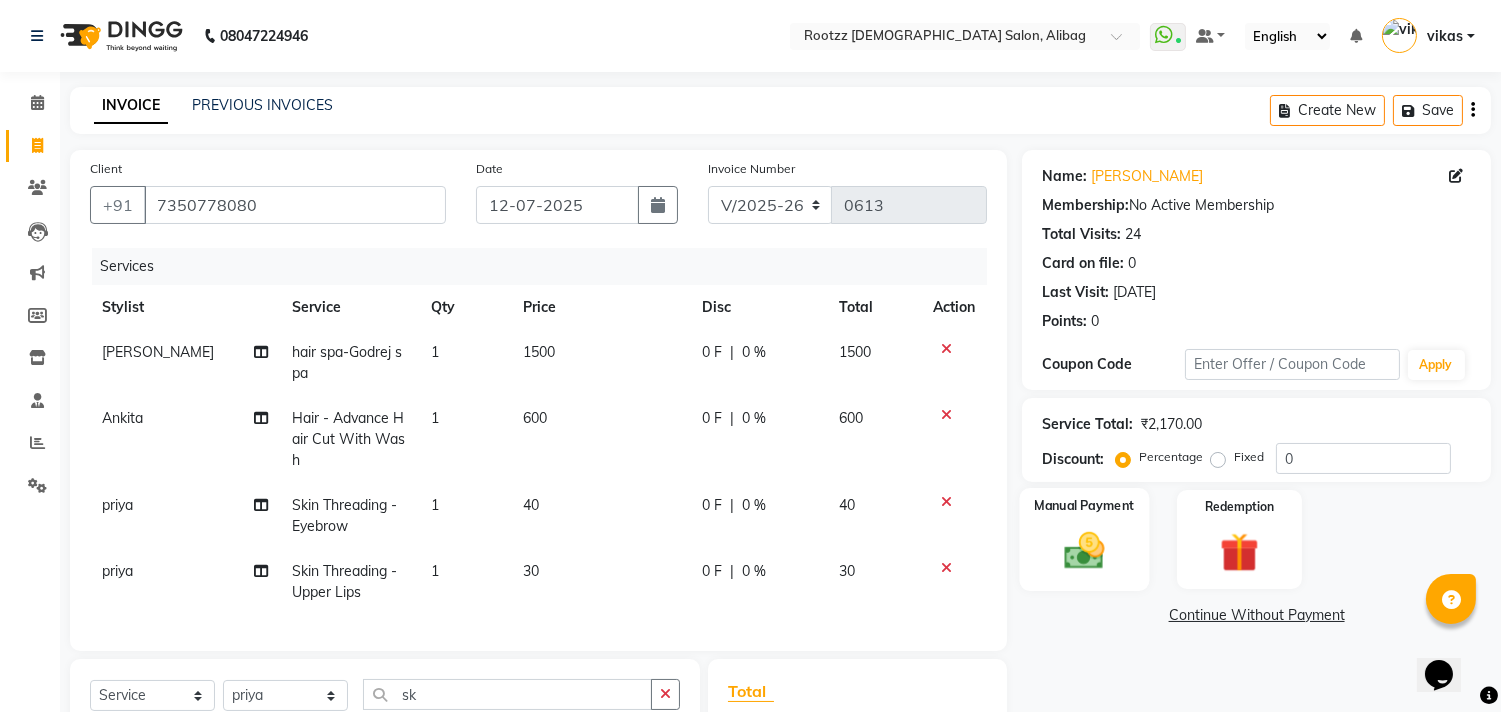 click 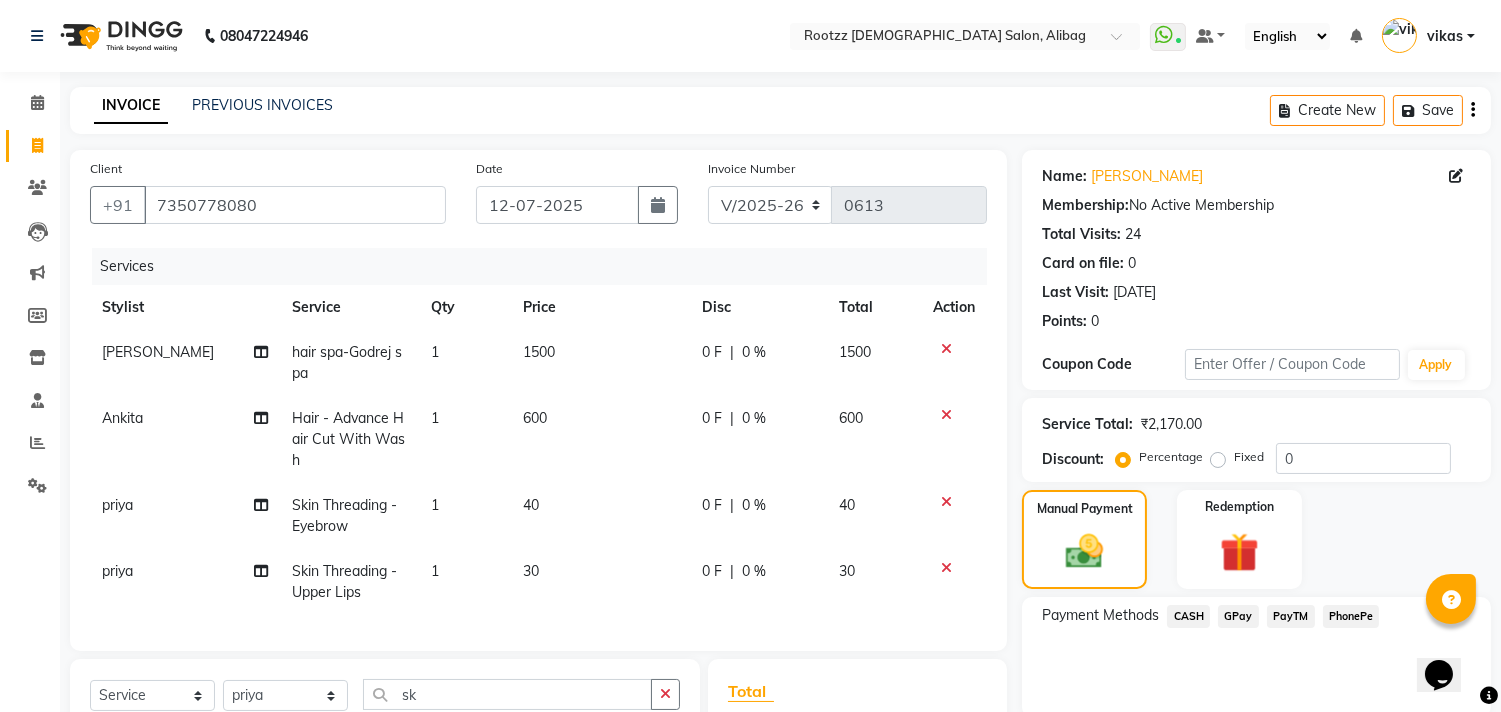 click on "CASH" 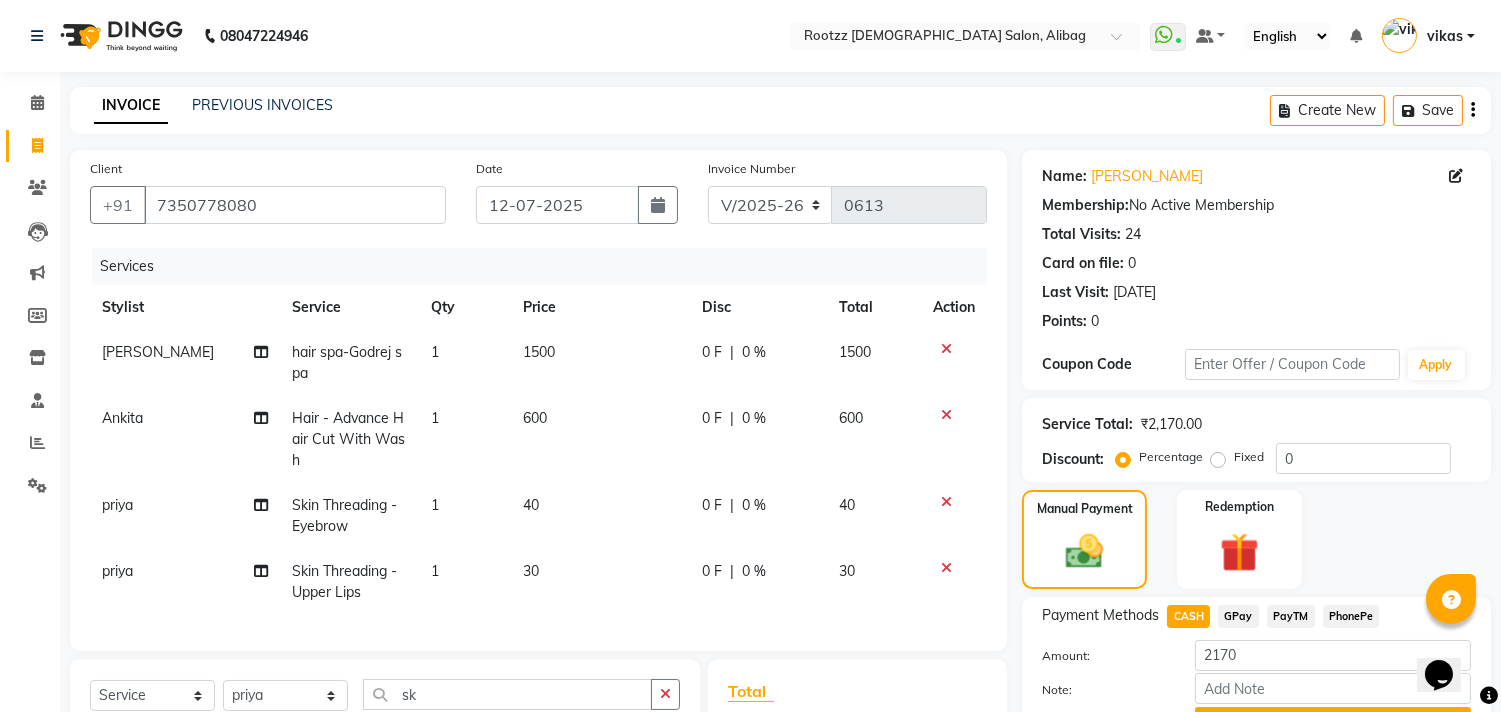 scroll, scrollTop: 288, scrollLeft: 0, axis: vertical 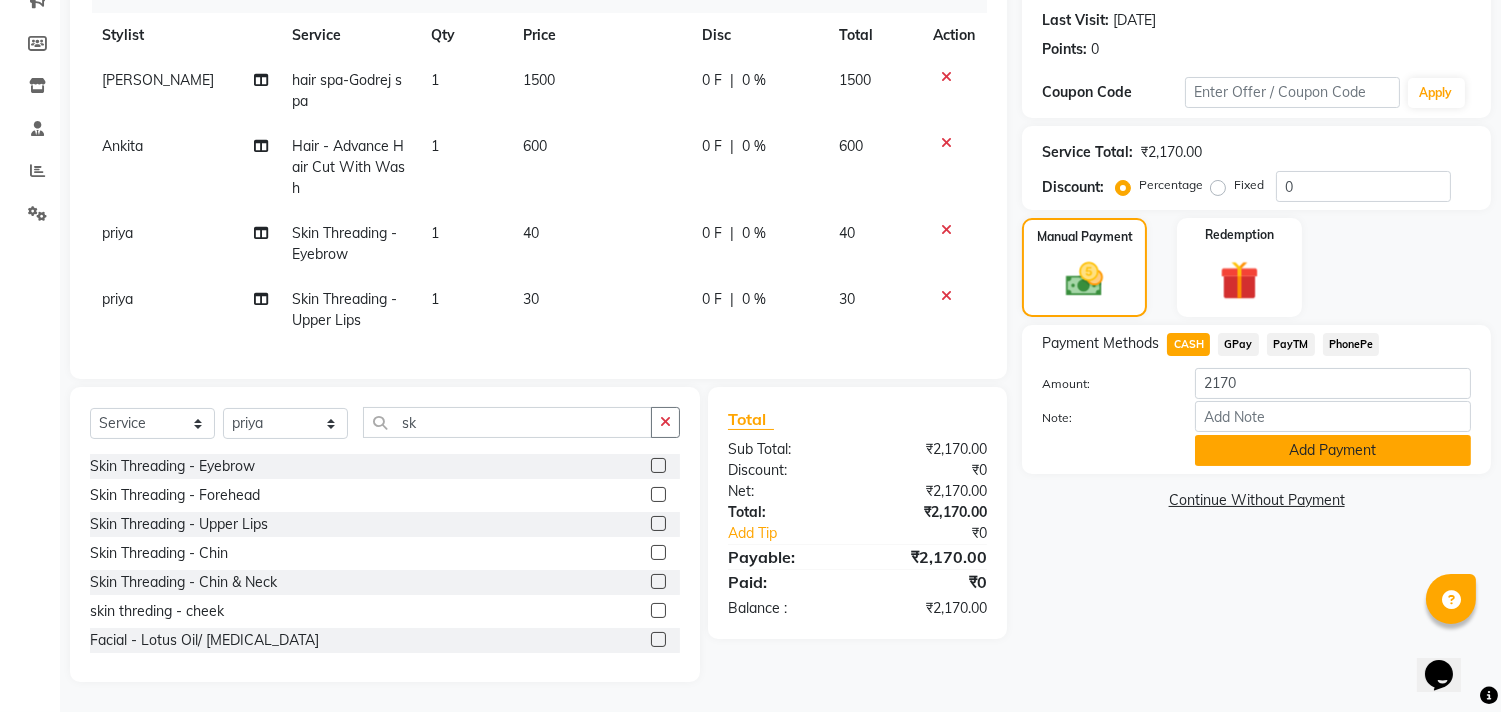 click on "Add Payment" 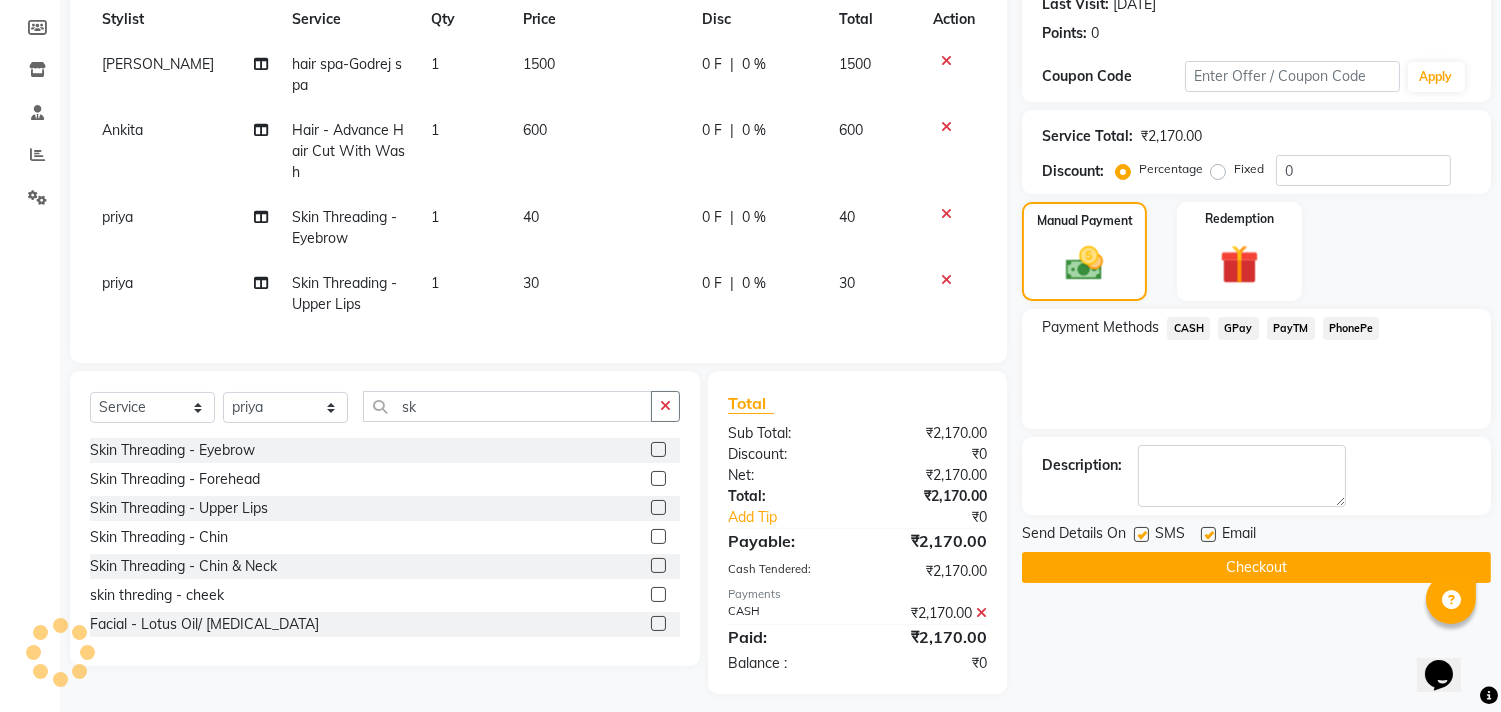 click on "Checkout" 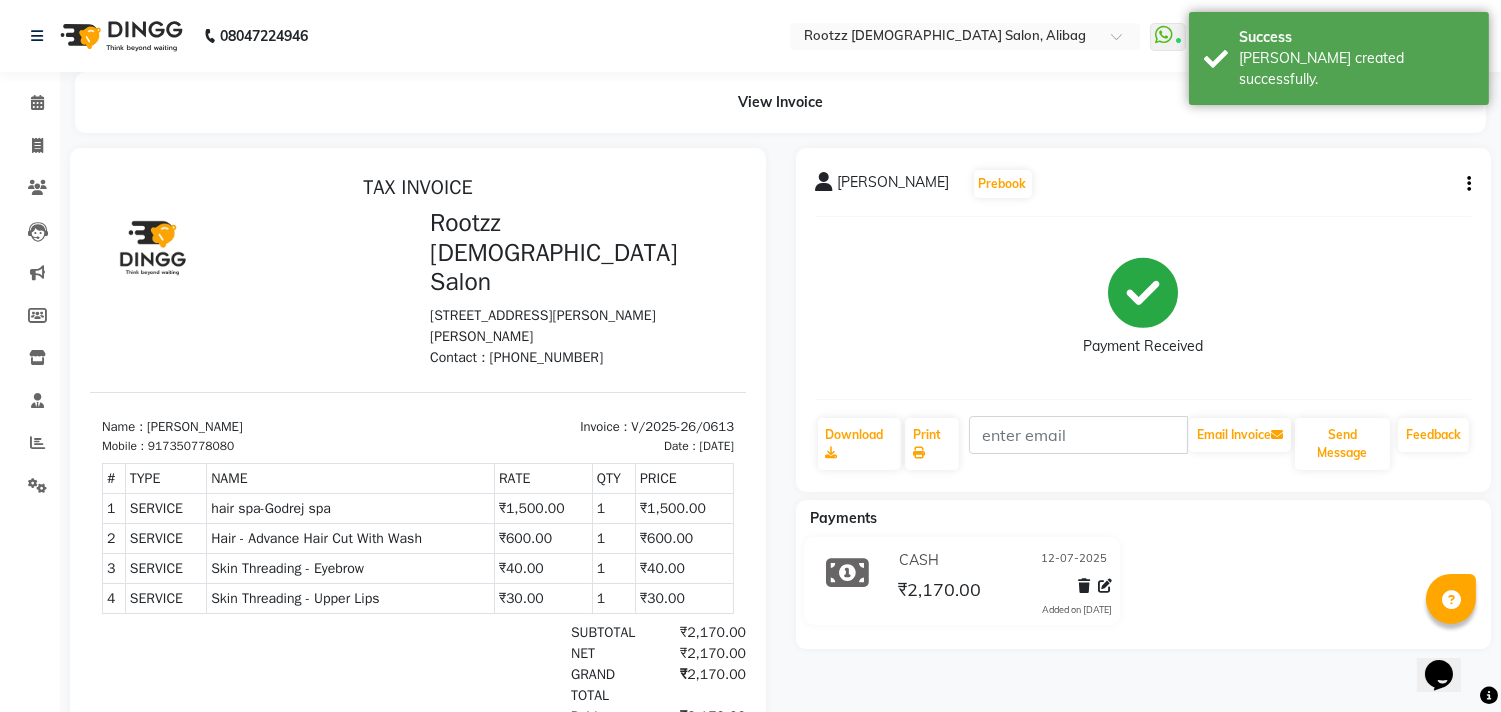 scroll, scrollTop: 0, scrollLeft: 0, axis: both 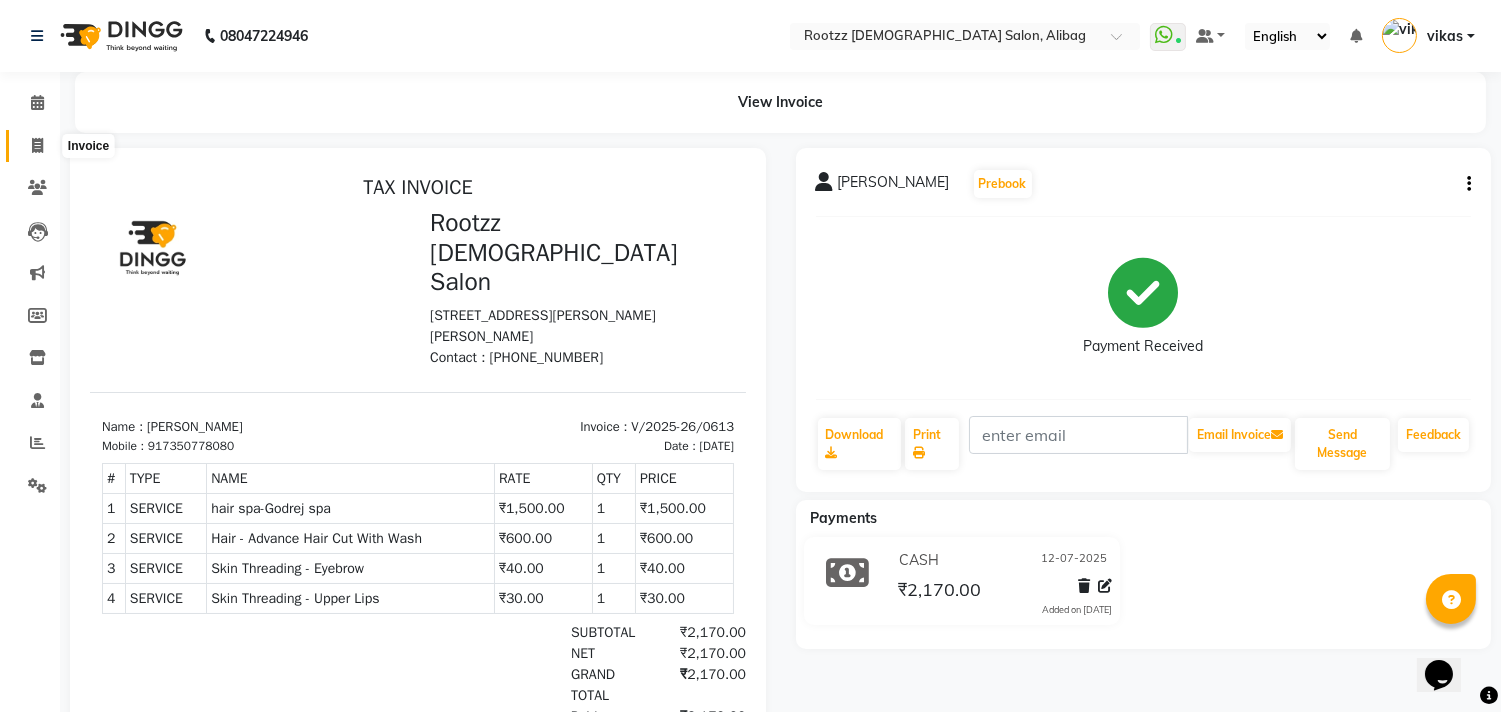 click 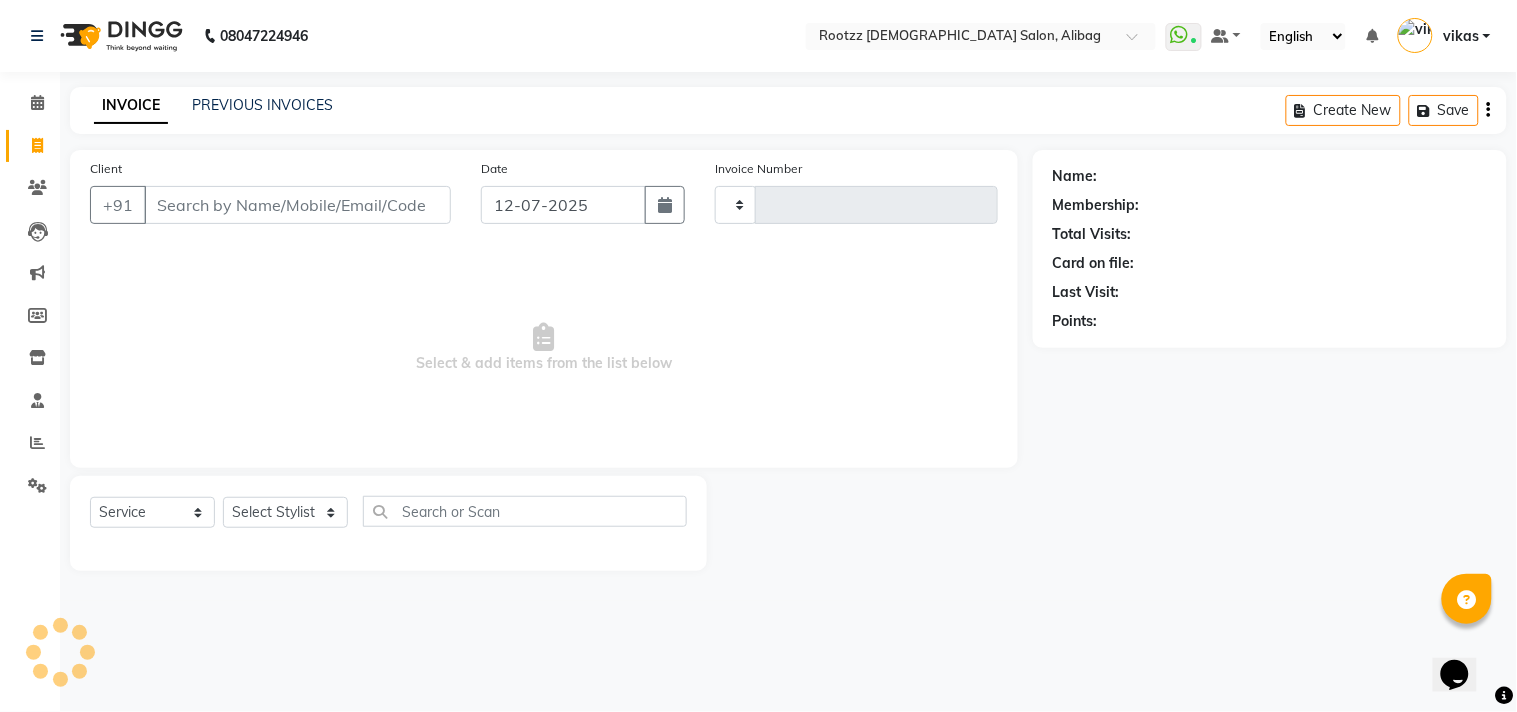 type on "0614" 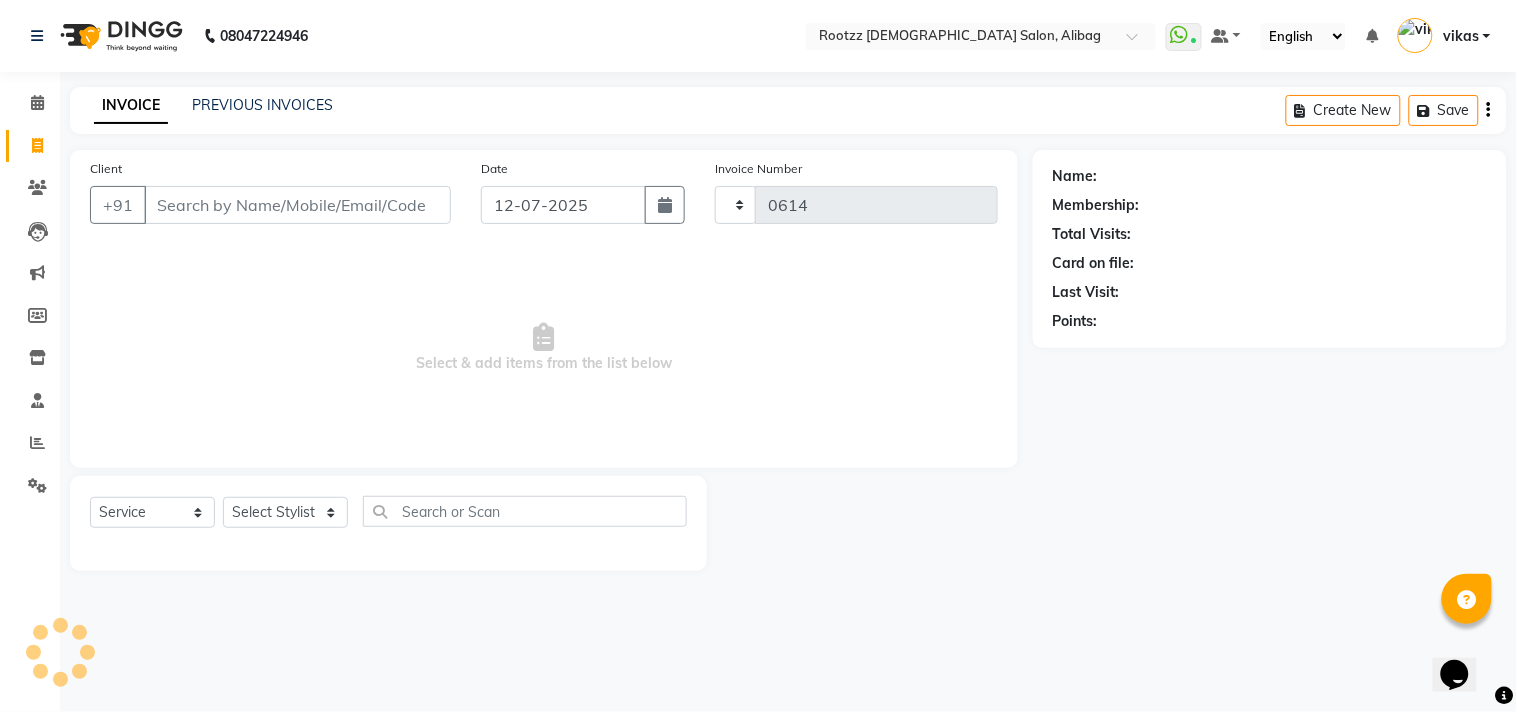 select on "76" 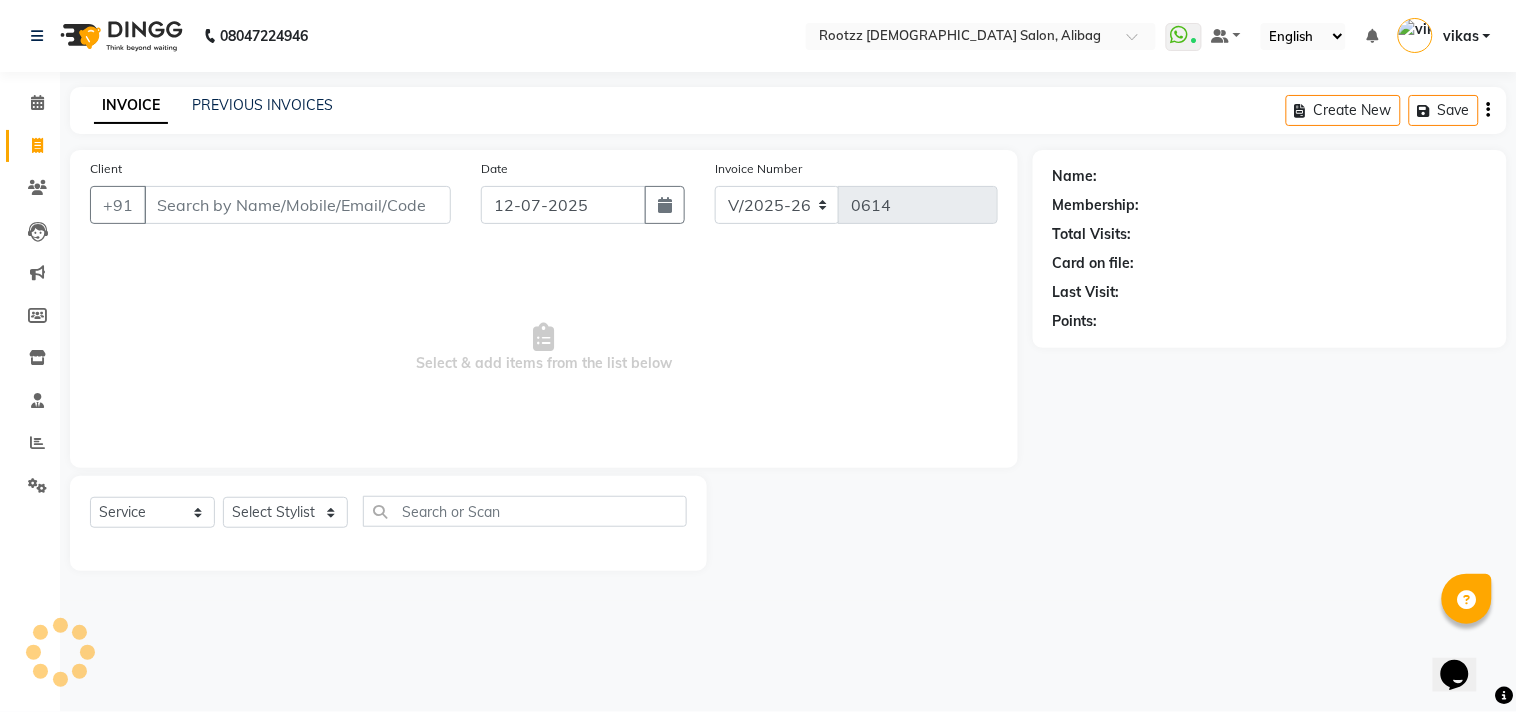 click on "Client" at bounding box center [297, 205] 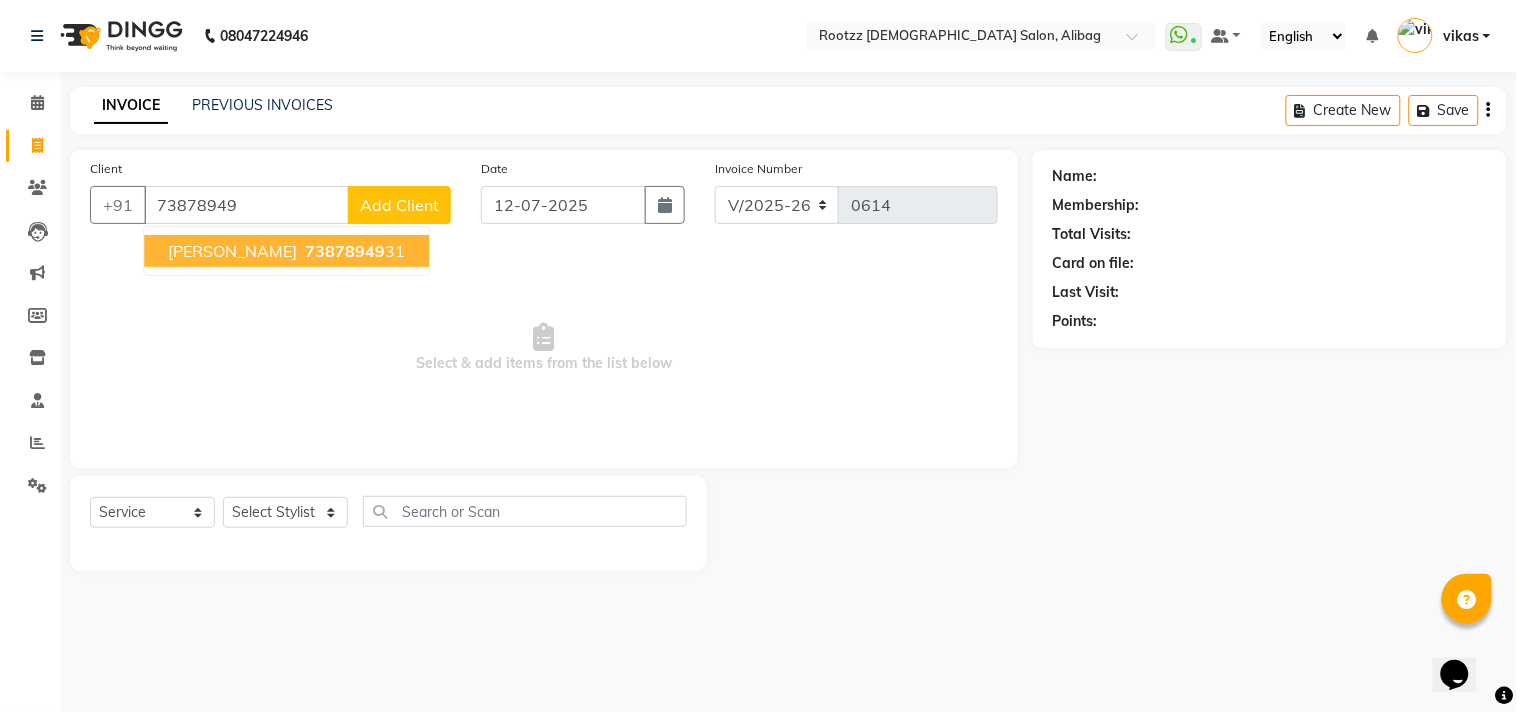 click on "payal patil" at bounding box center (232, 251) 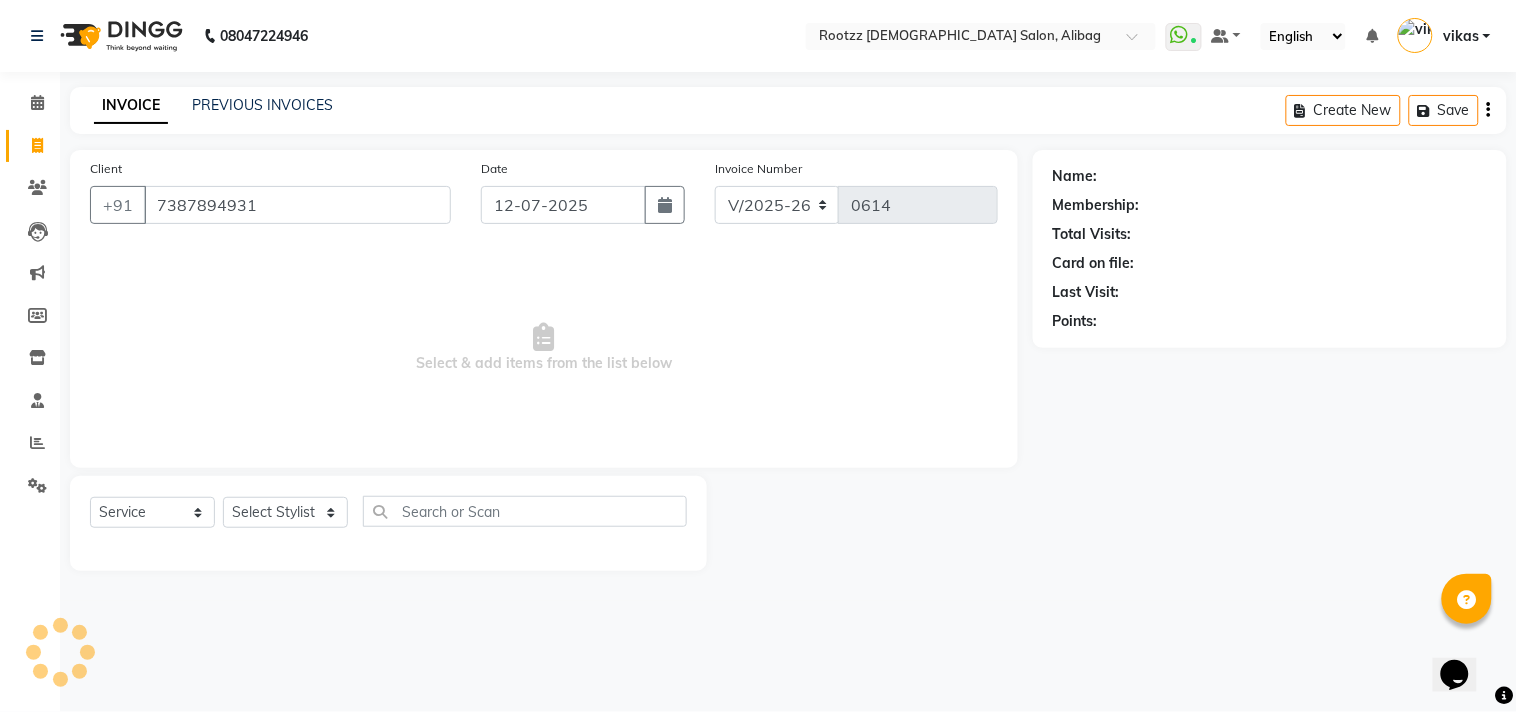 type on "7387894931" 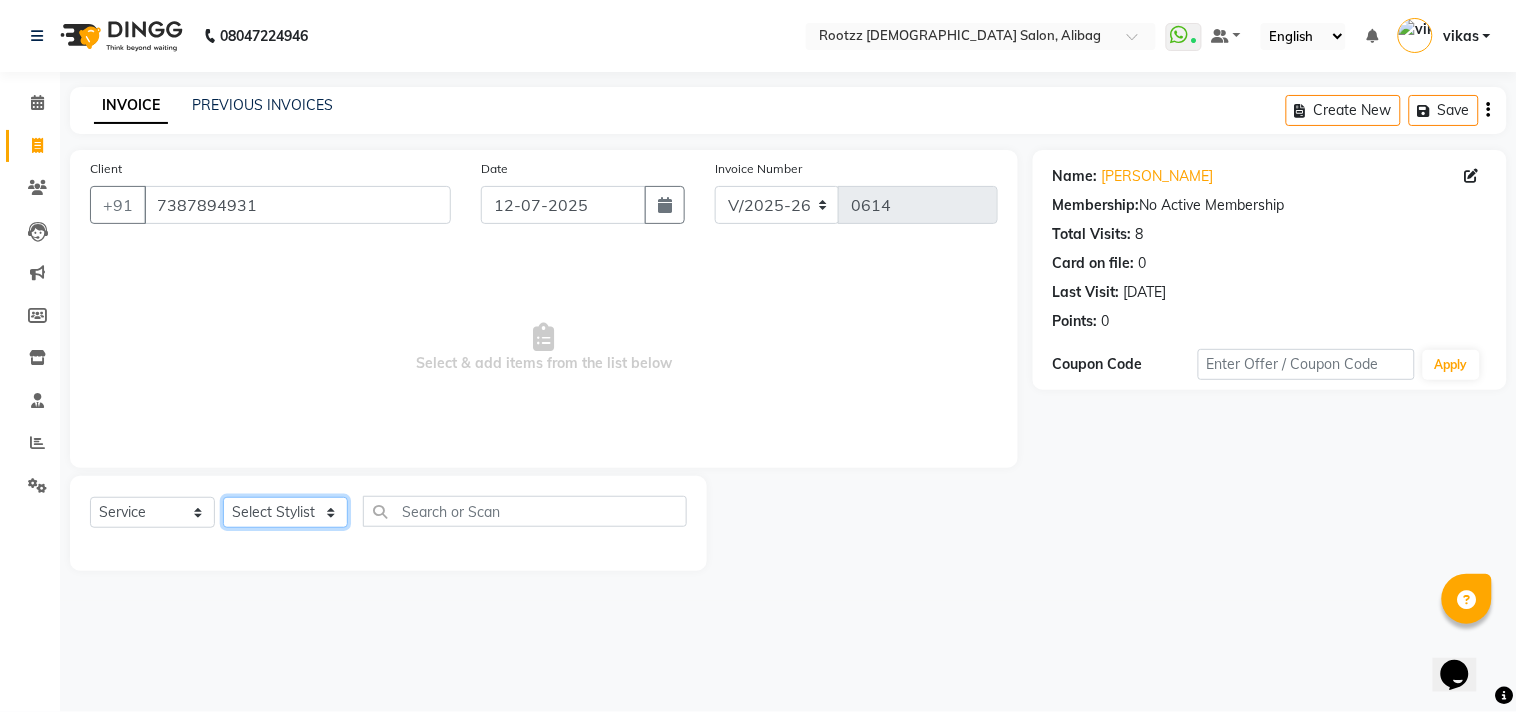 click on "Select Stylist [PERSON_NAME] [PERSON_NAME]  [PERSON_NAME] preeti [PERSON_NAME] priya [PERSON_NAME] Vikas" 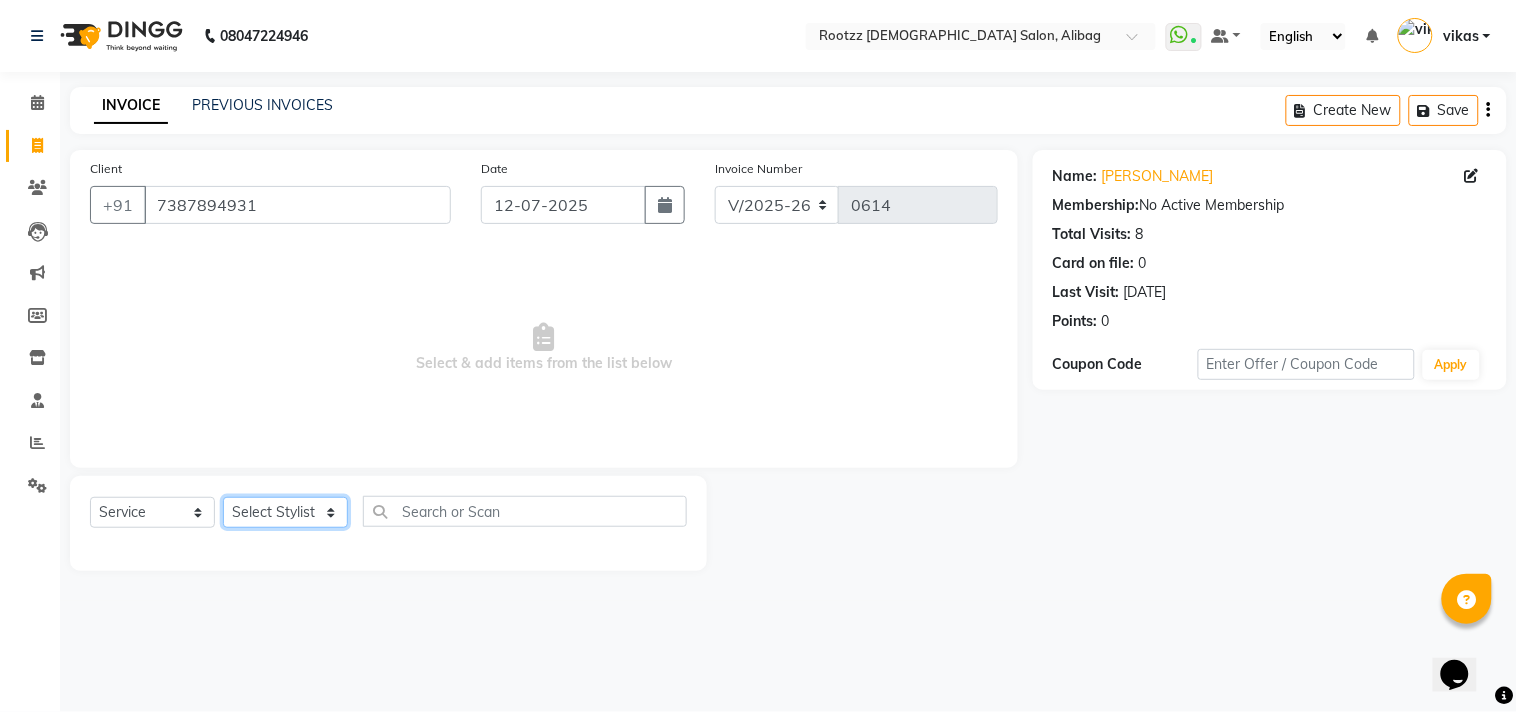 select on "15809" 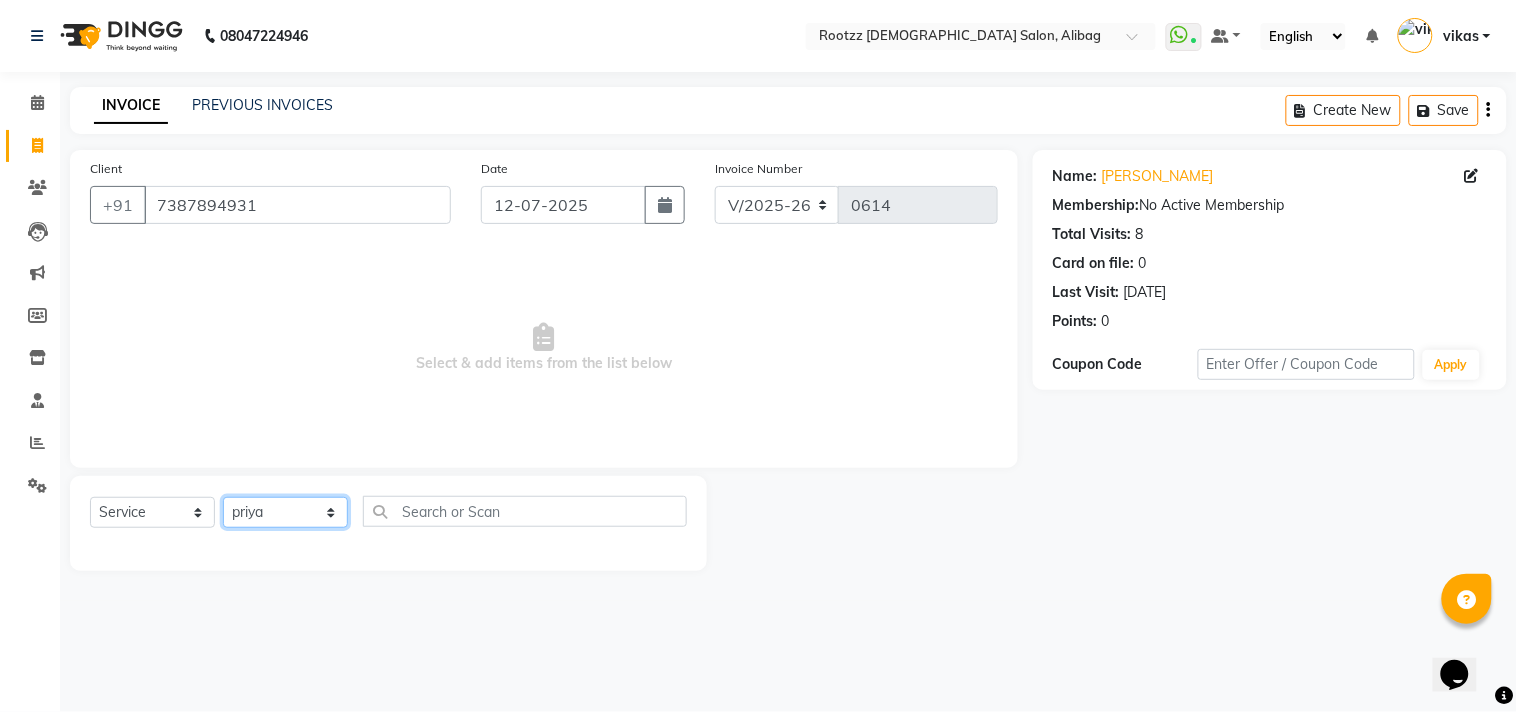 click on "Select Stylist [PERSON_NAME] [PERSON_NAME]  [PERSON_NAME] preeti [PERSON_NAME] priya [PERSON_NAME] Vikas" 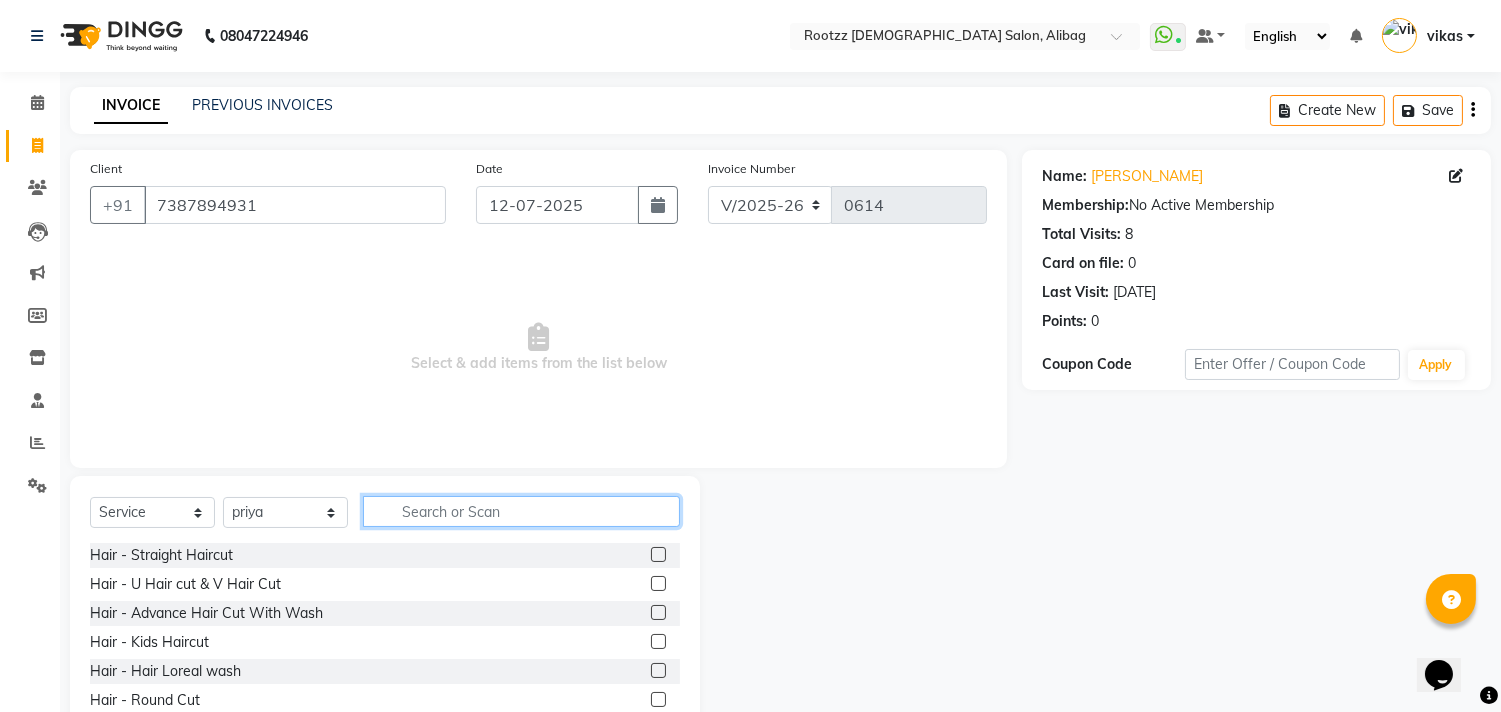 click 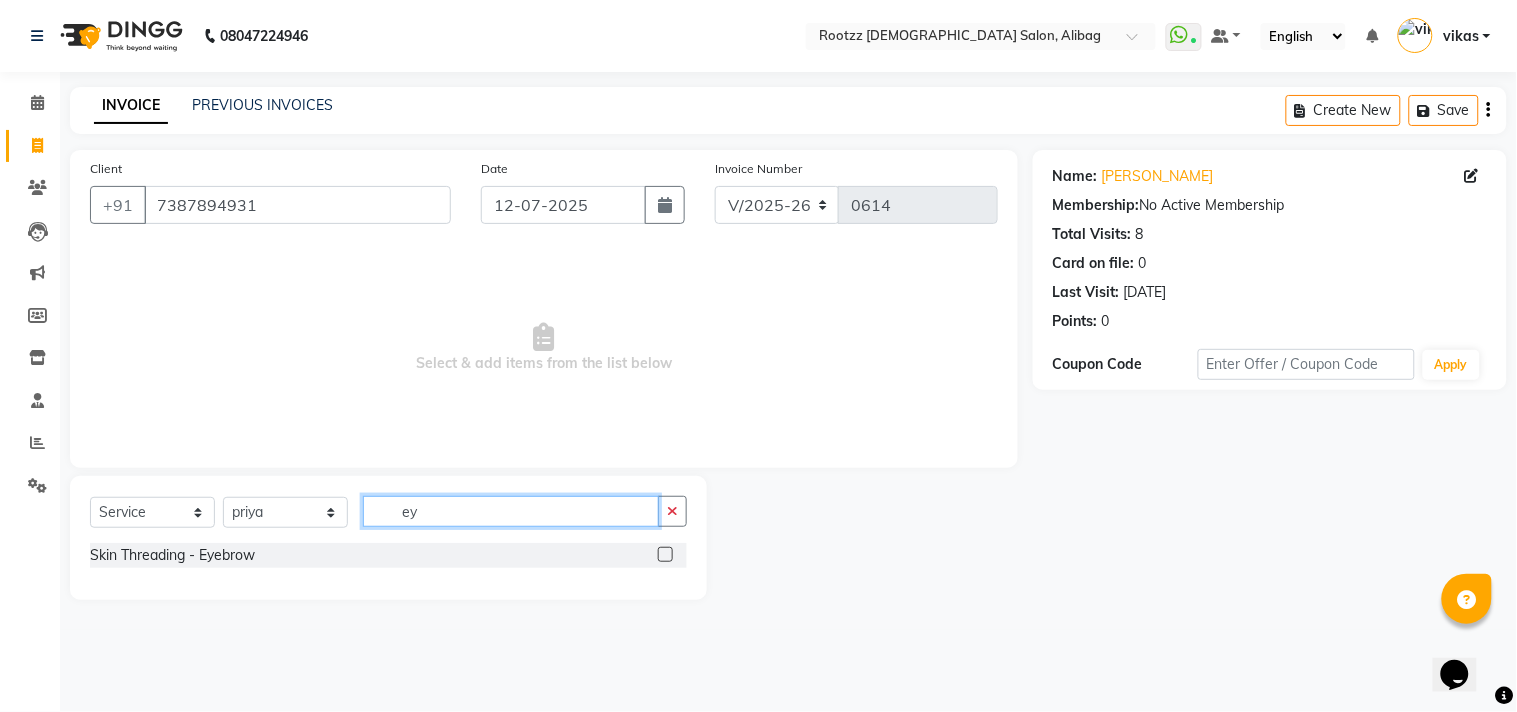 type on "ey" 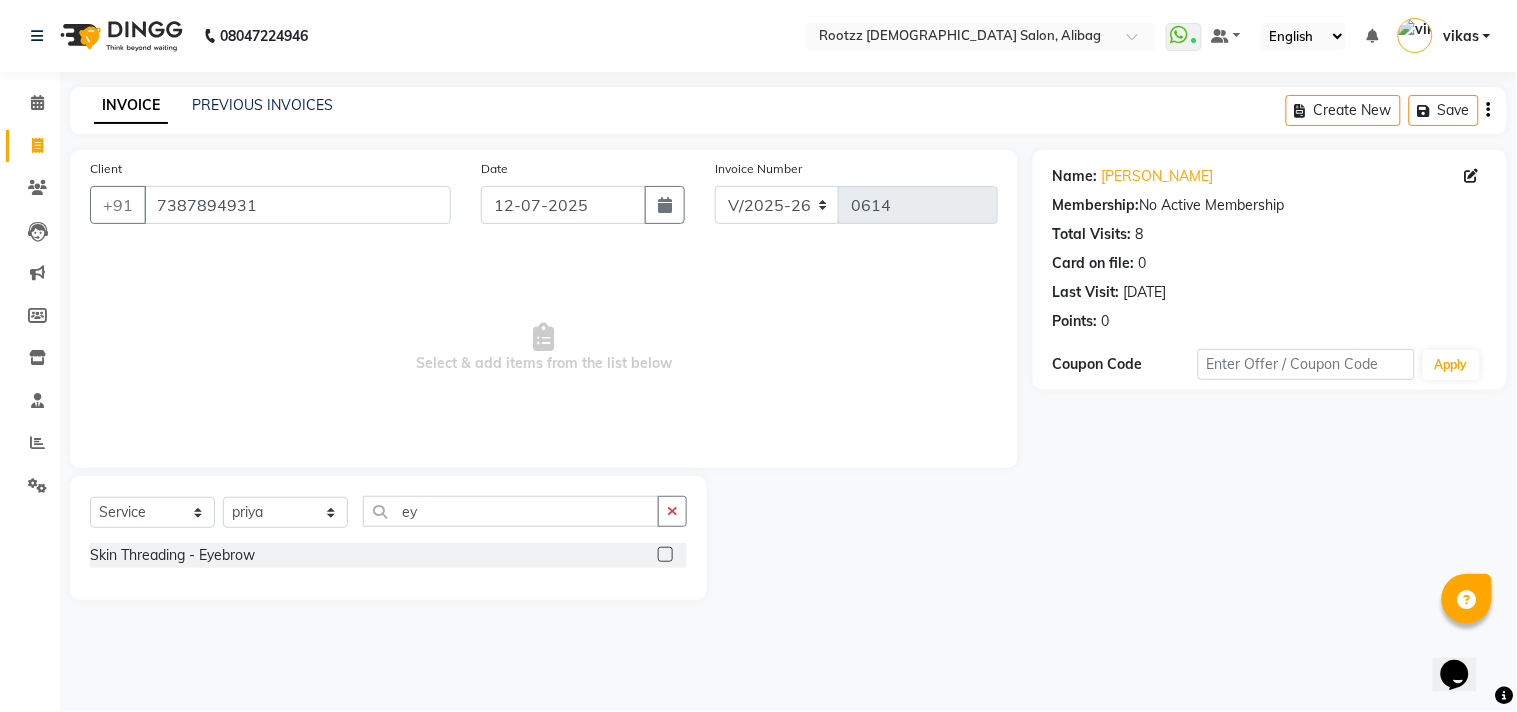 click 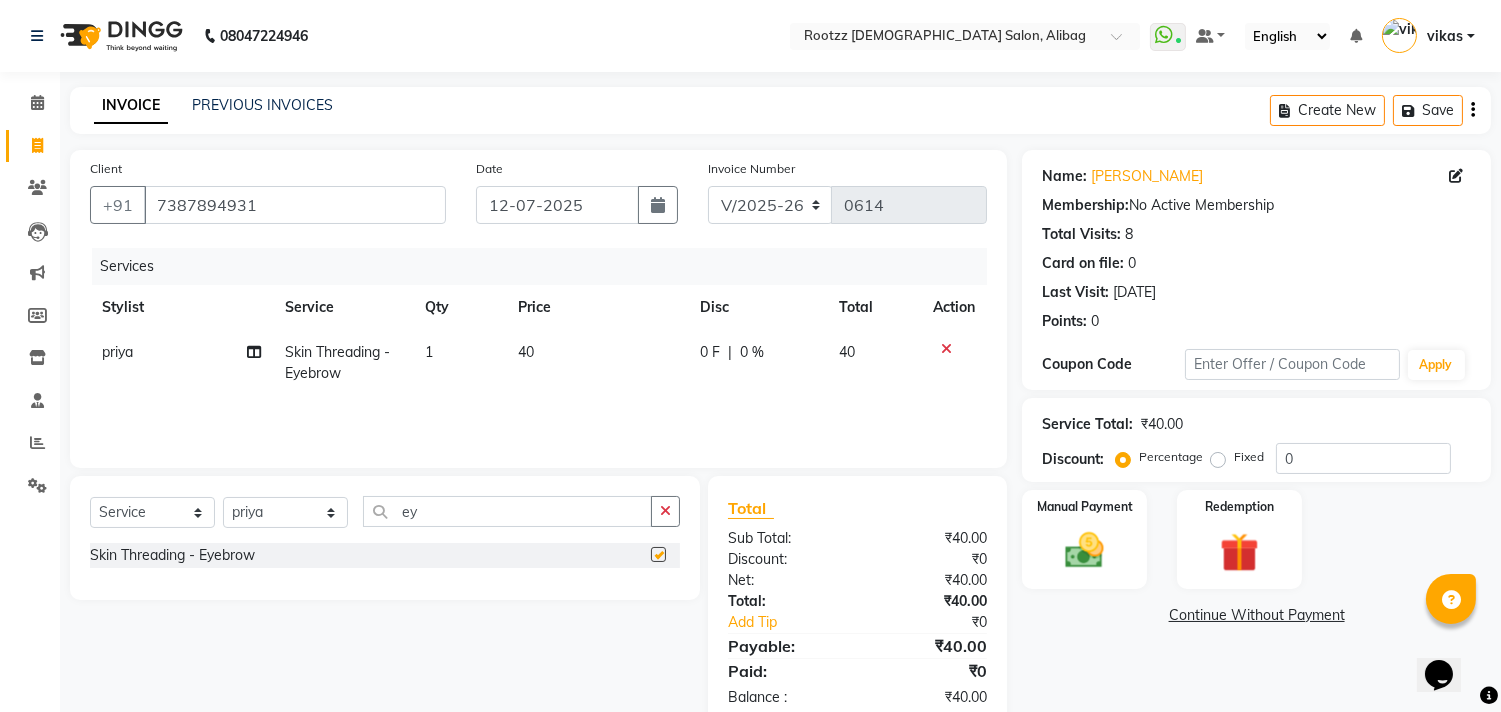 checkbox on "false" 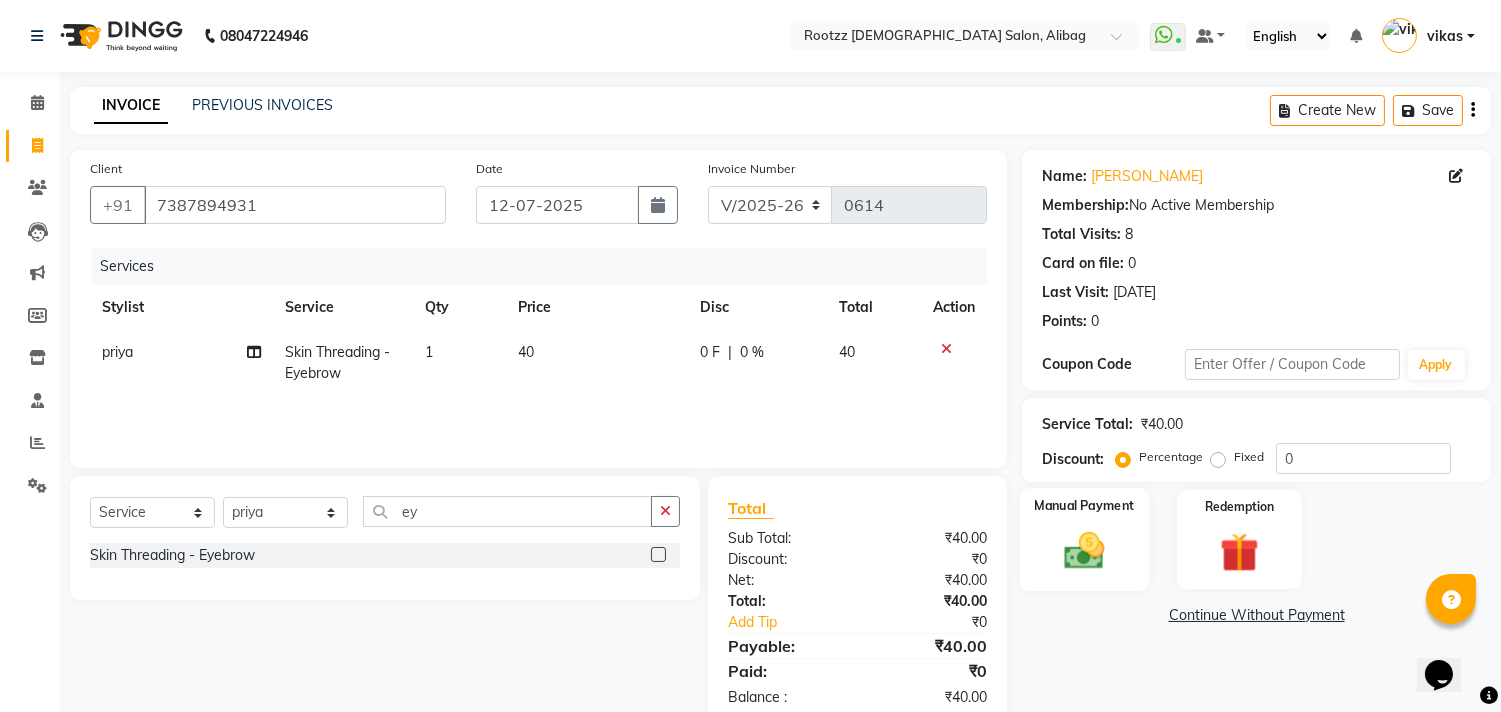 click 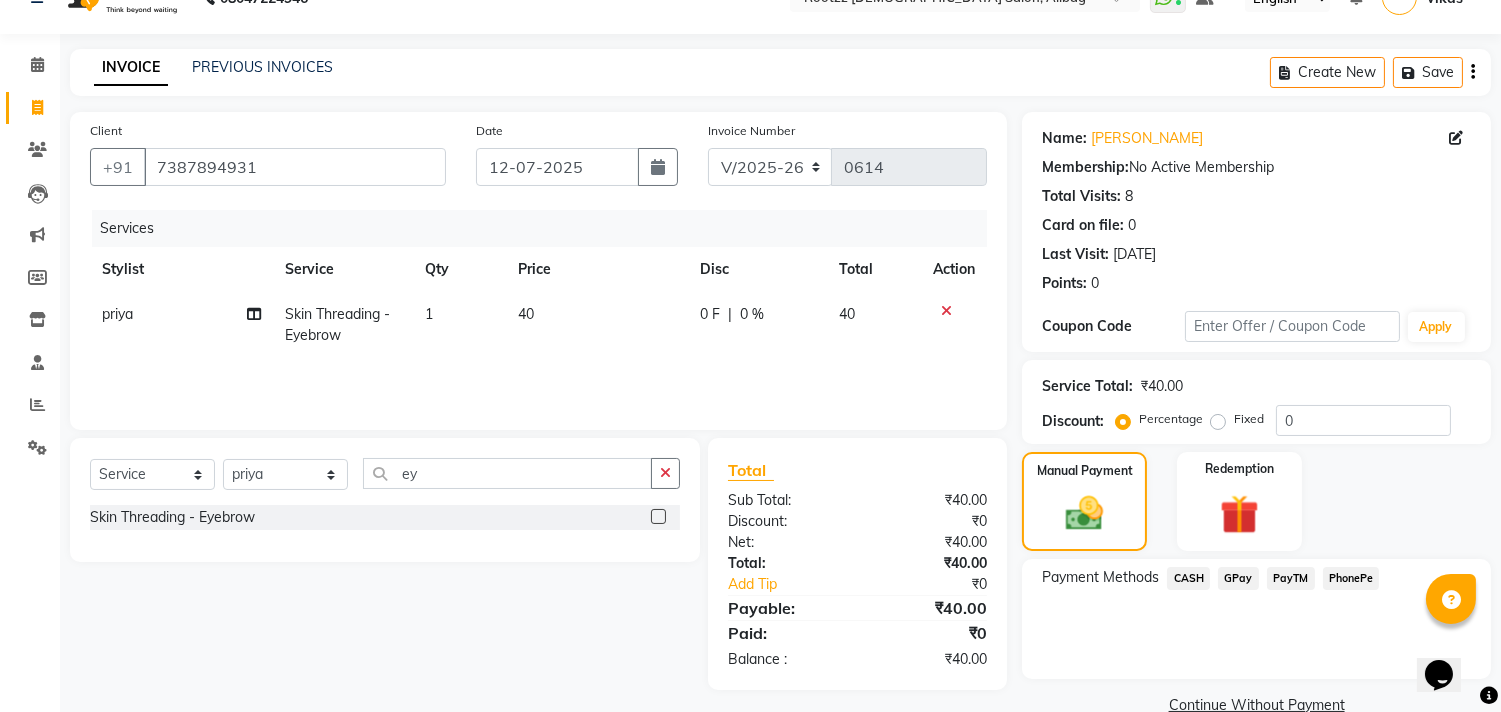 scroll, scrollTop: 71, scrollLeft: 0, axis: vertical 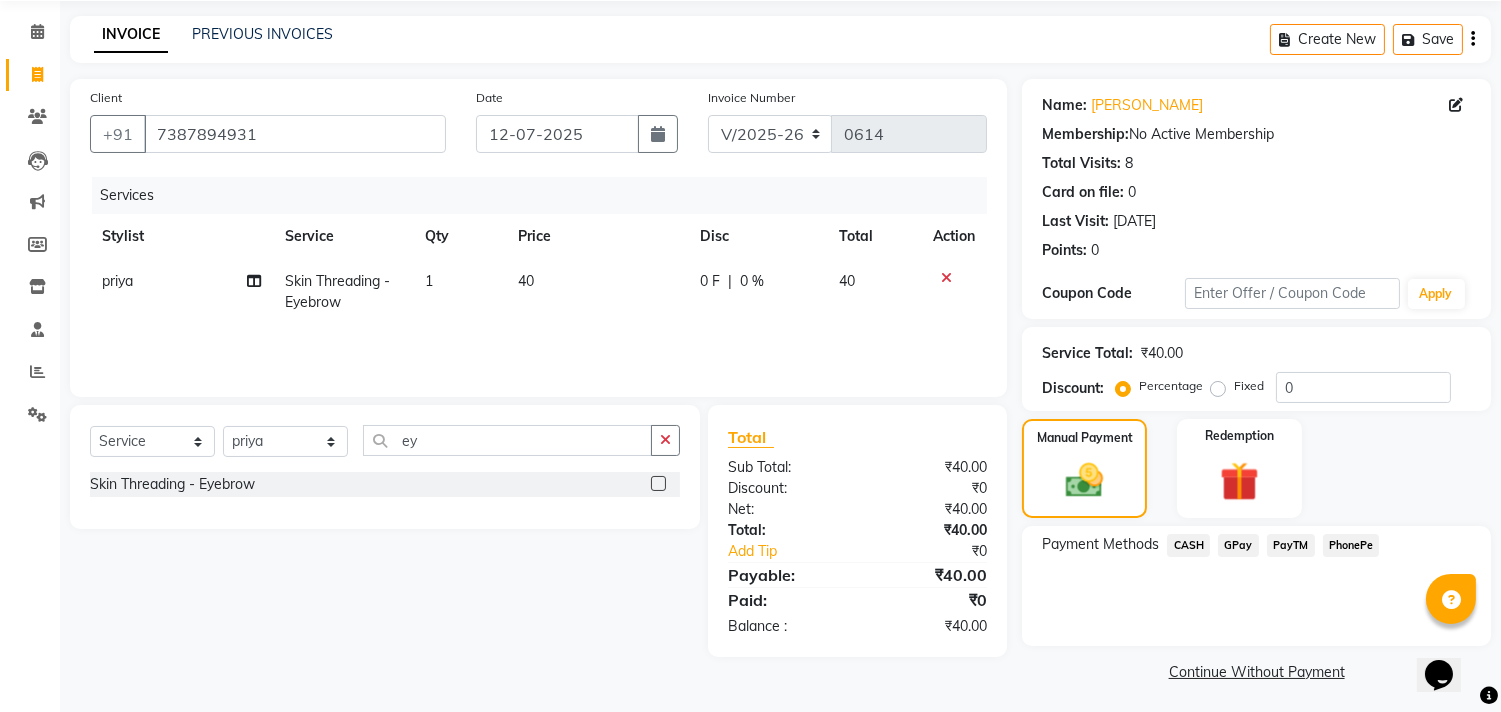 click on "GPay" 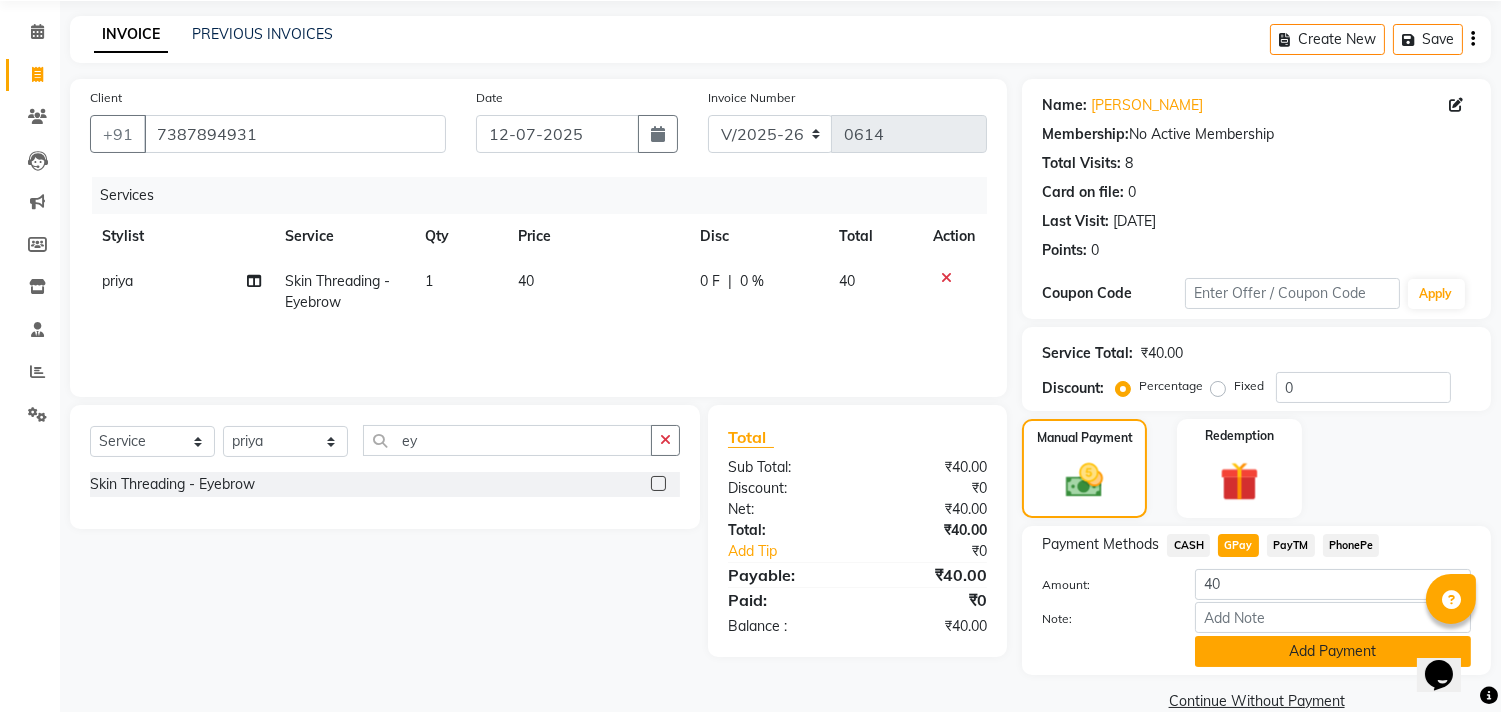 click on "Add Payment" 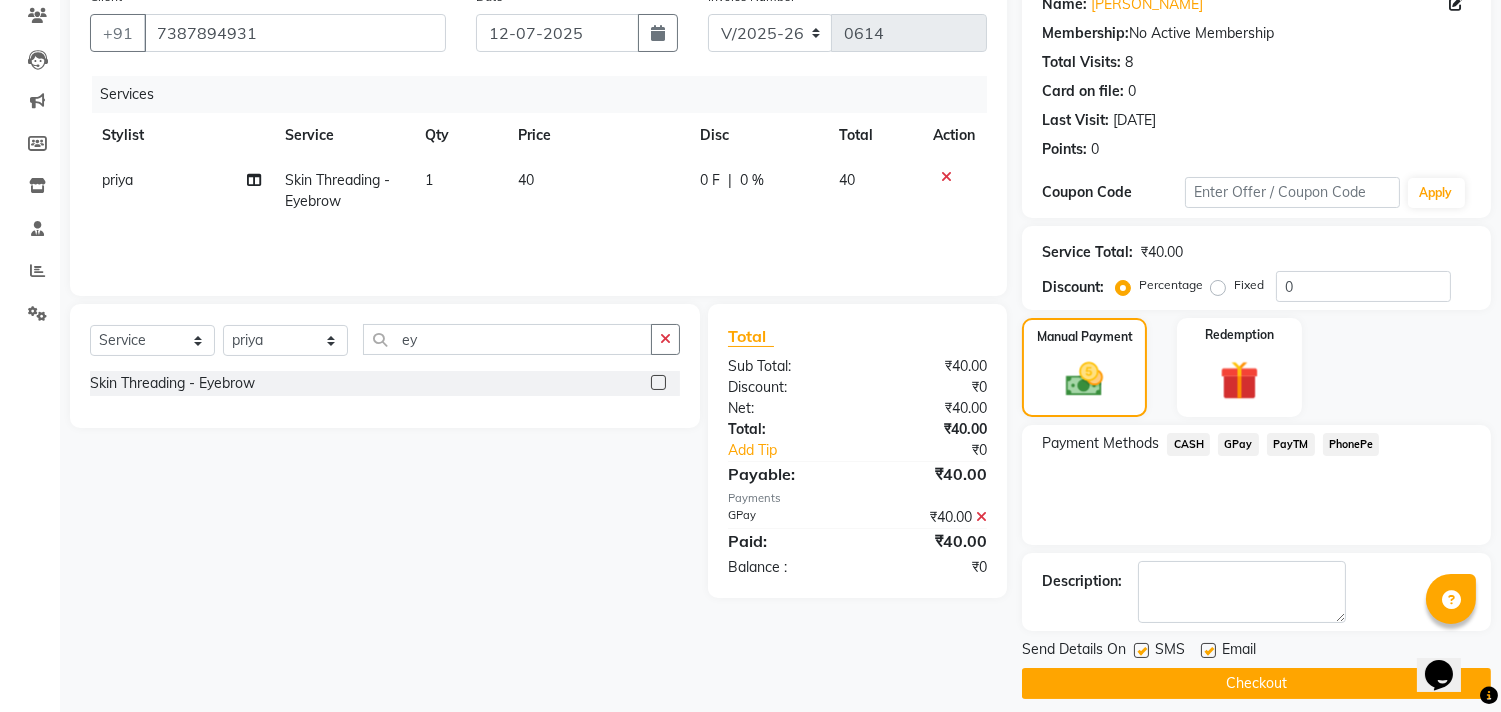 scroll, scrollTop: 187, scrollLeft: 0, axis: vertical 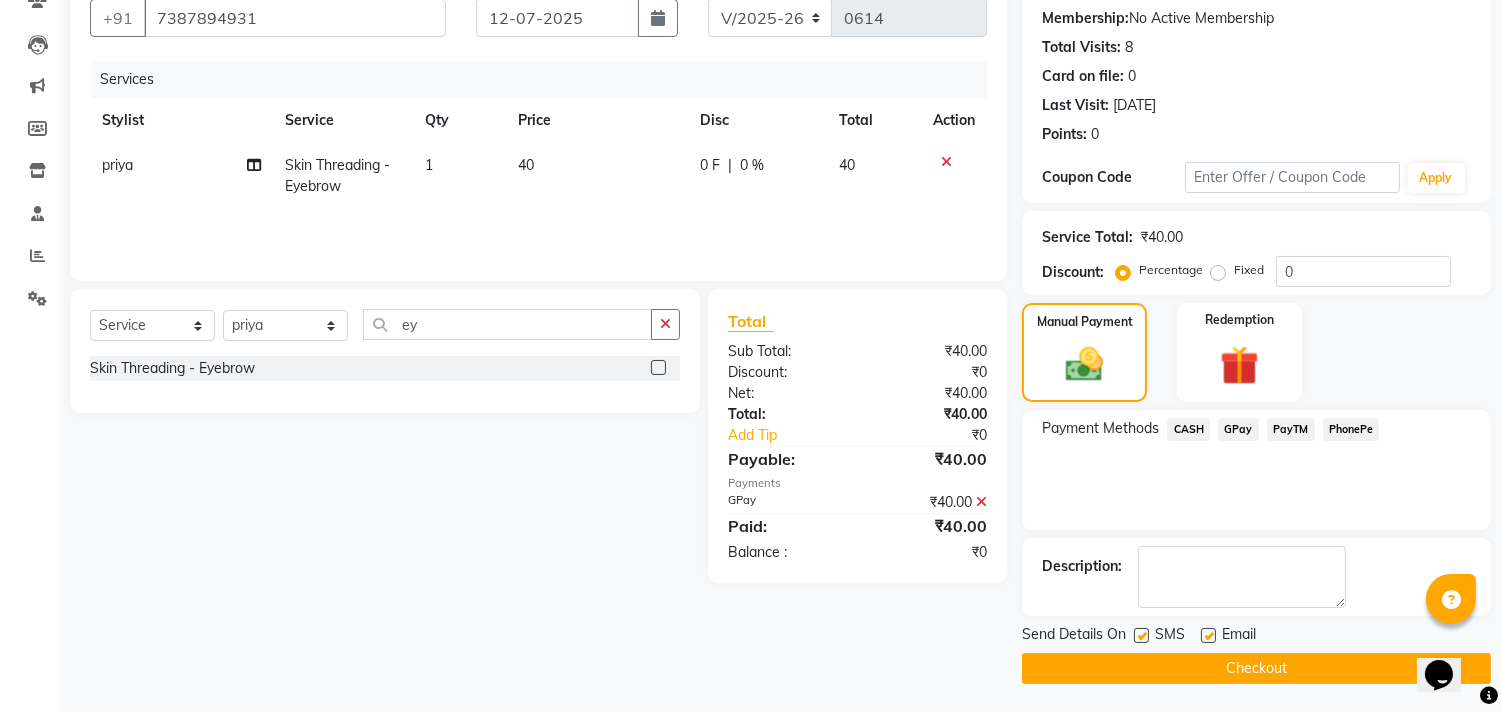 click on "Checkout" 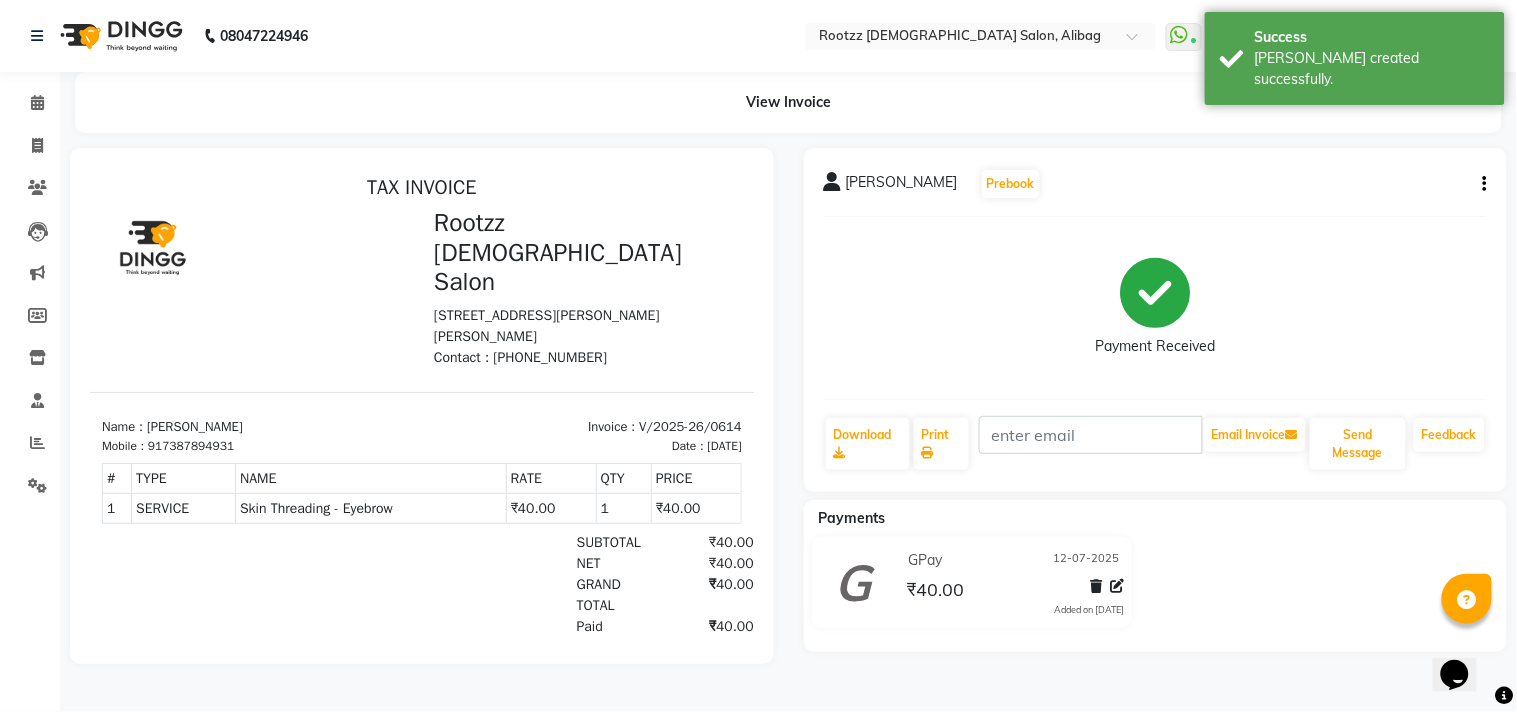 scroll, scrollTop: 0, scrollLeft: 0, axis: both 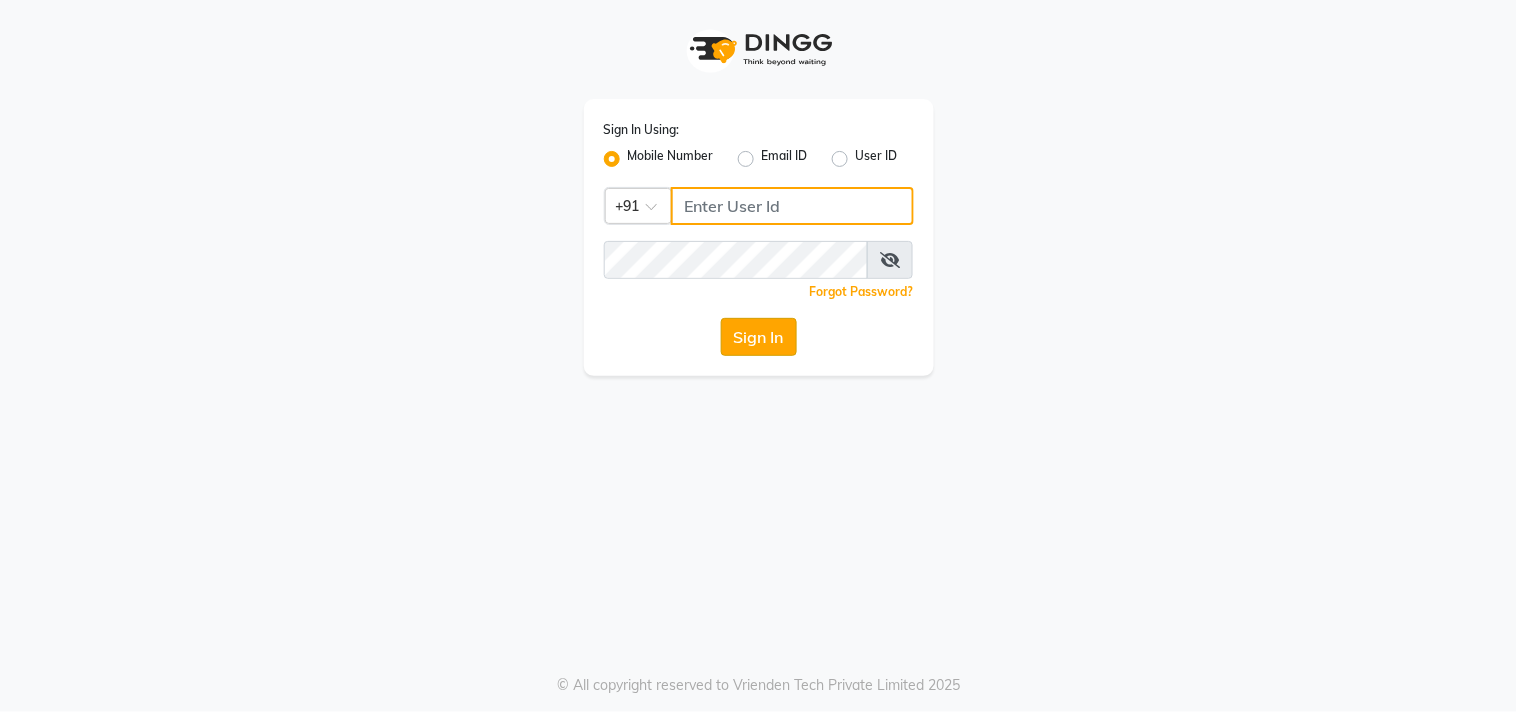 type on "9921073963" 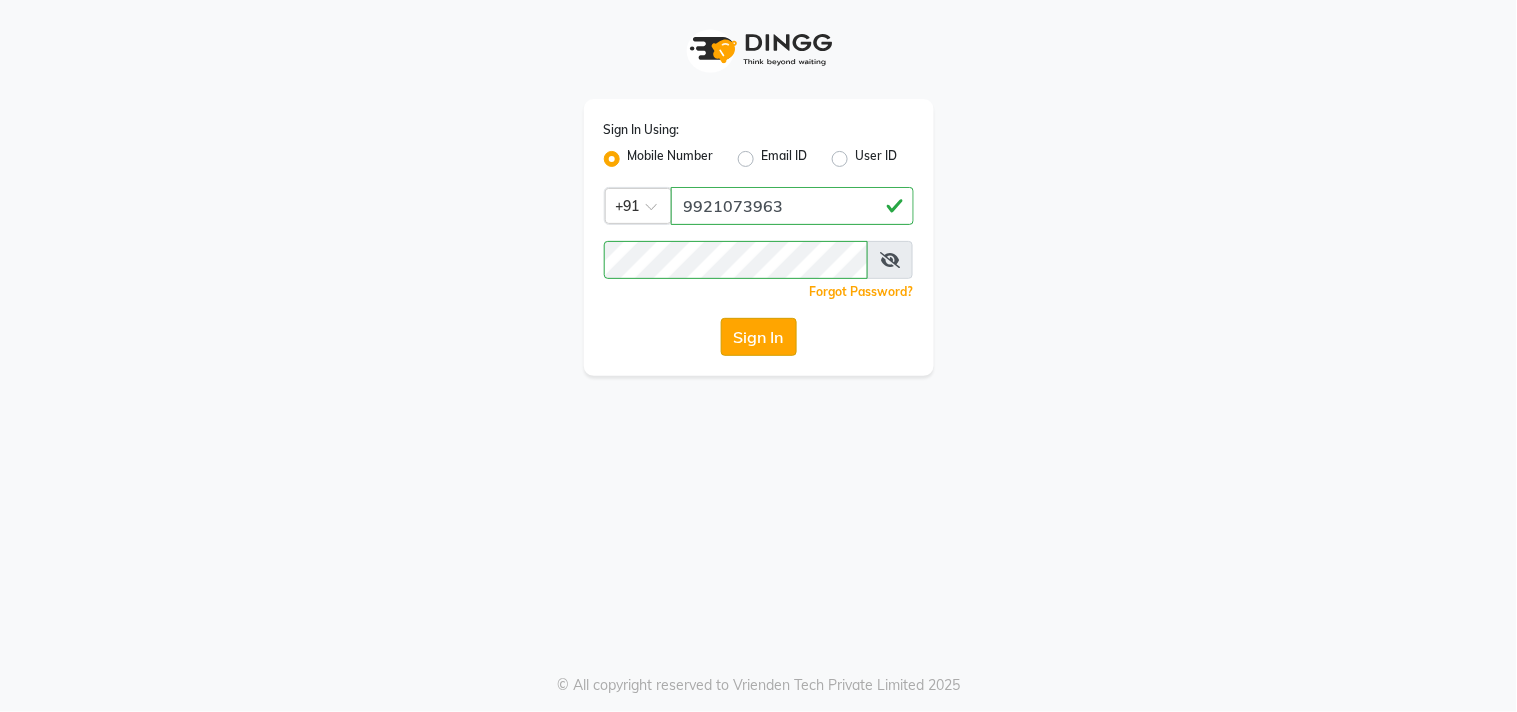 click on "Sign In" 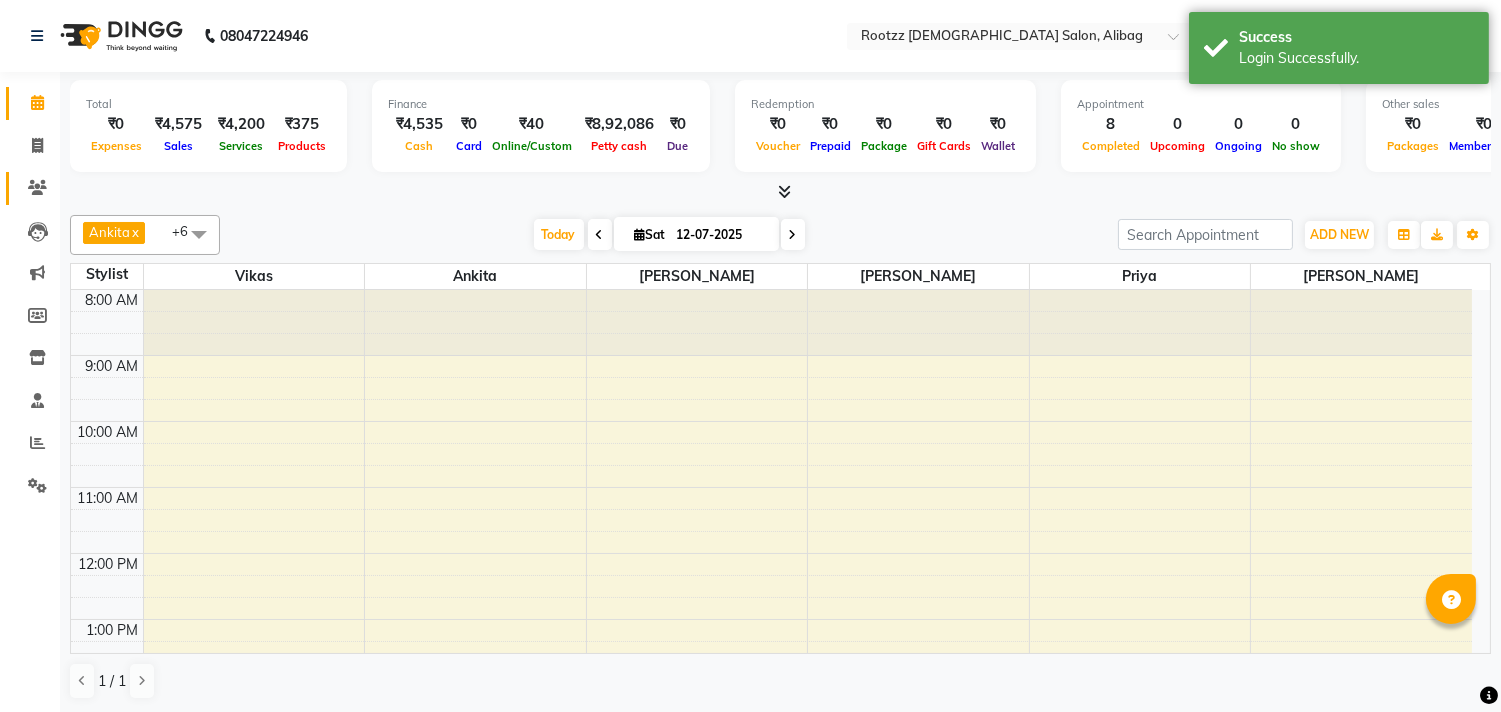 select on "en" 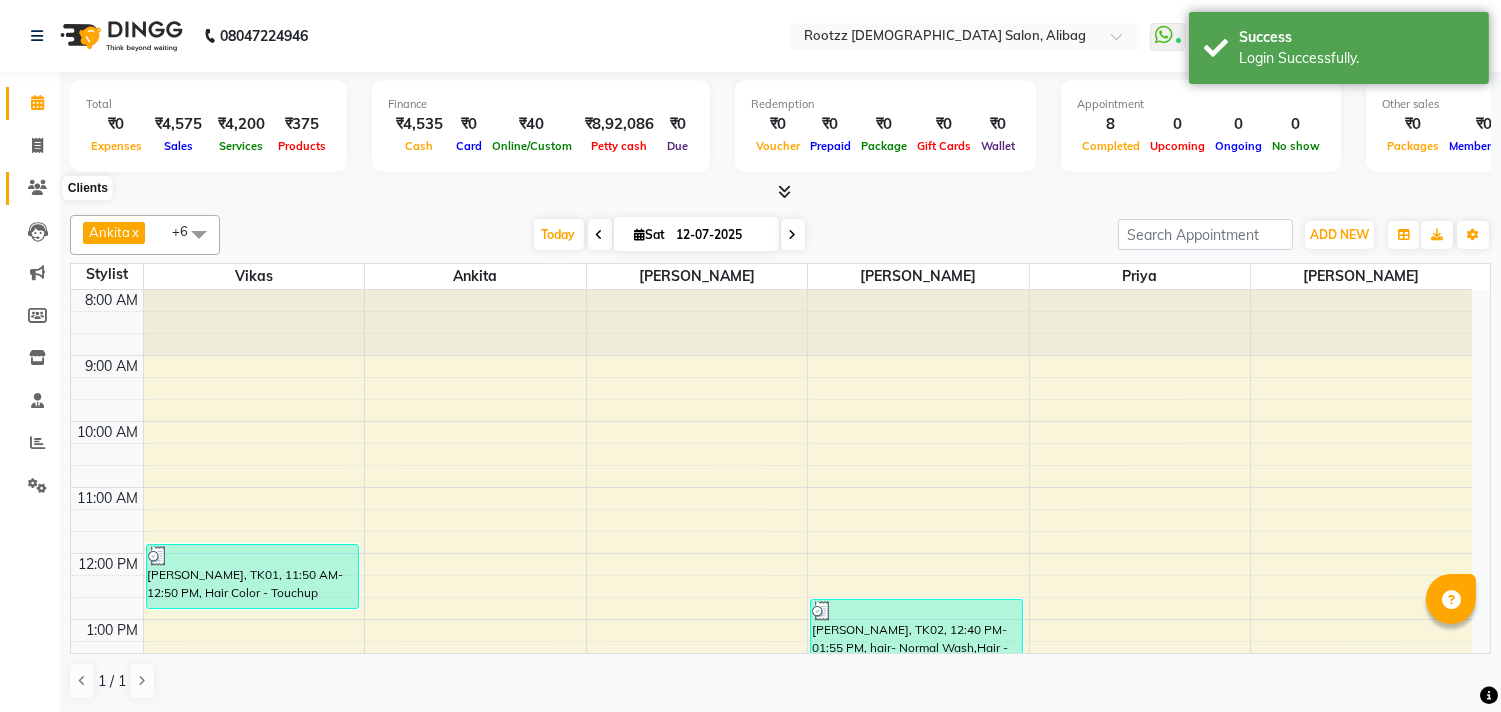 scroll, scrollTop: 460, scrollLeft: 0, axis: vertical 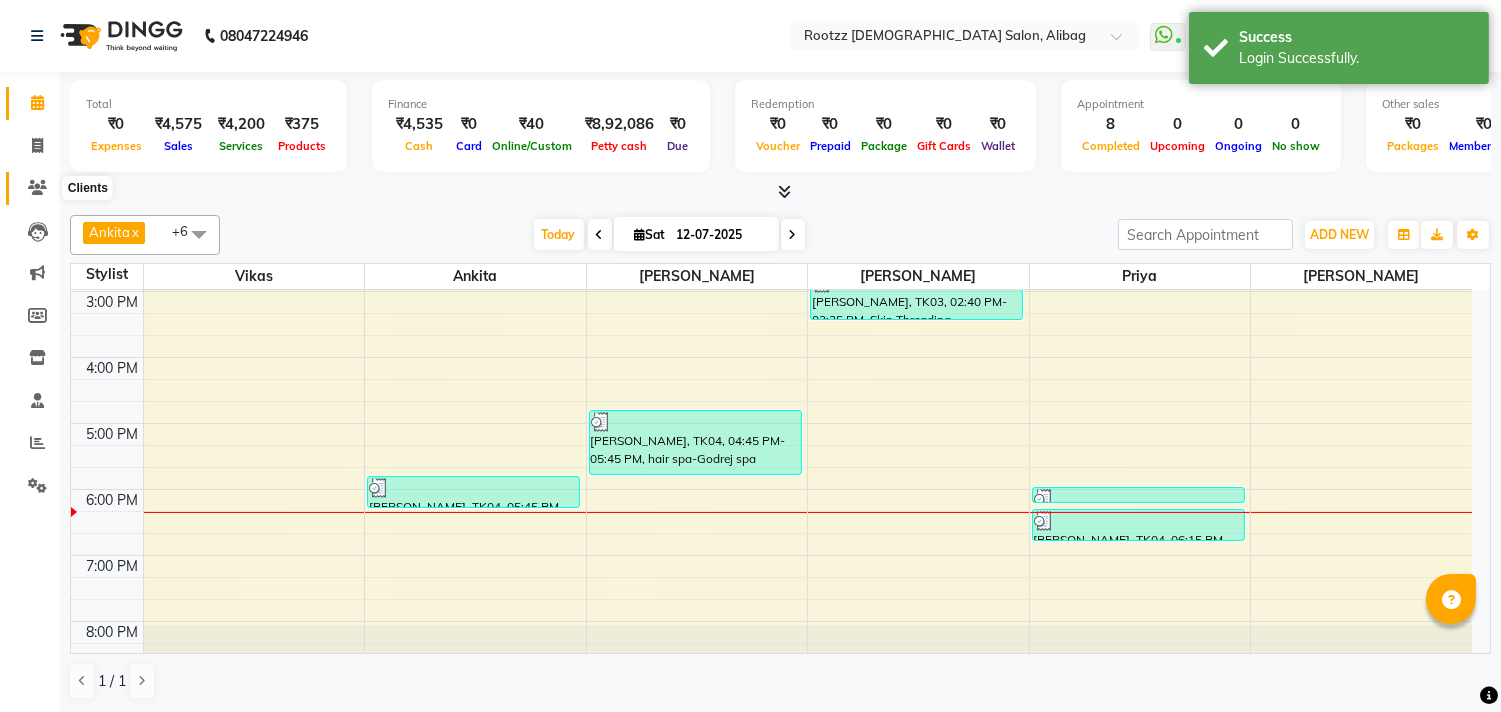 click 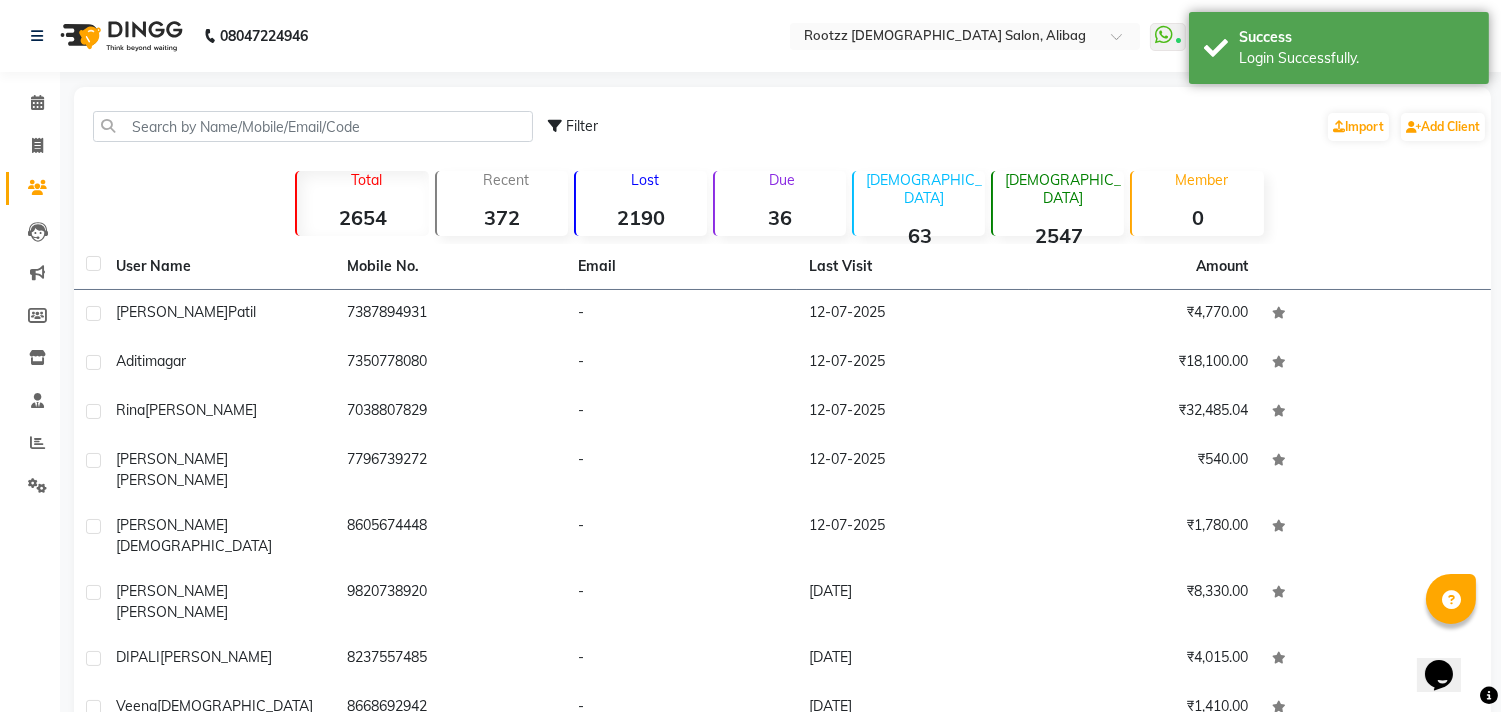scroll, scrollTop: 0, scrollLeft: 0, axis: both 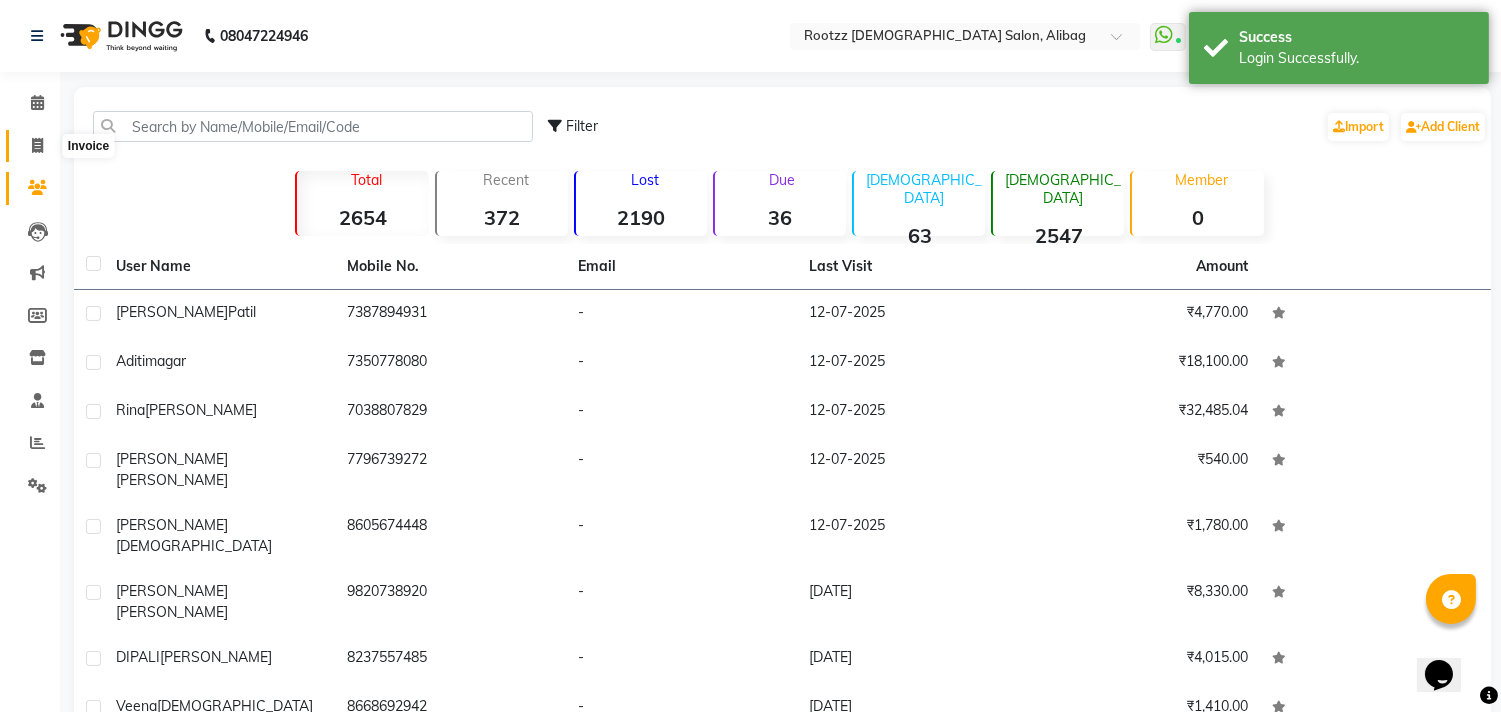 click 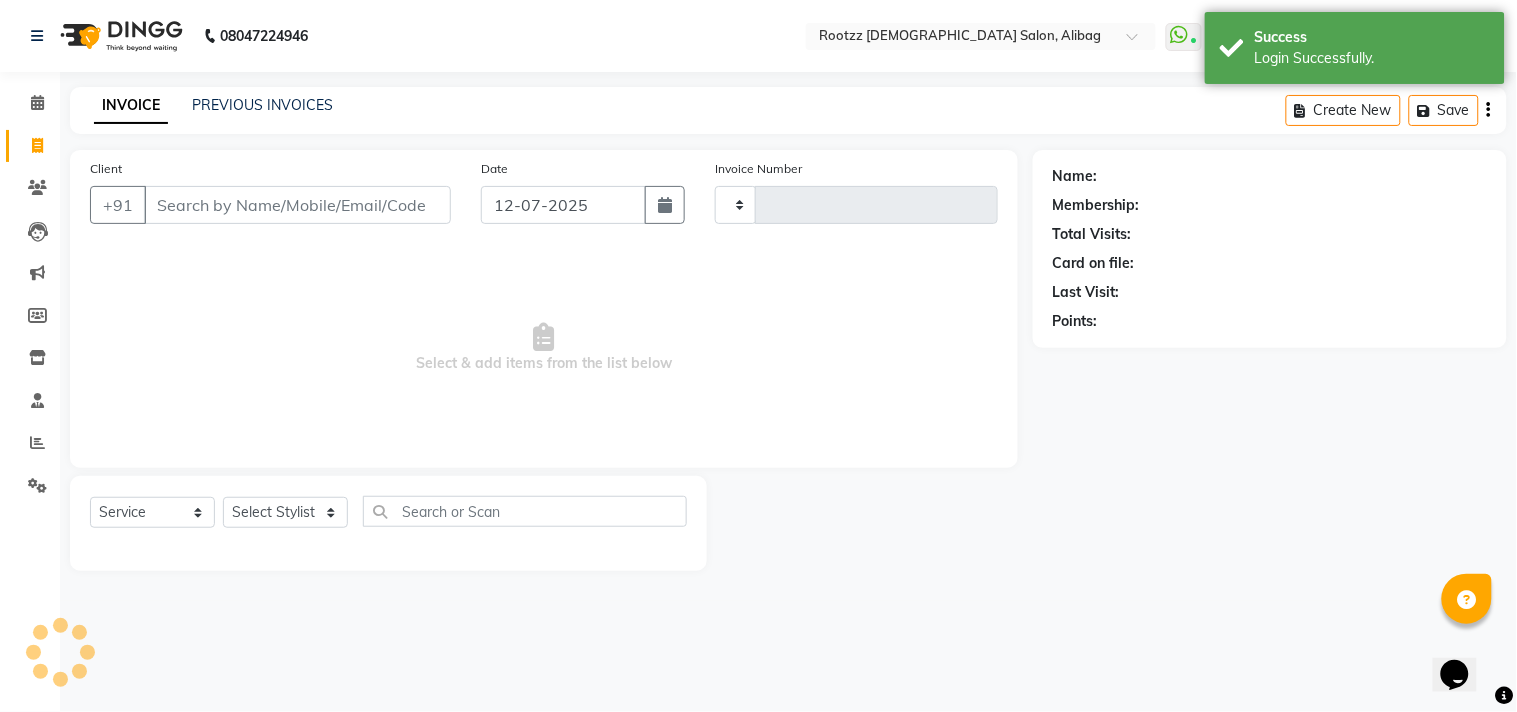 type on "0615" 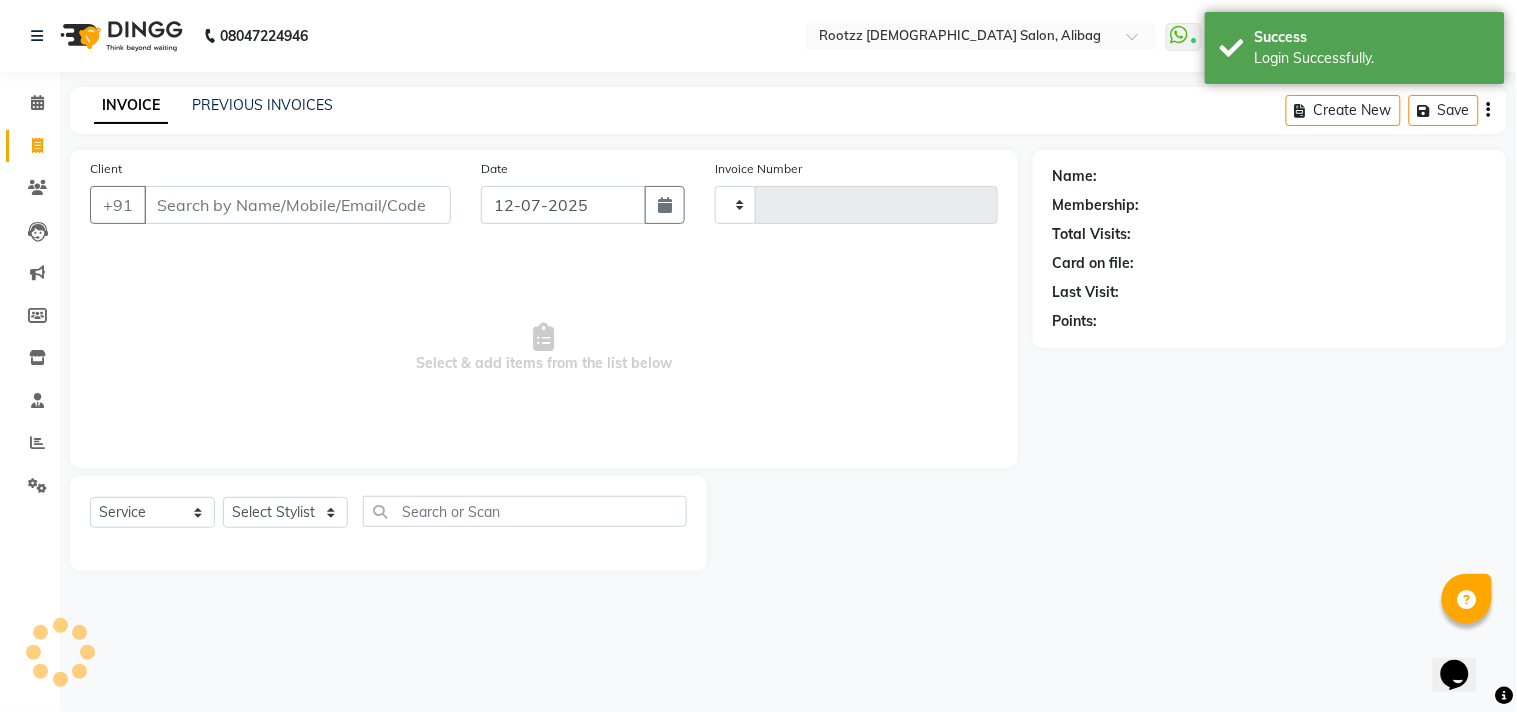 select on "76" 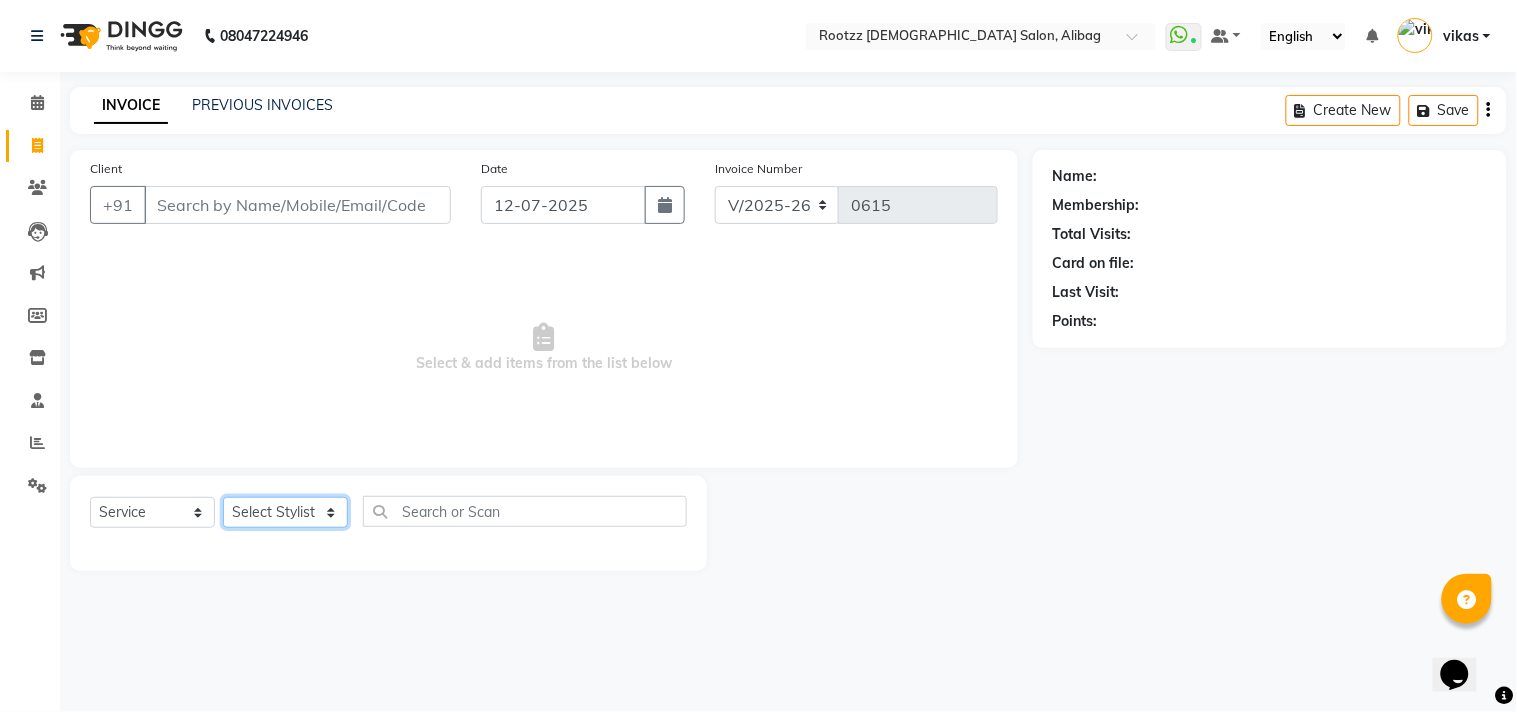 click on "Select Stylist [PERSON_NAME] [PERSON_NAME]  [PERSON_NAME] preeti [PERSON_NAME] priya [PERSON_NAME] Vikas" 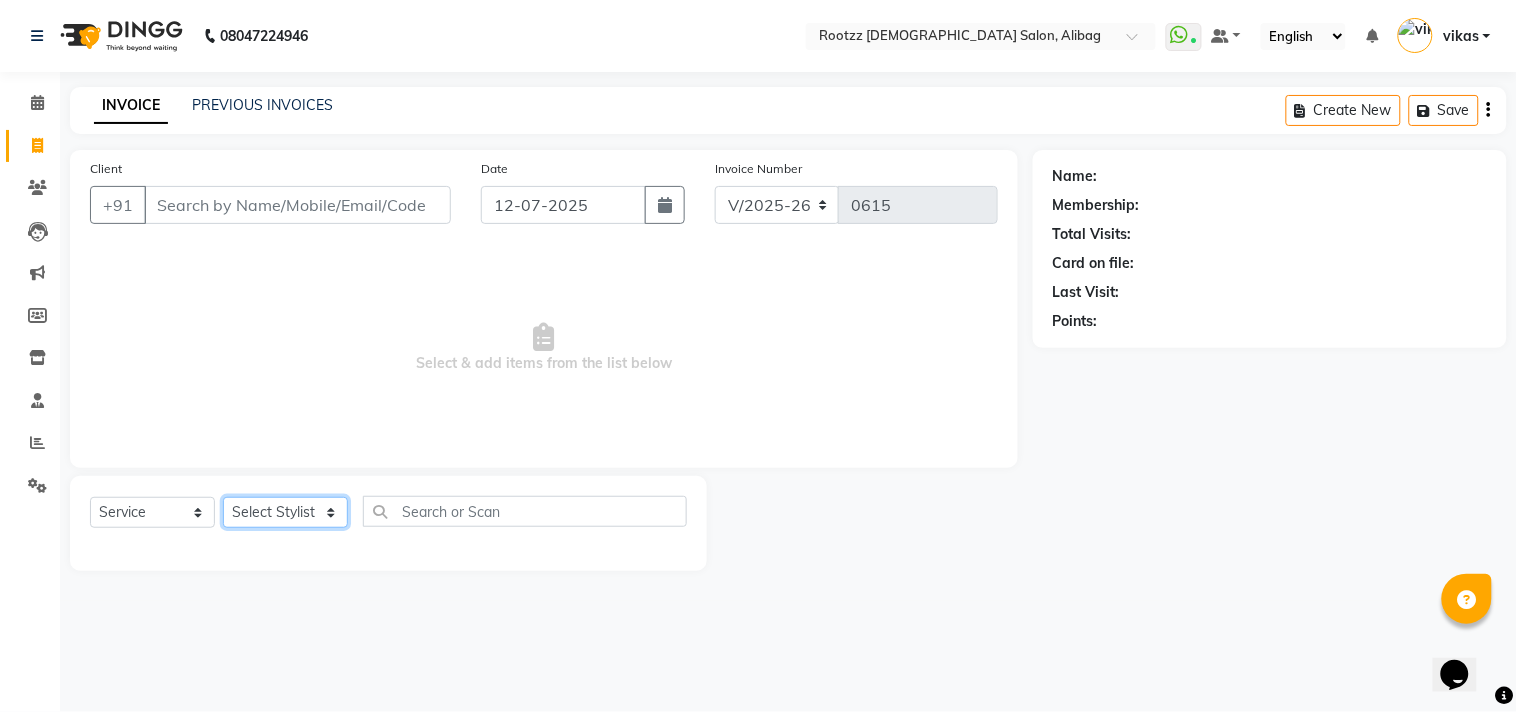 select on "9008" 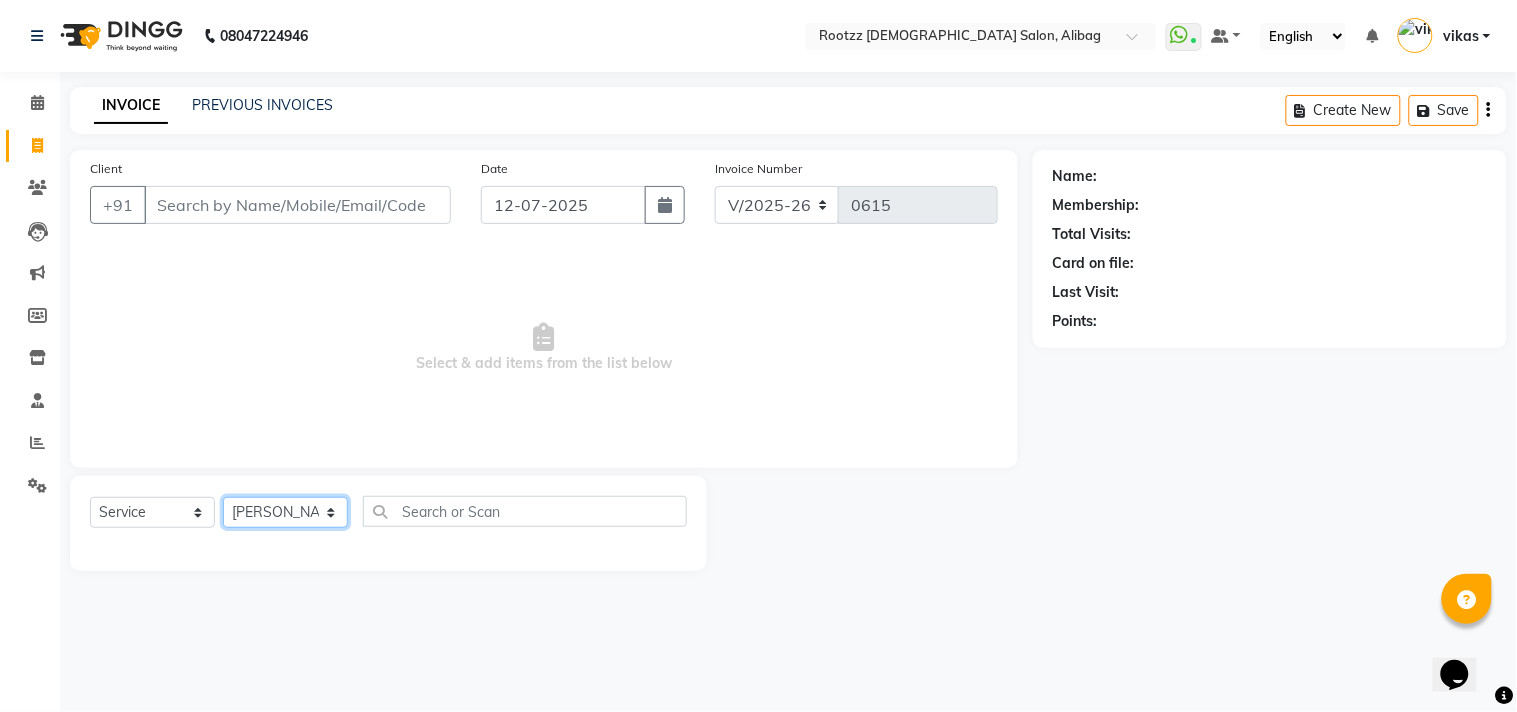 click on "Select Stylist [PERSON_NAME] [PERSON_NAME]  [PERSON_NAME] preeti [PERSON_NAME] priya [PERSON_NAME] Vikas" 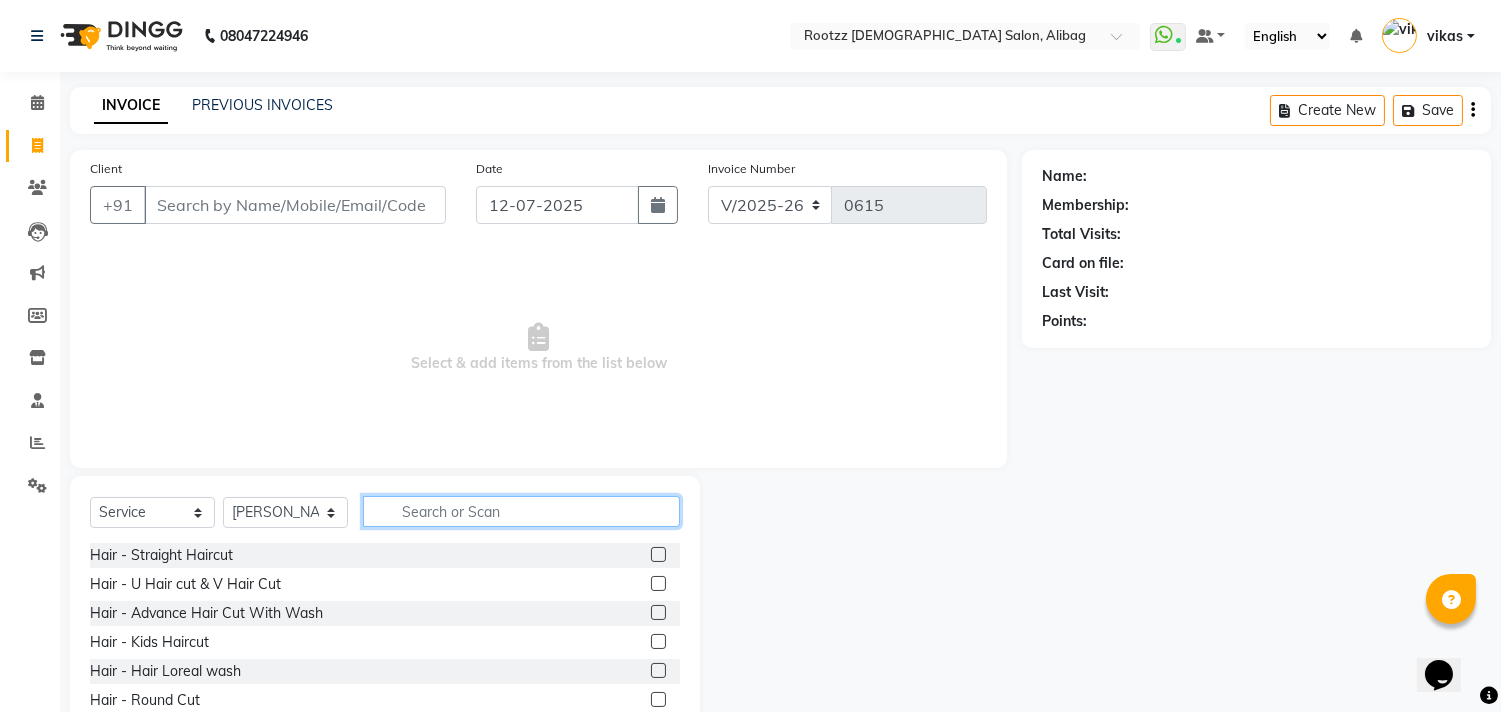click 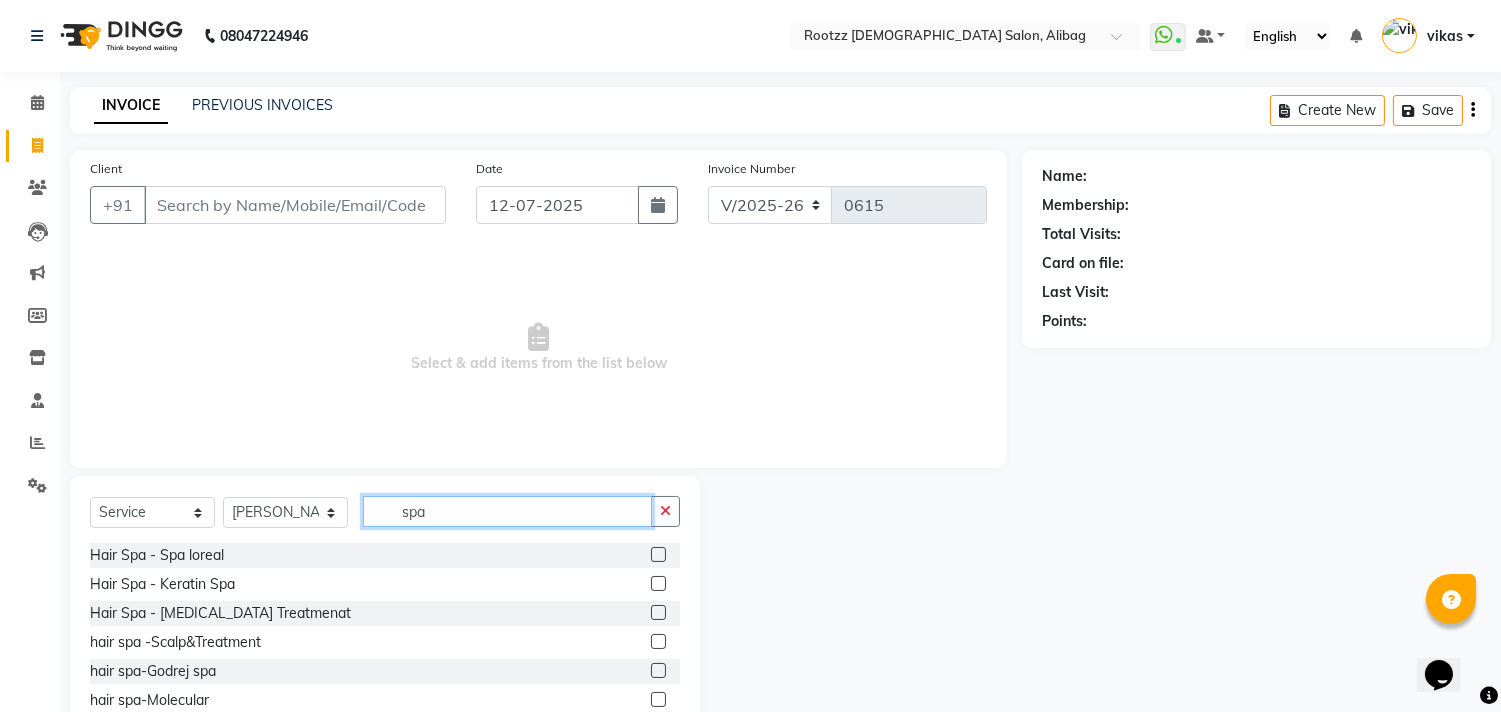scroll, scrollTop: 32, scrollLeft: 0, axis: vertical 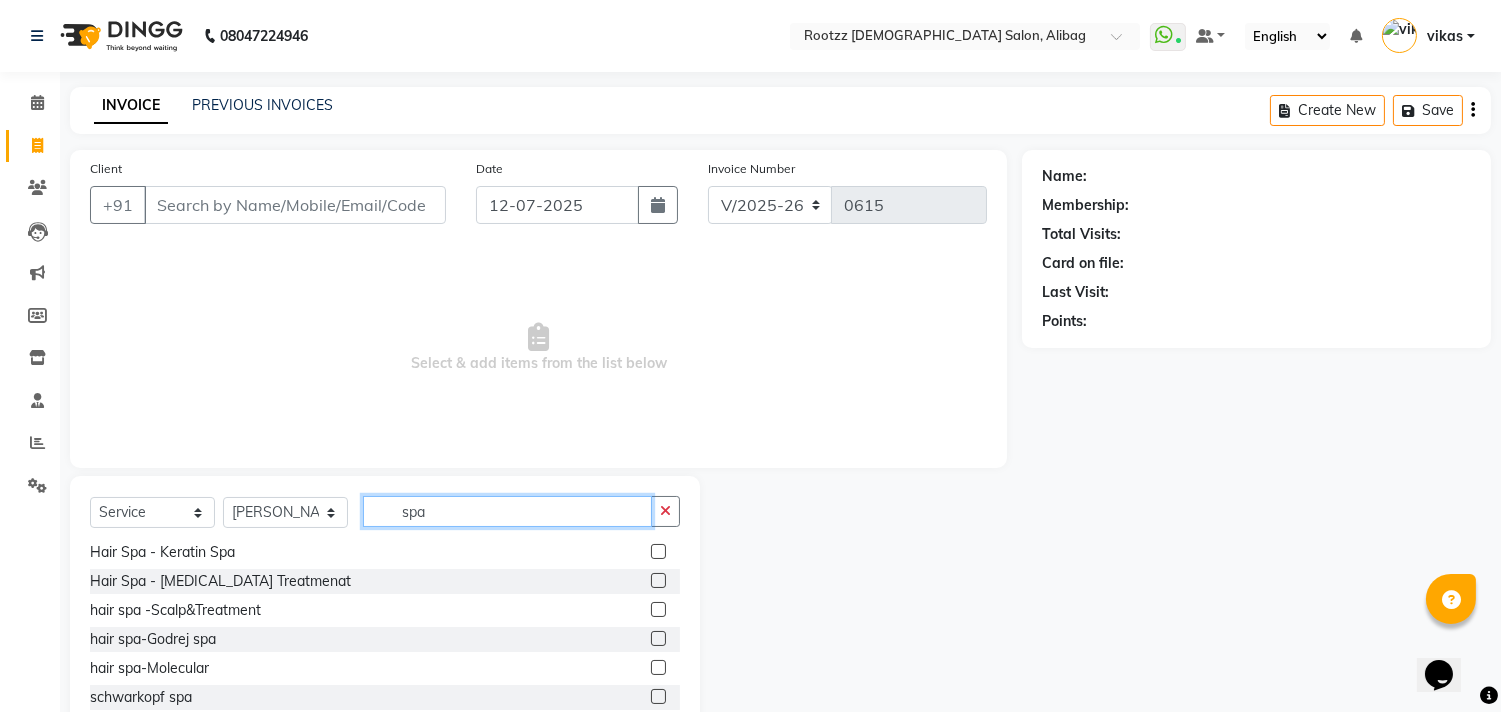 type on "spa" 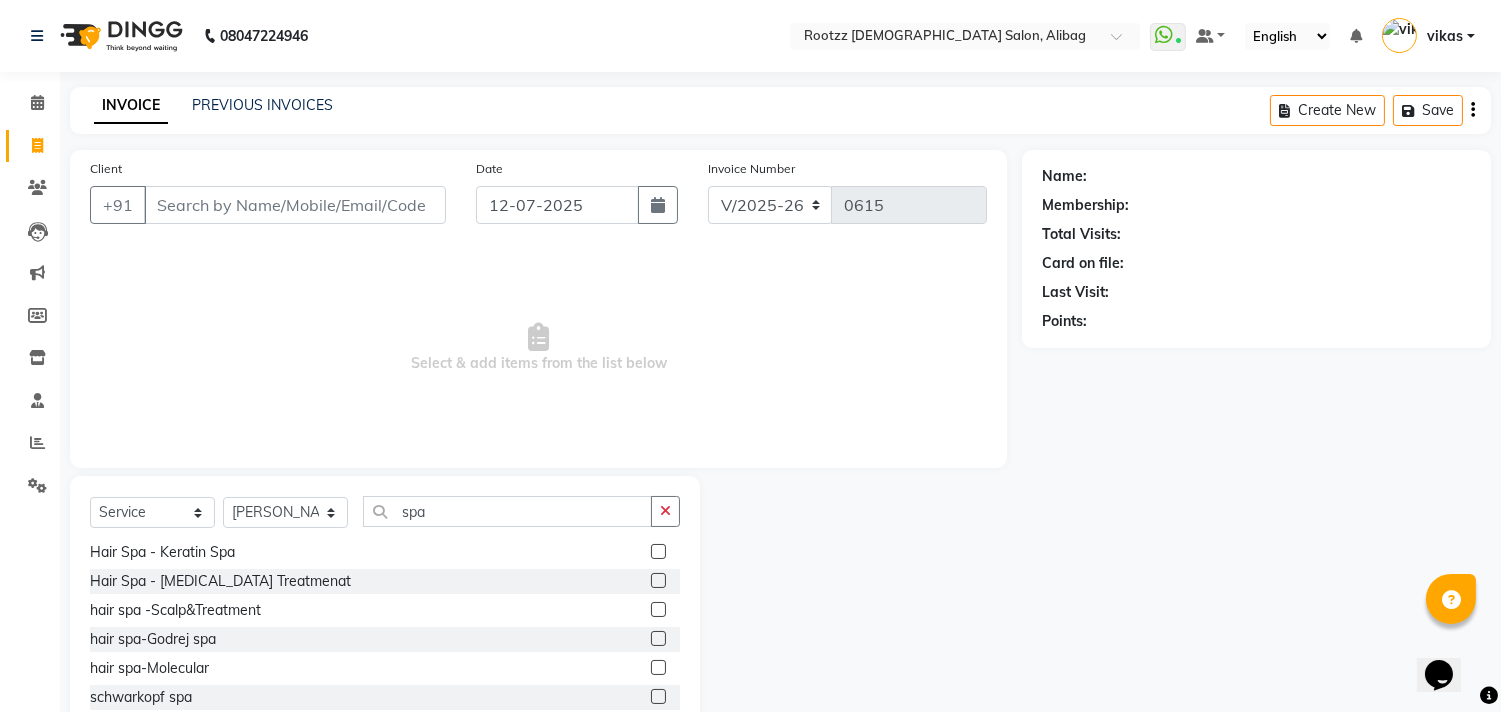 click 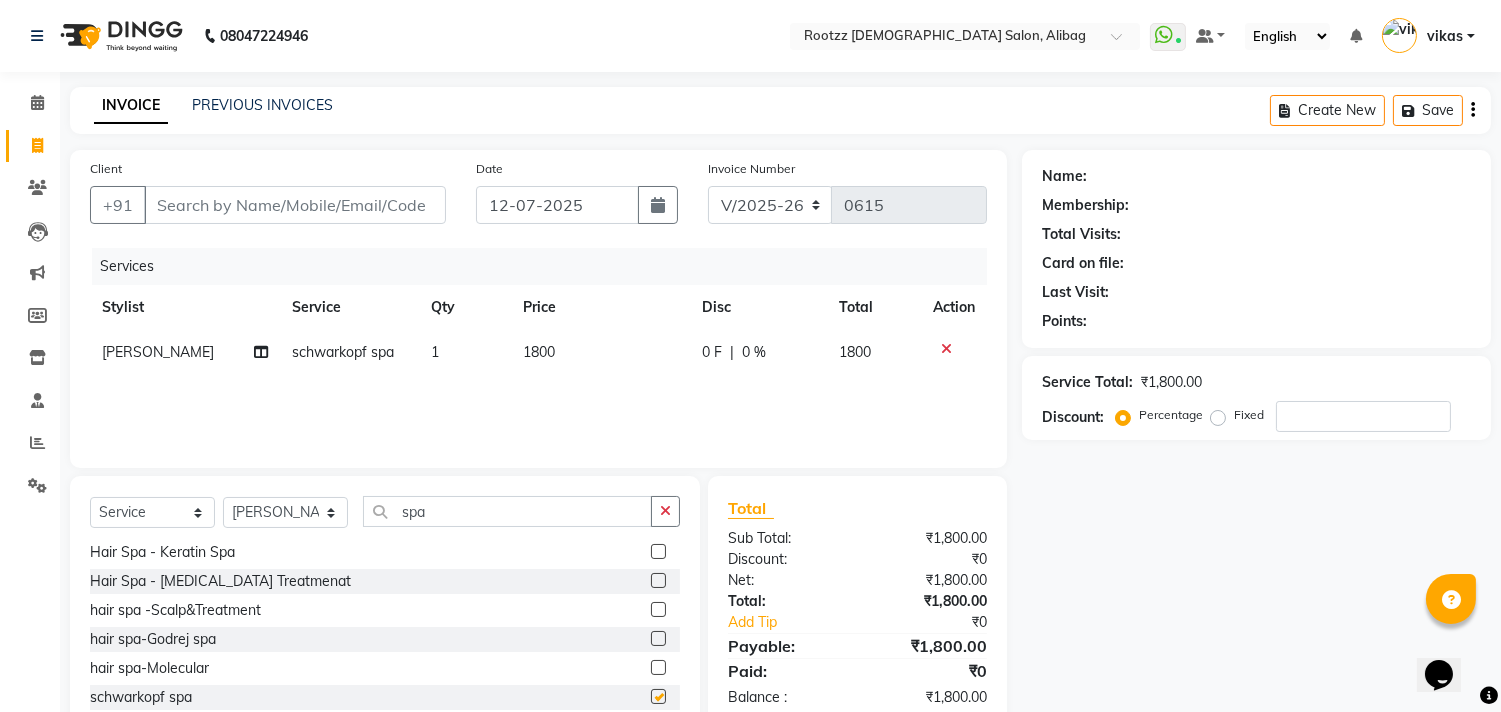 checkbox on "false" 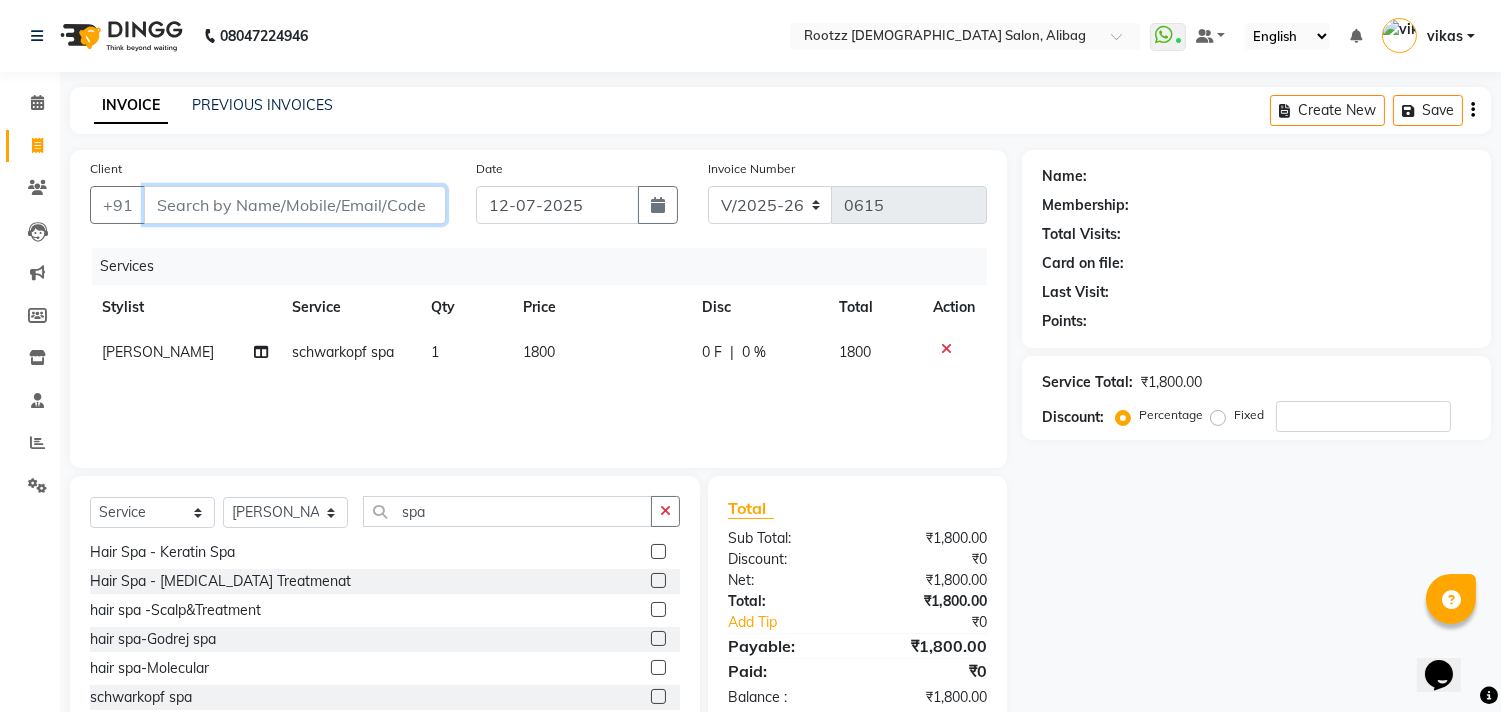 click on "Client" at bounding box center [295, 205] 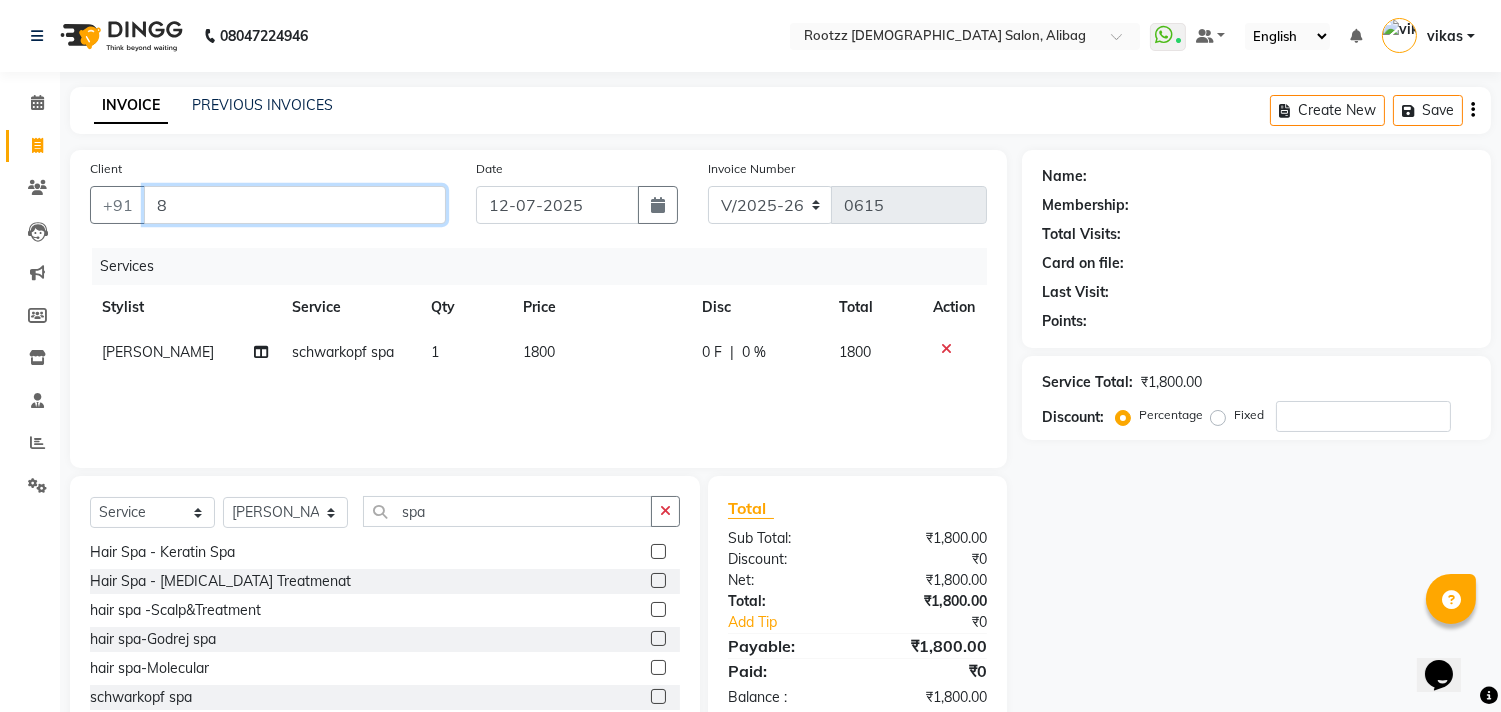 type on "0" 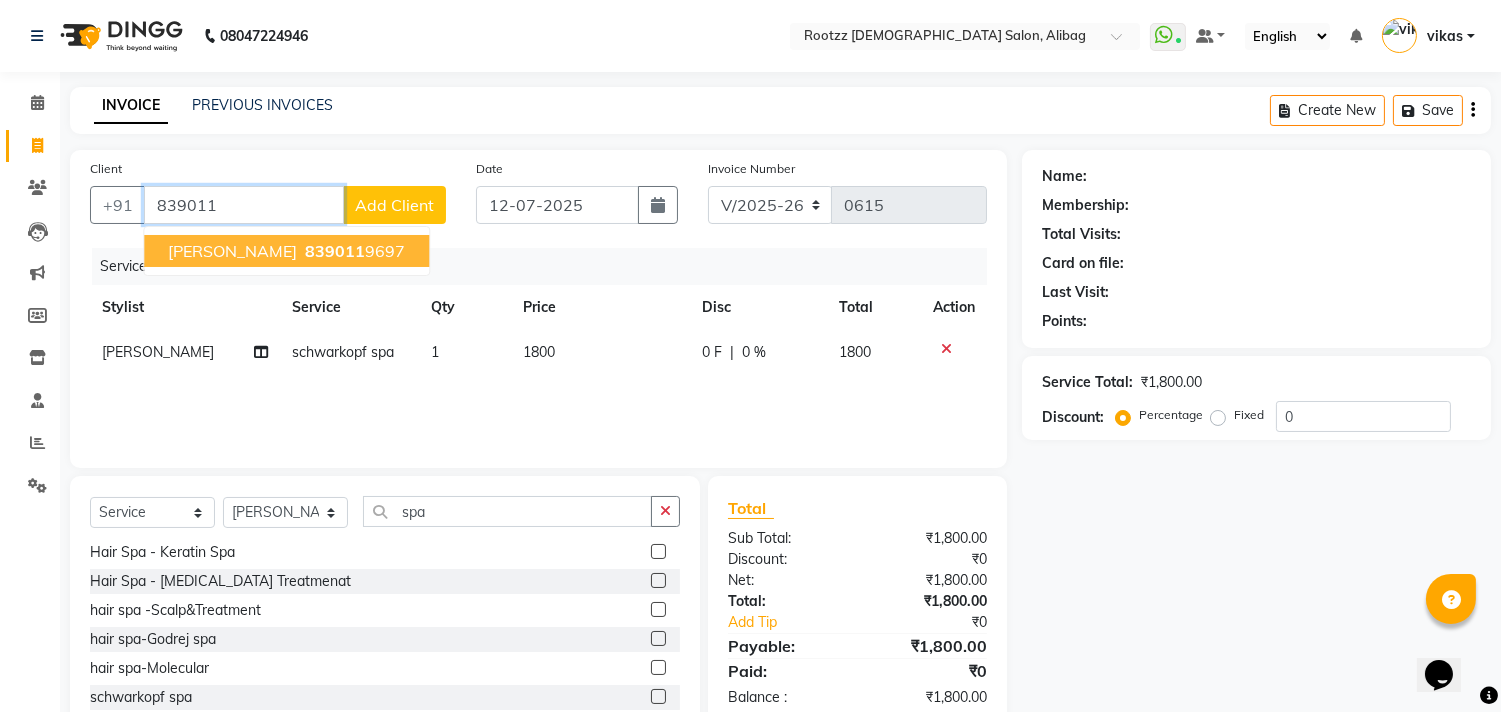 click on "839011 9697" at bounding box center [353, 251] 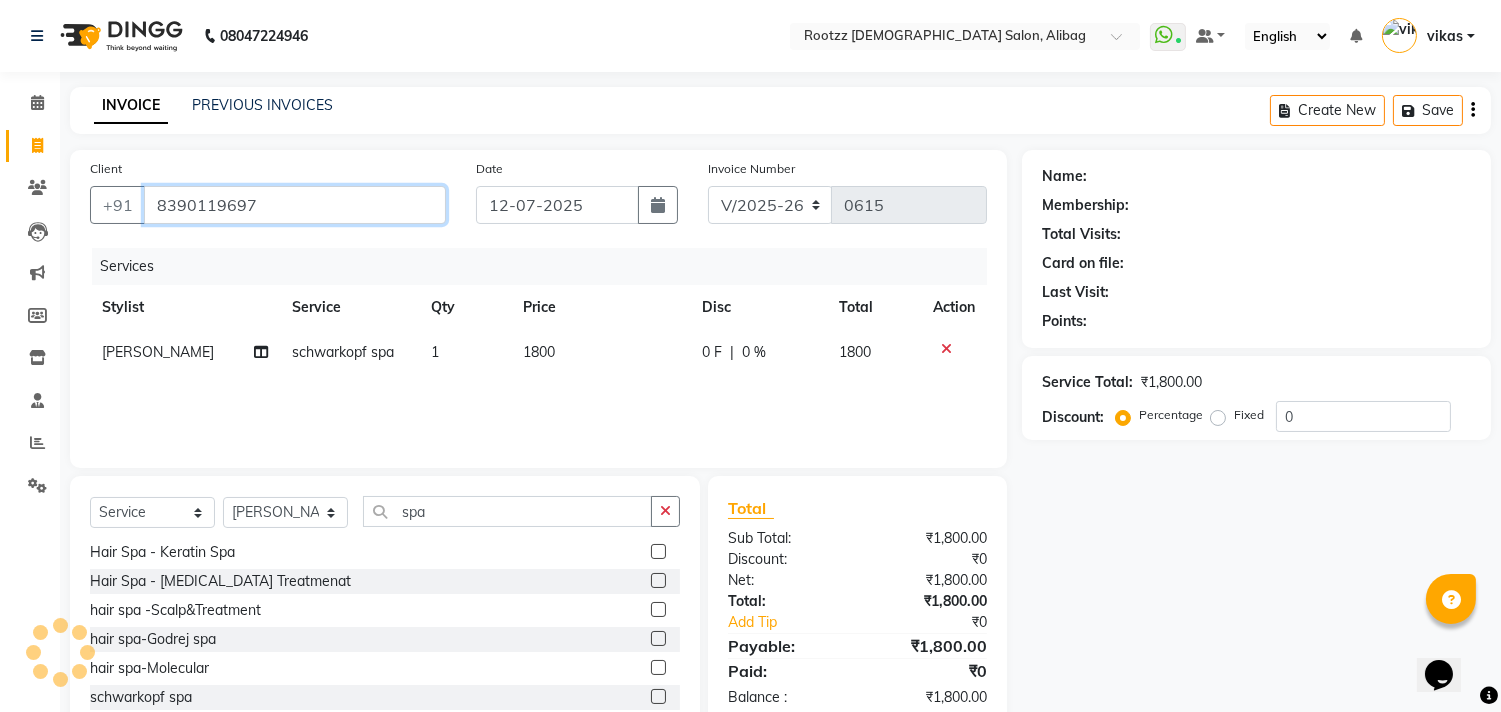 type on "8390119697" 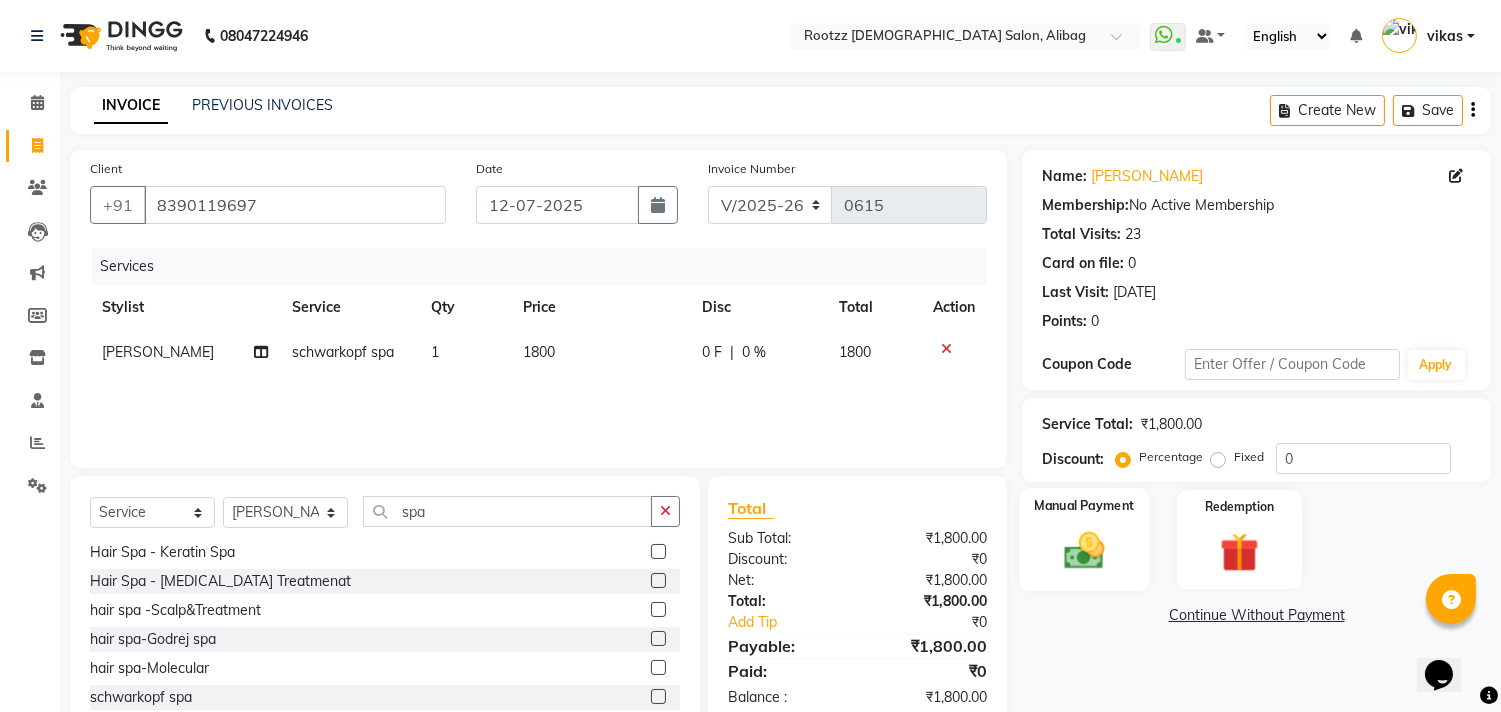 click 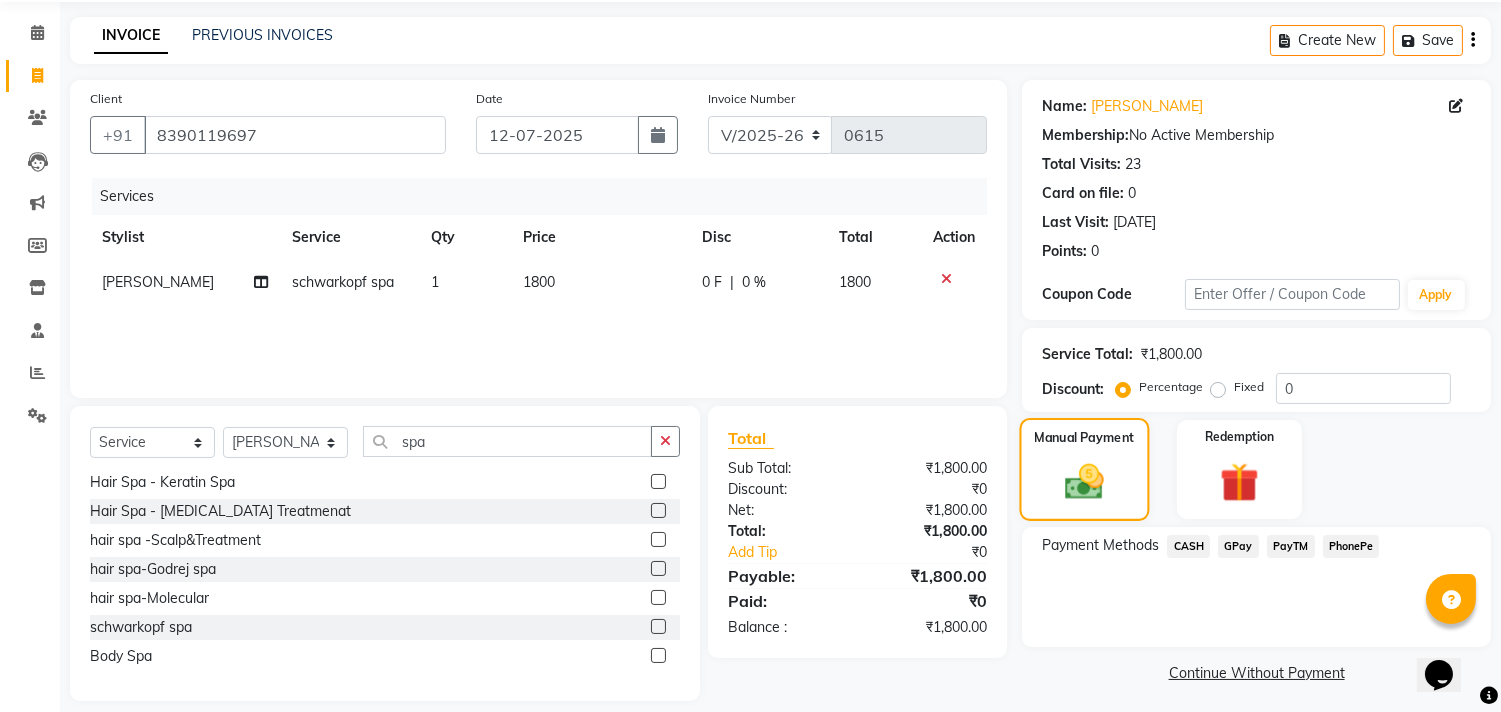 scroll, scrollTop: 88, scrollLeft: 0, axis: vertical 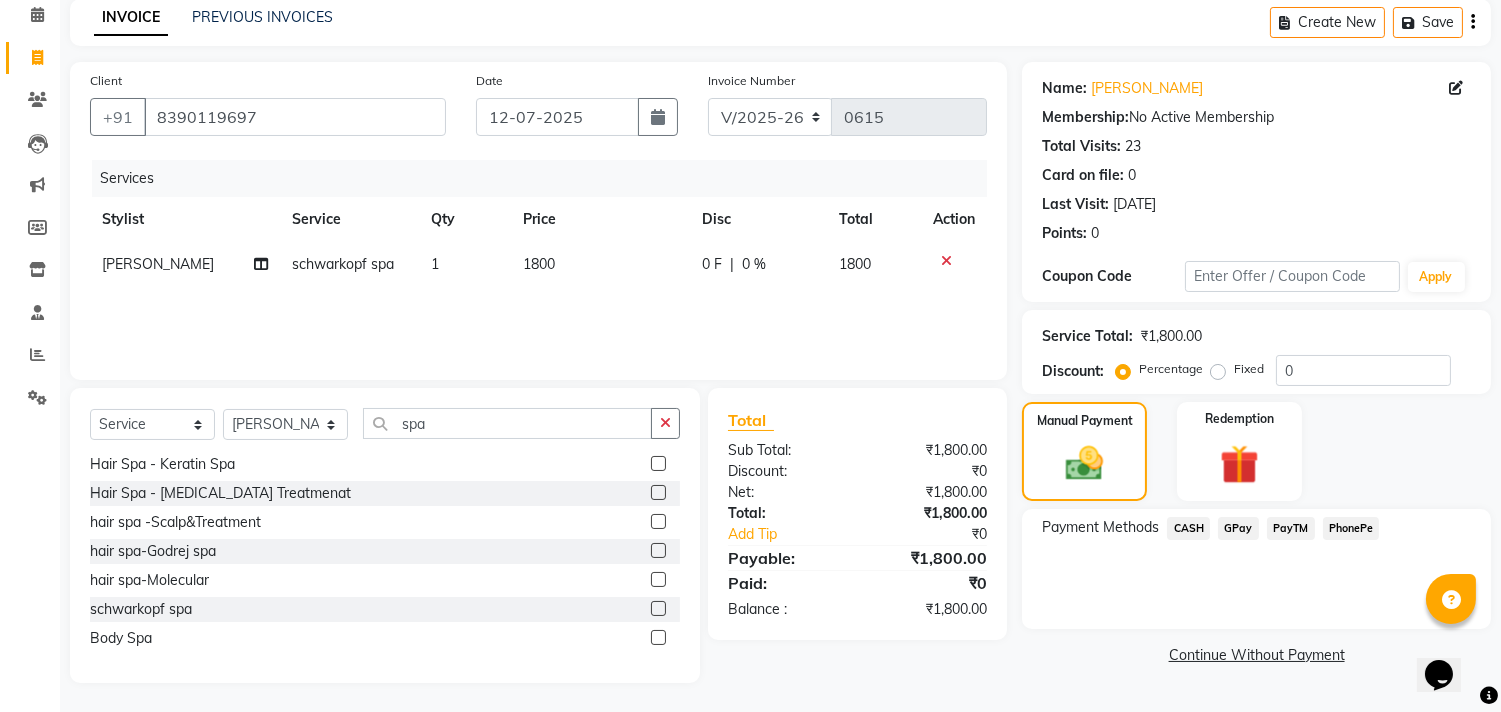 click on "GPay" 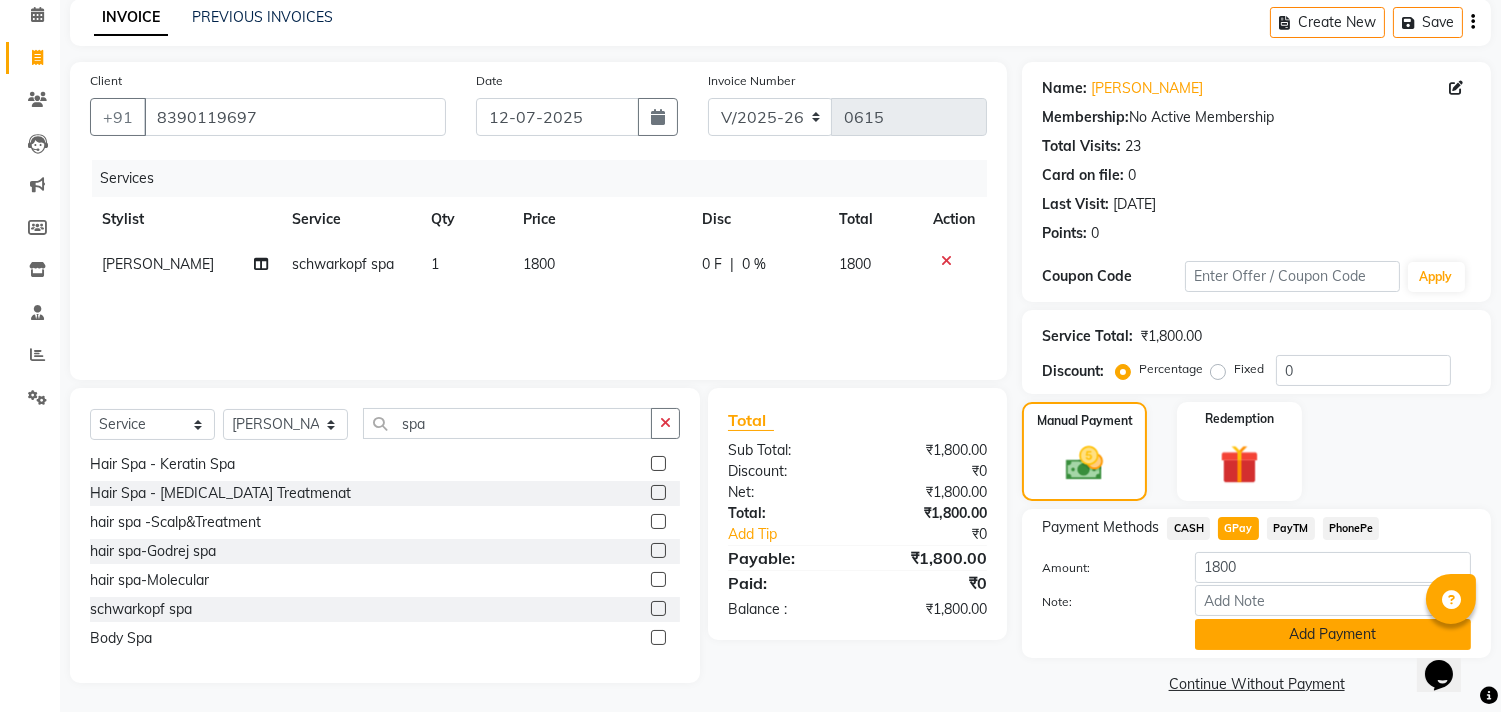 click on "Add Payment" 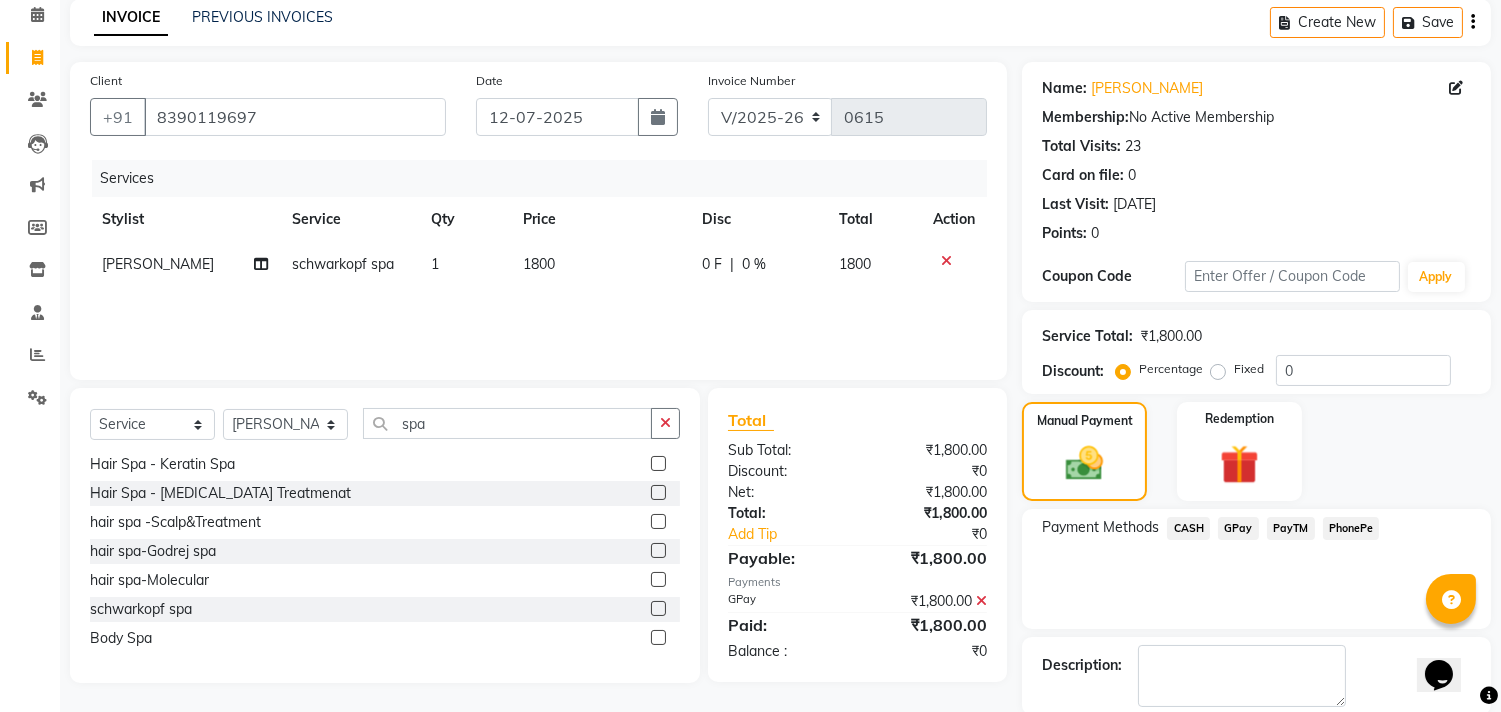 scroll, scrollTop: 187, scrollLeft: 0, axis: vertical 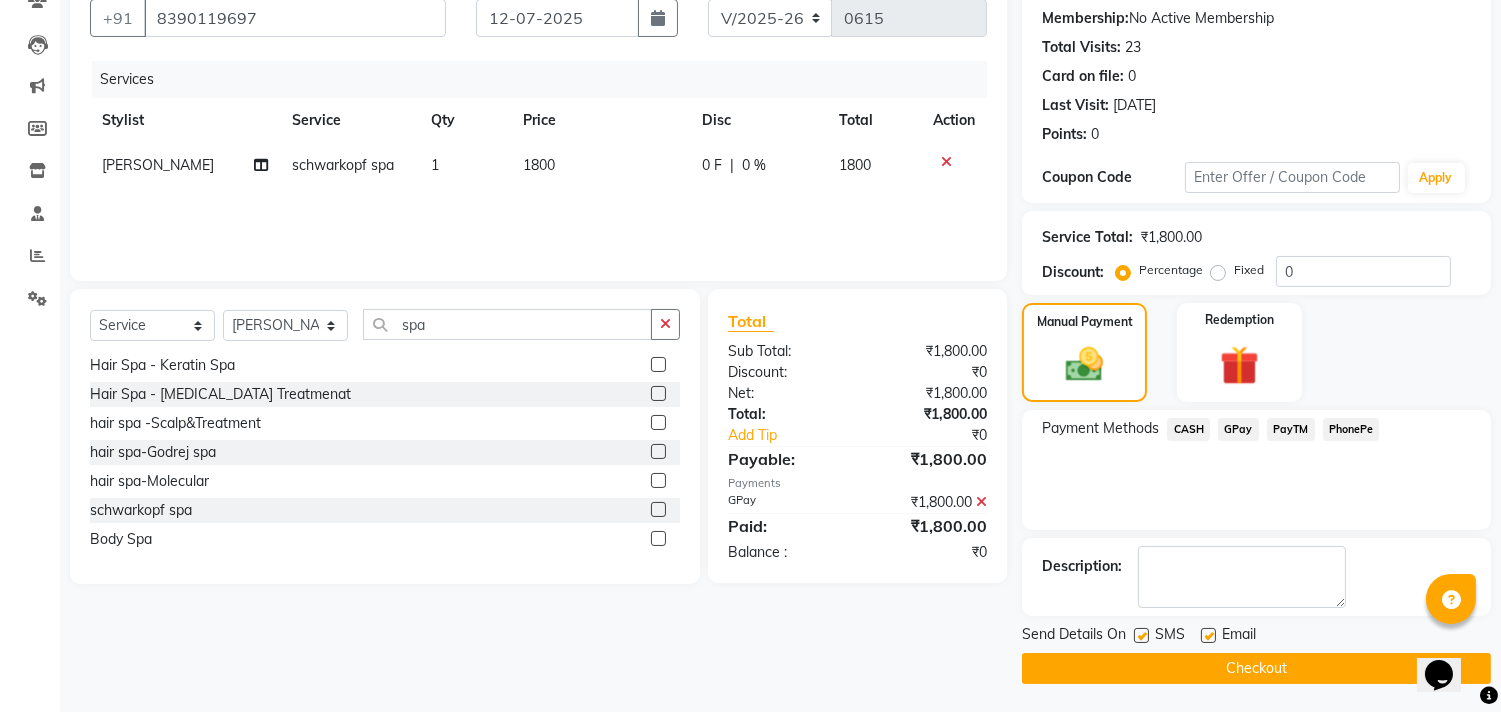 click on "Checkout" 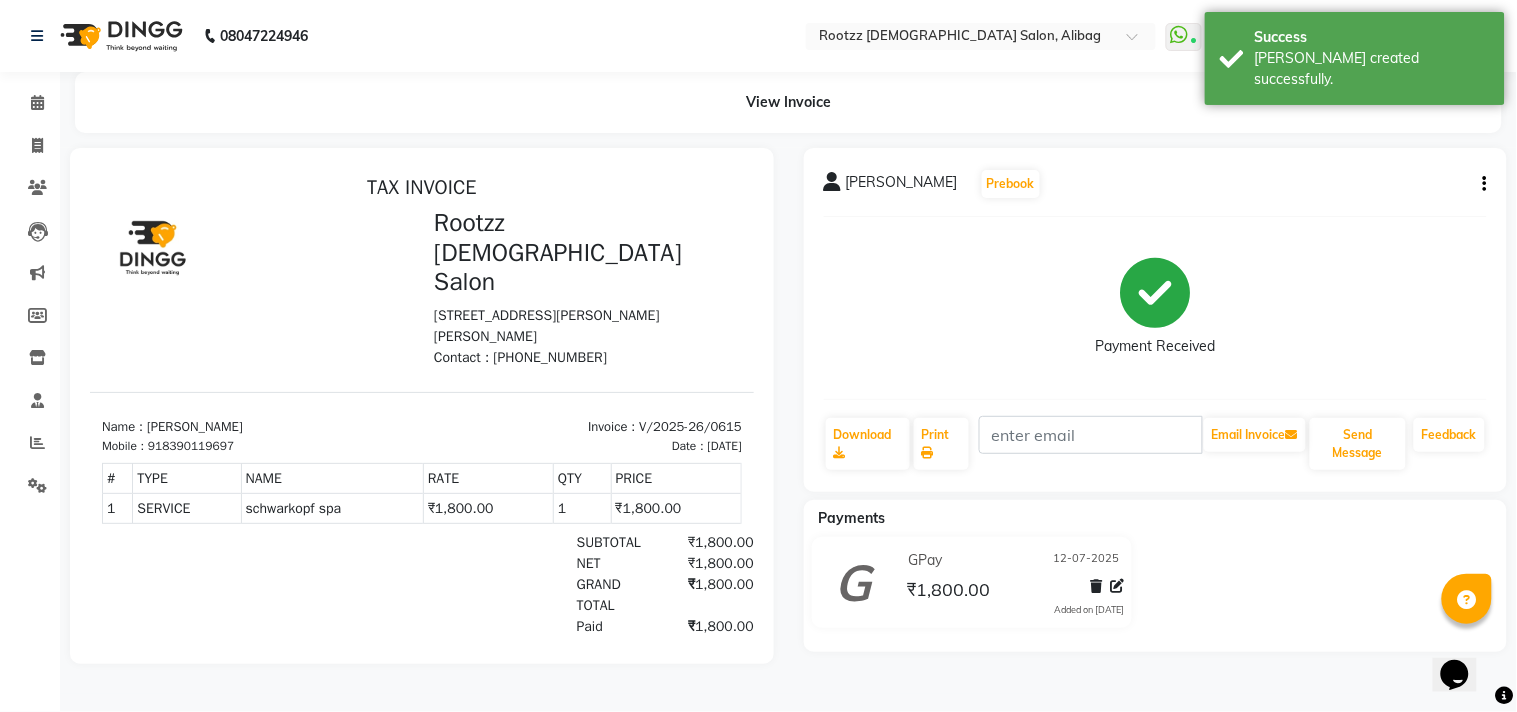 scroll, scrollTop: 0, scrollLeft: 0, axis: both 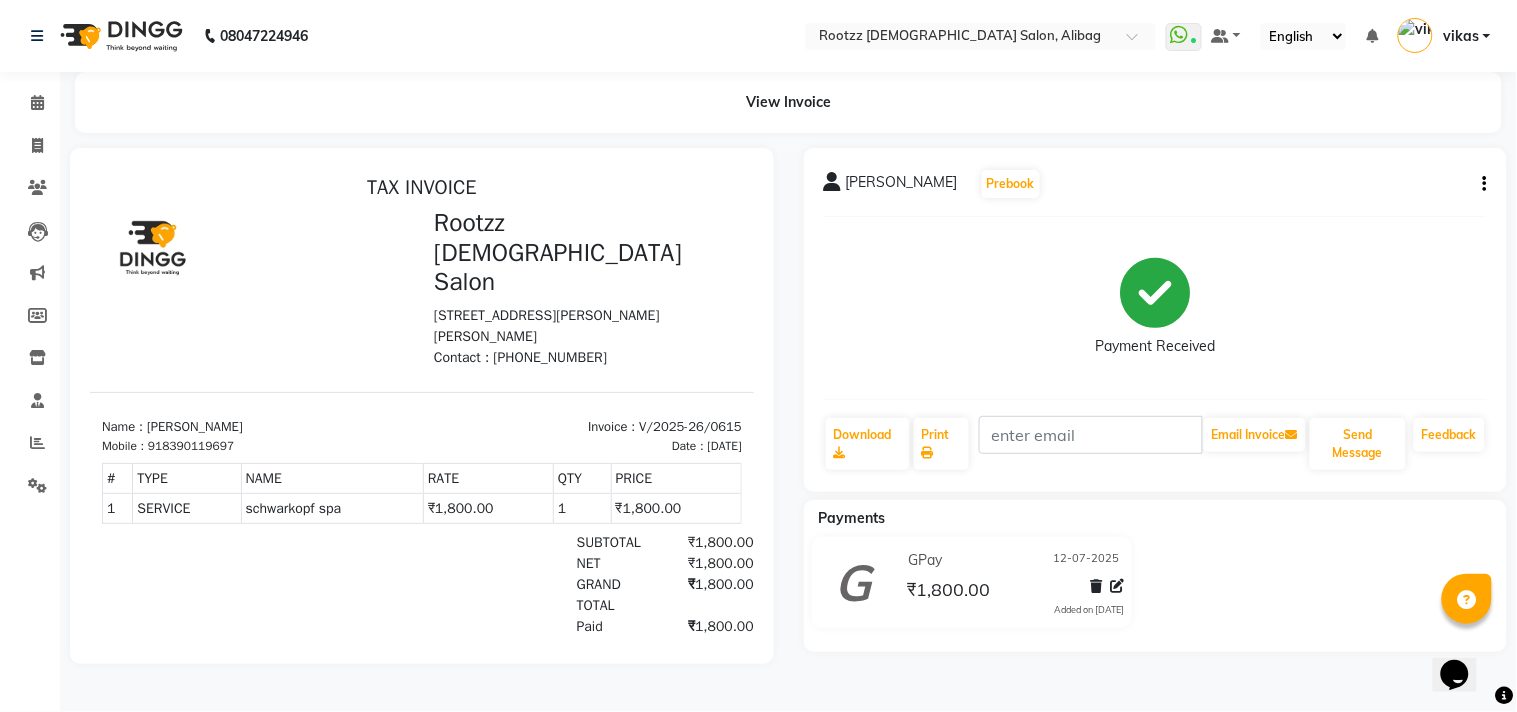 click on "TAX INVOICE" at bounding box center (421, 187) 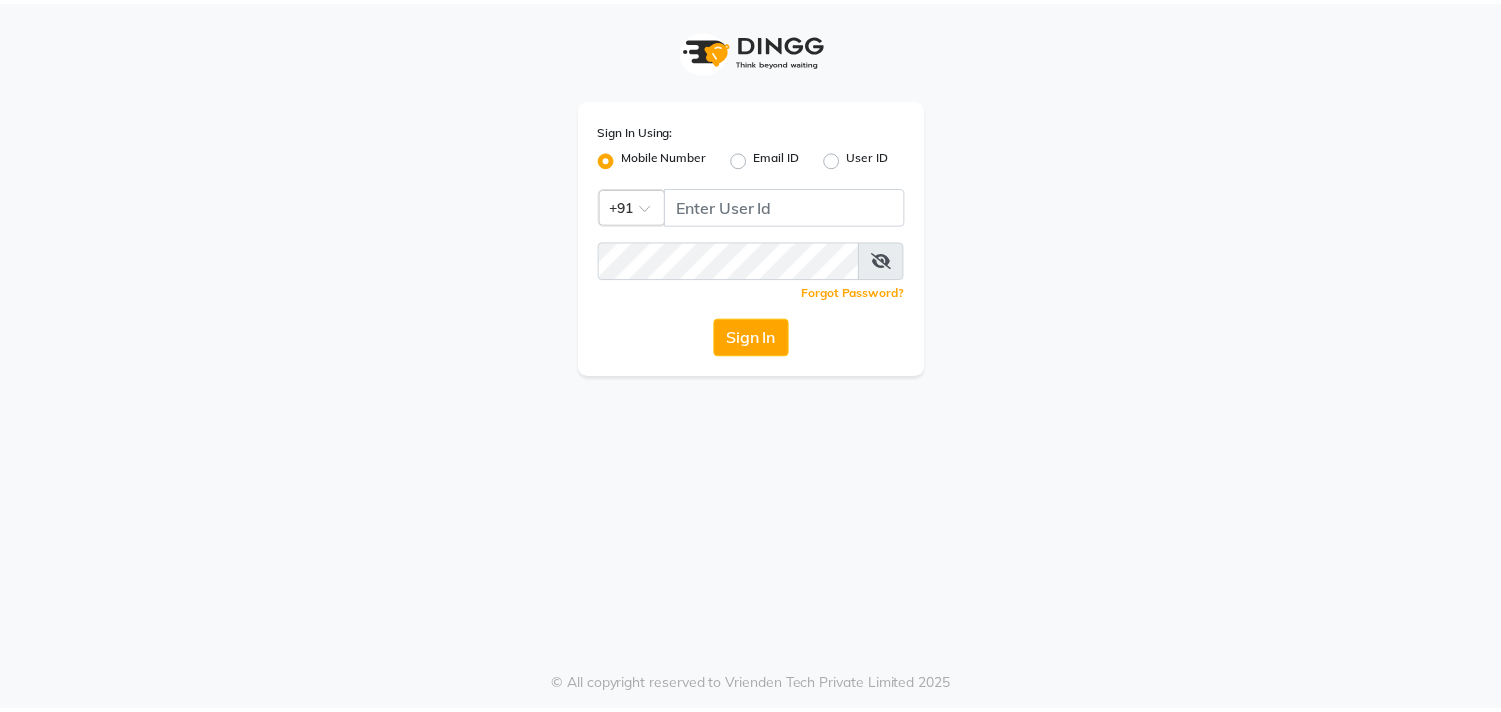 scroll, scrollTop: 0, scrollLeft: 0, axis: both 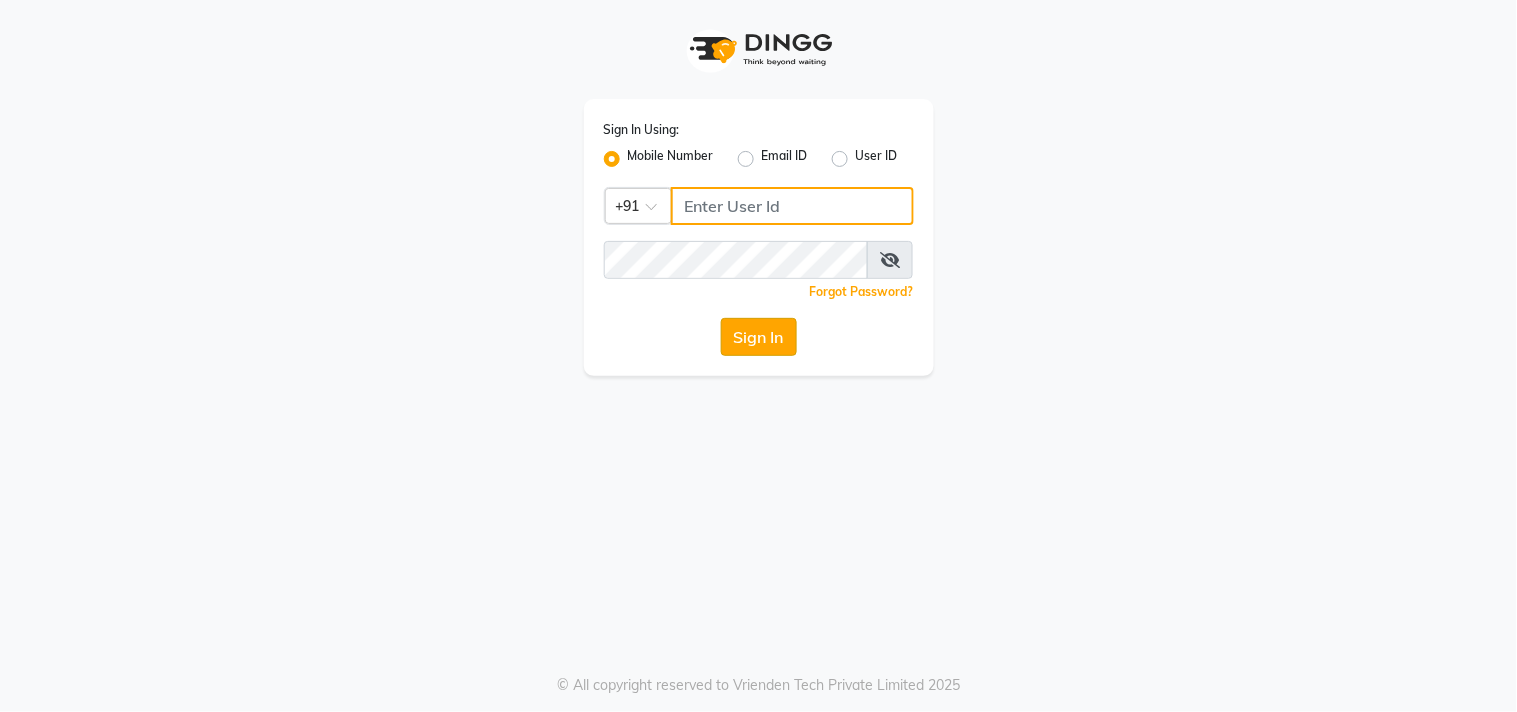 type on "9921073963" 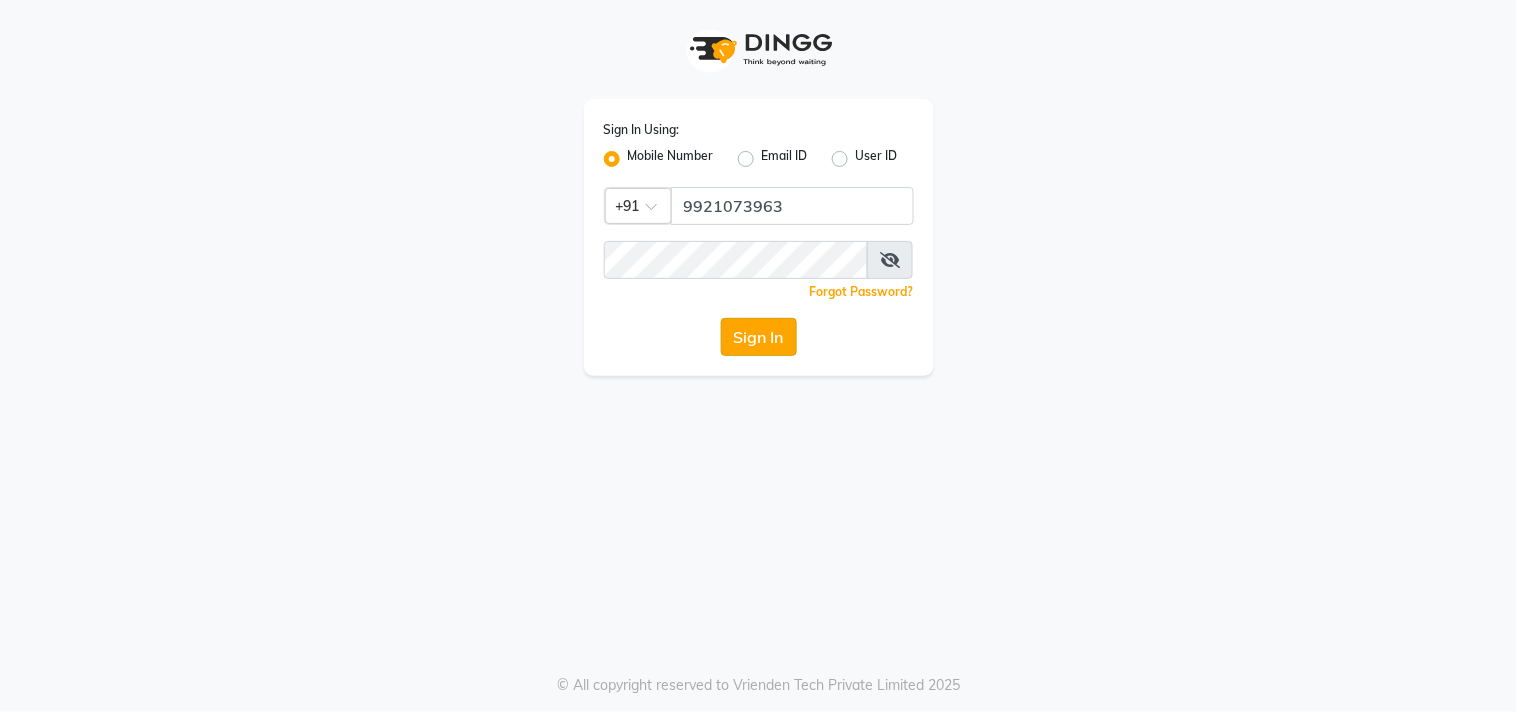 click on "Sign In" 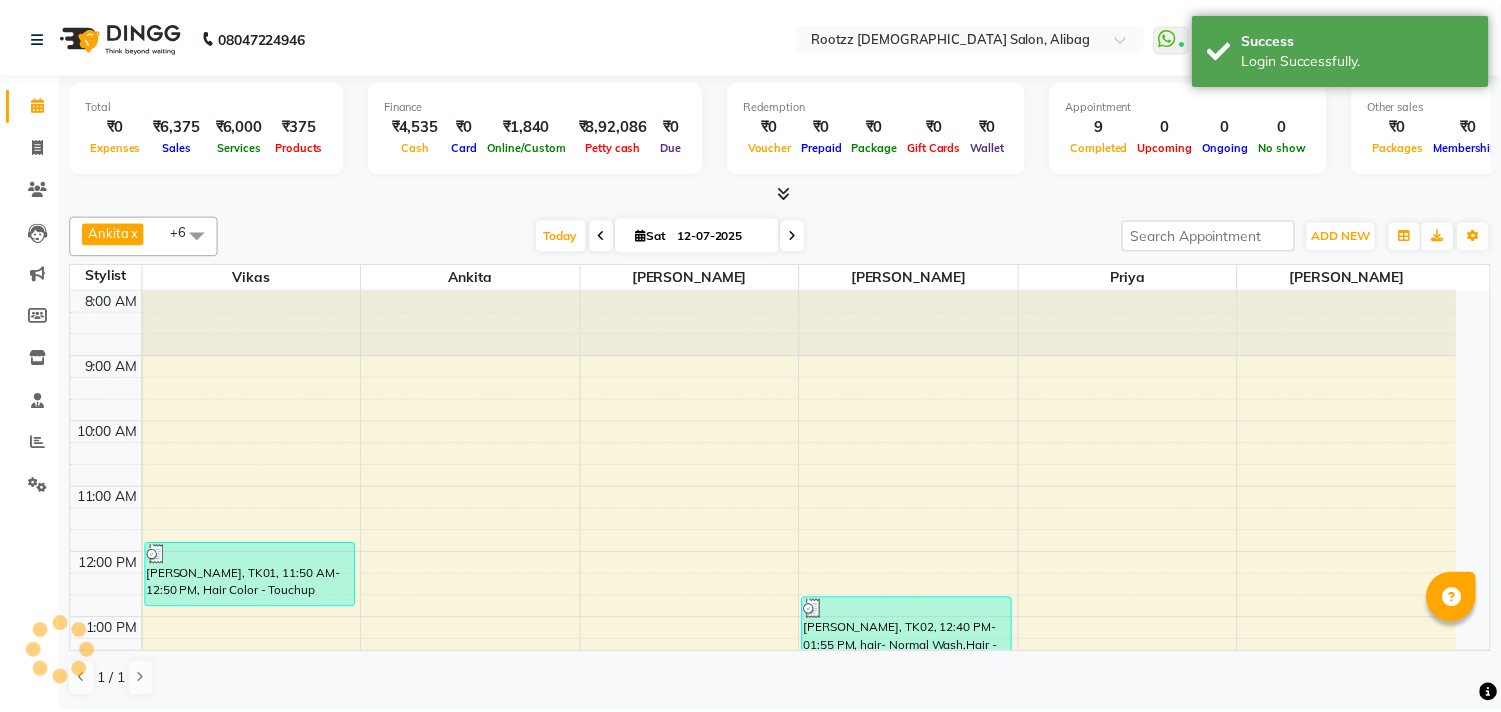 scroll, scrollTop: 0, scrollLeft: 0, axis: both 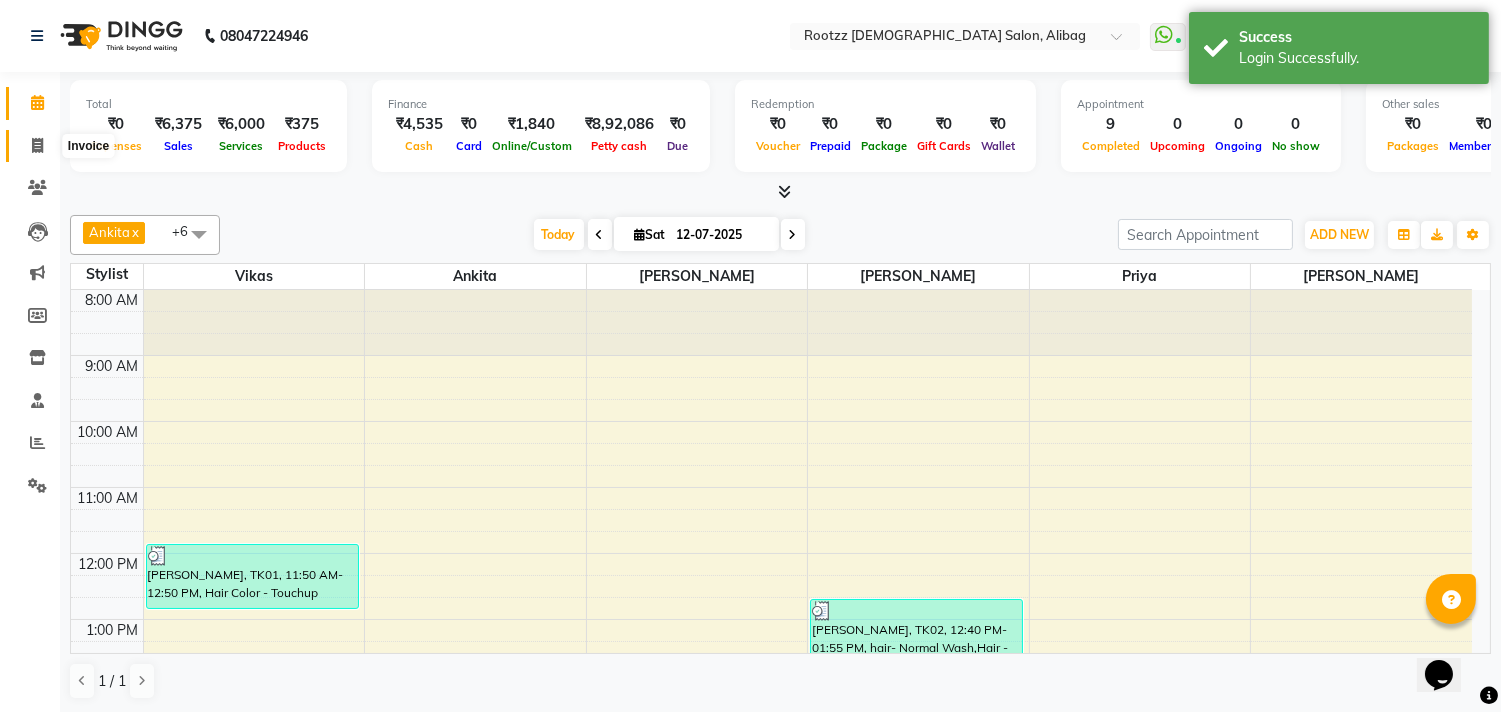 click 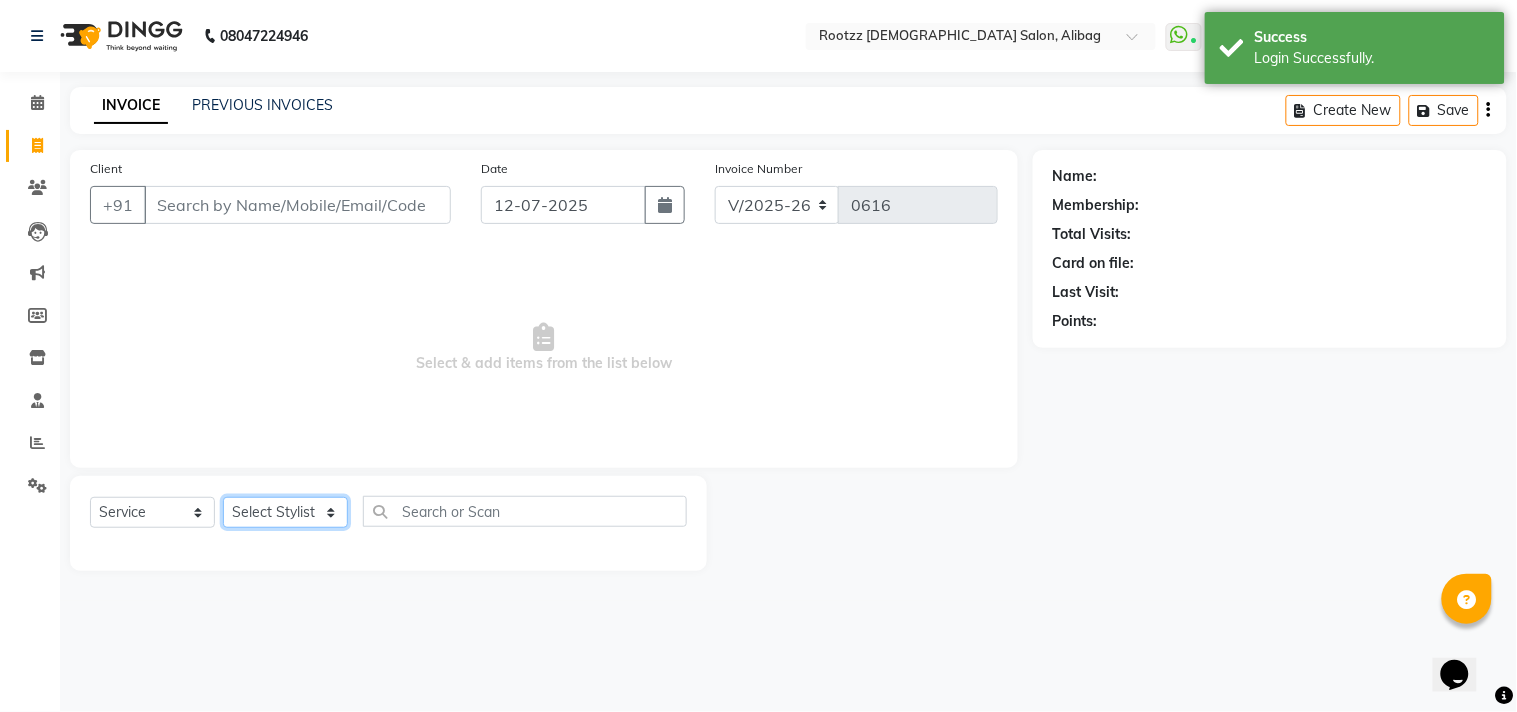 click on "Select Stylist [PERSON_NAME] [PERSON_NAME]  [PERSON_NAME] preeti [PERSON_NAME] priya [PERSON_NAME] Vikas" 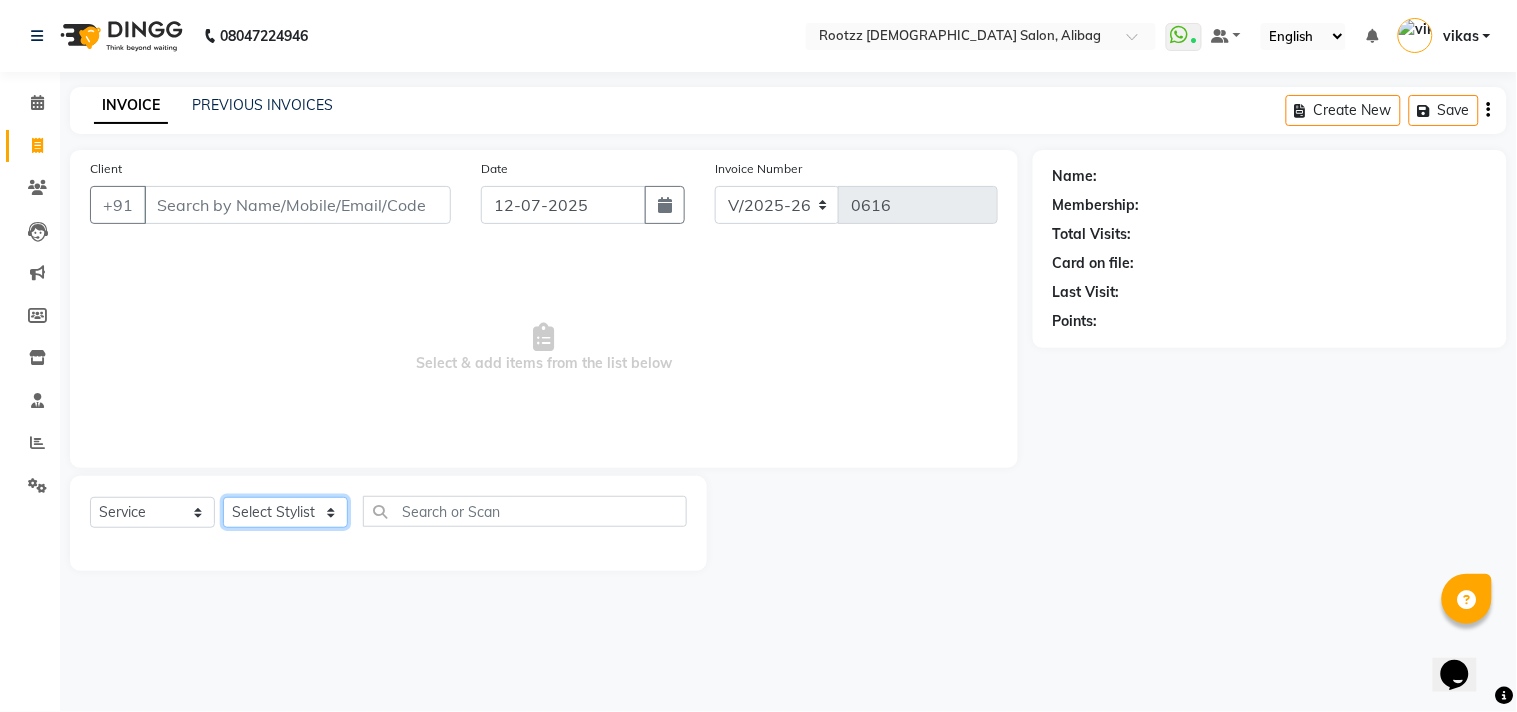 select on "10155" 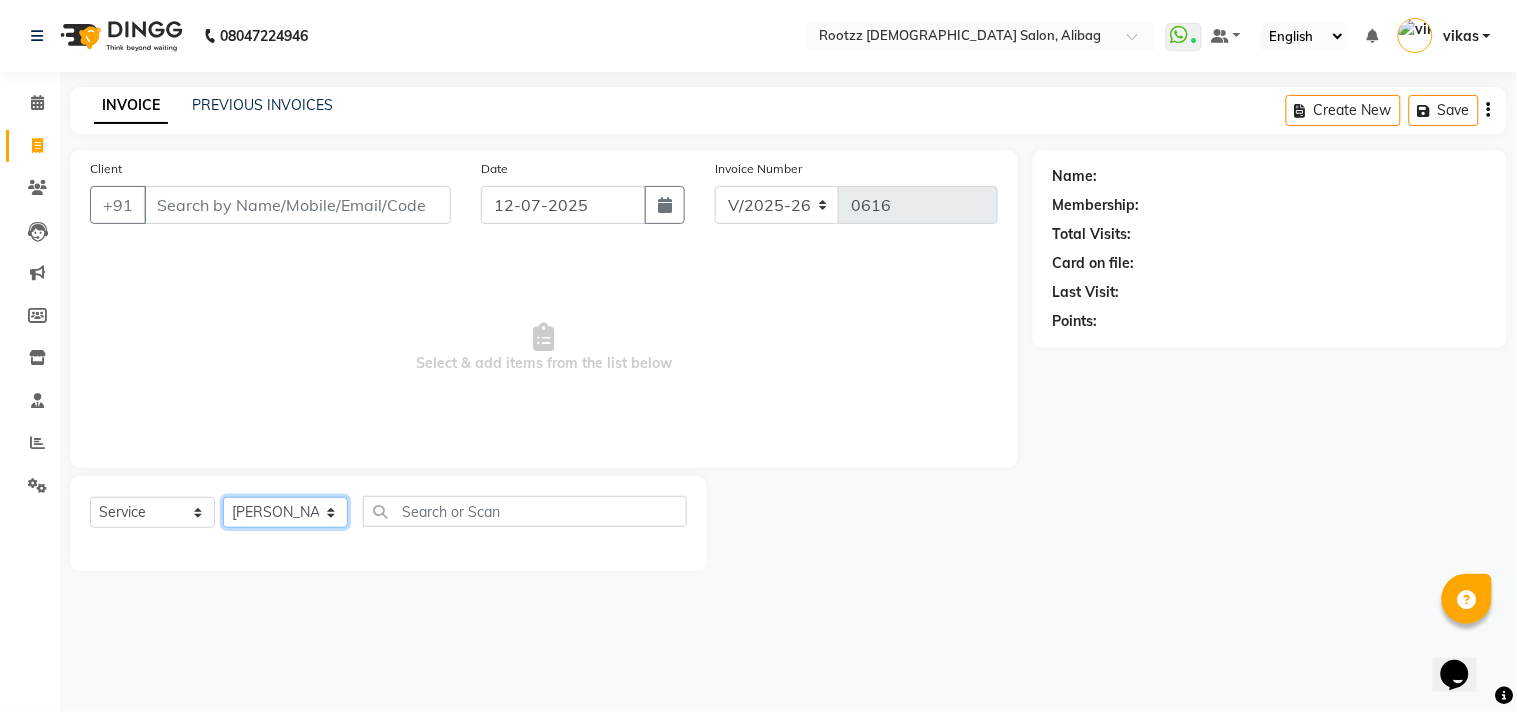 click on "Select Stylist [PERSON_NAME] [PERSON_NAME]  [PERSON_NAME] preeti [PERSON_NAME] priya [PERSON_NAME] Vikas" 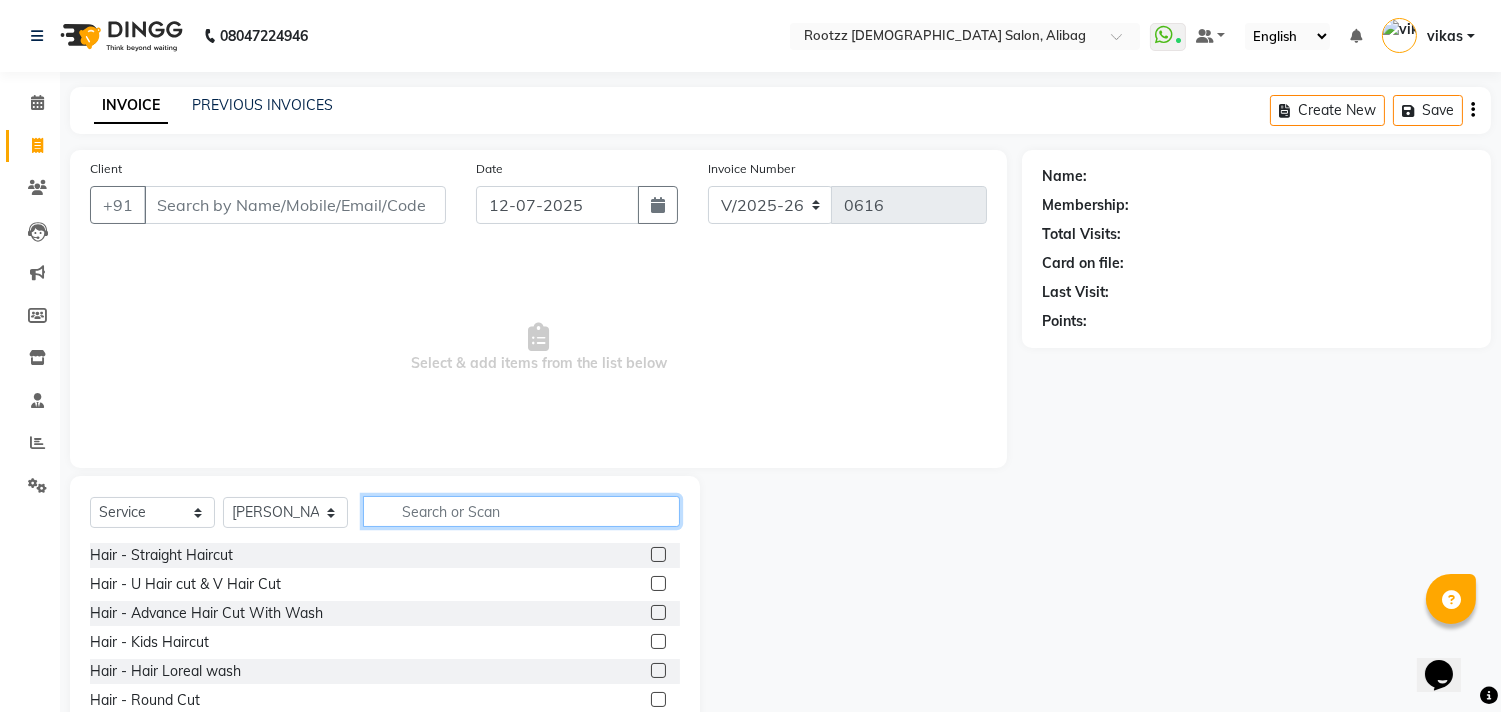 click 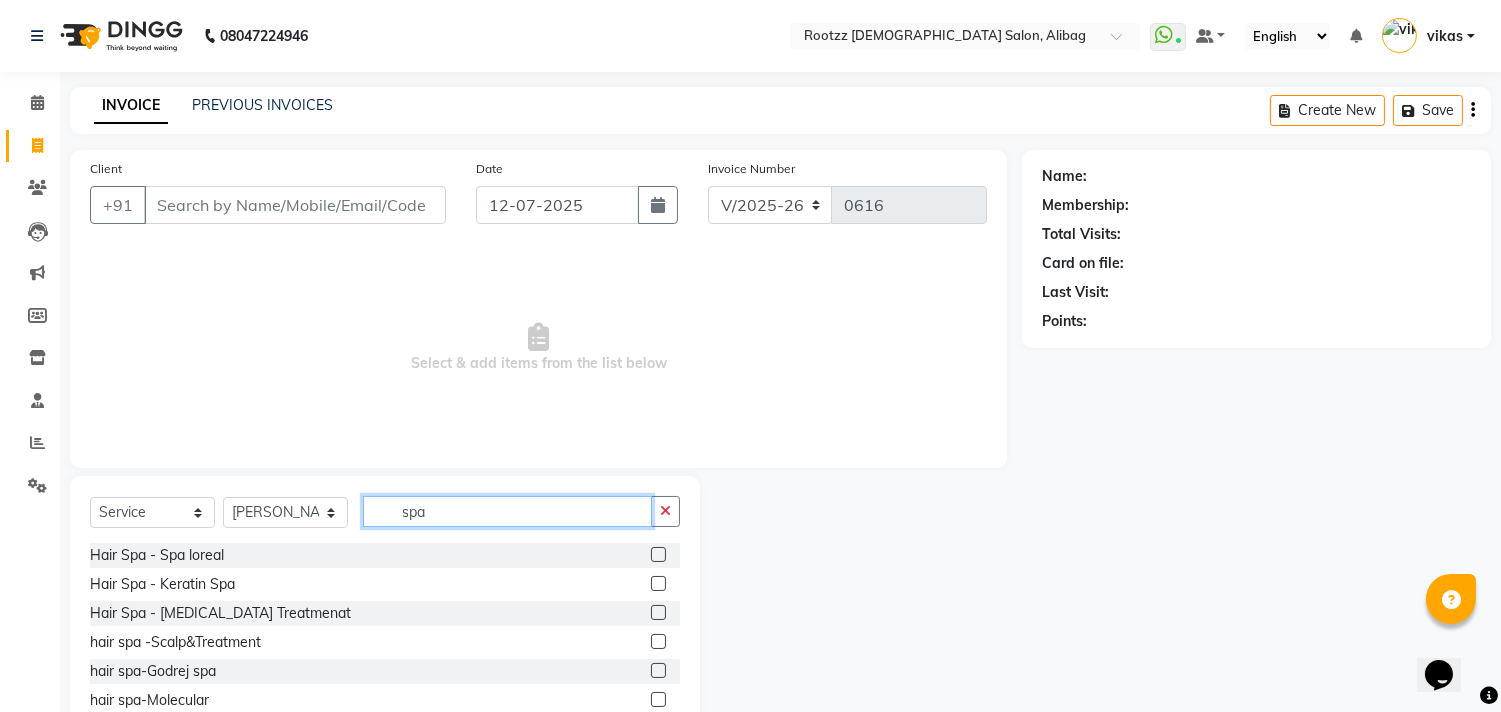 type on "spa" 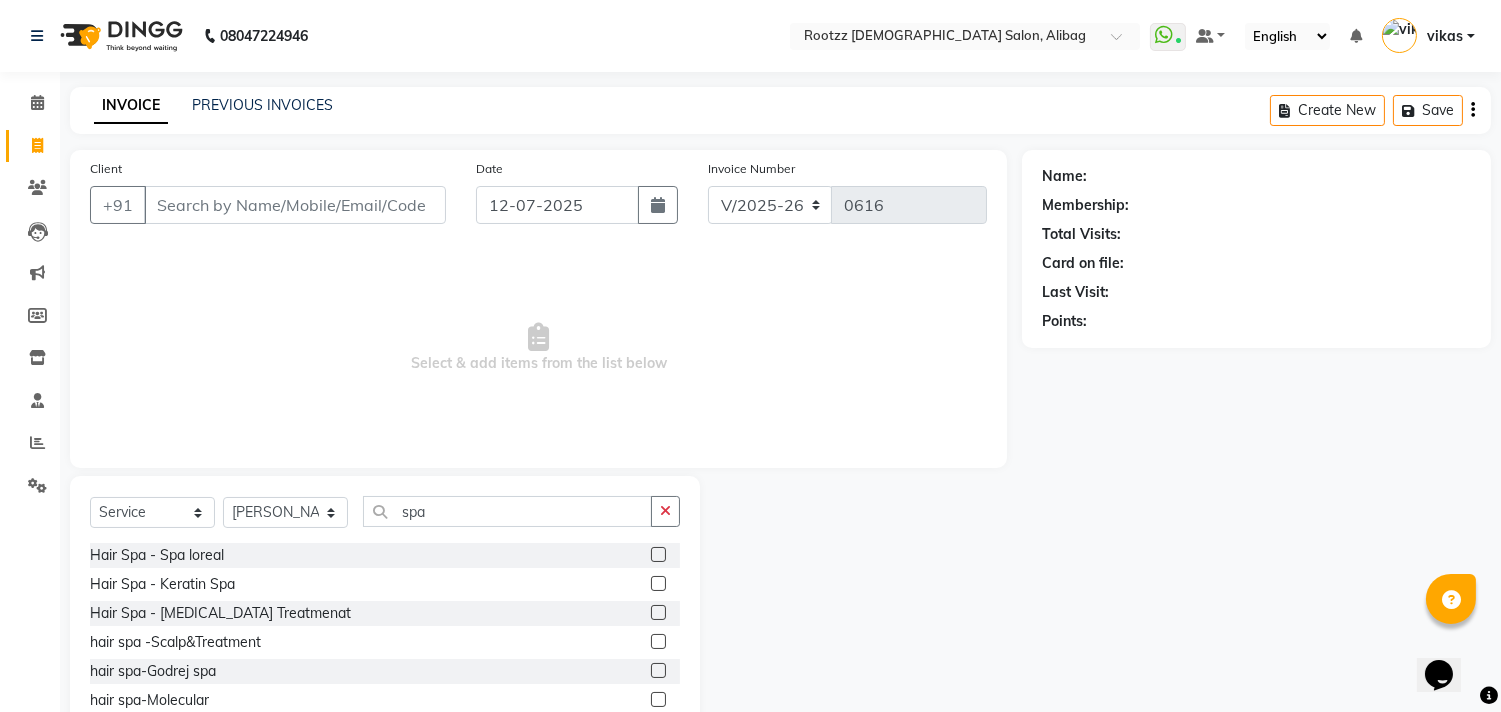 click 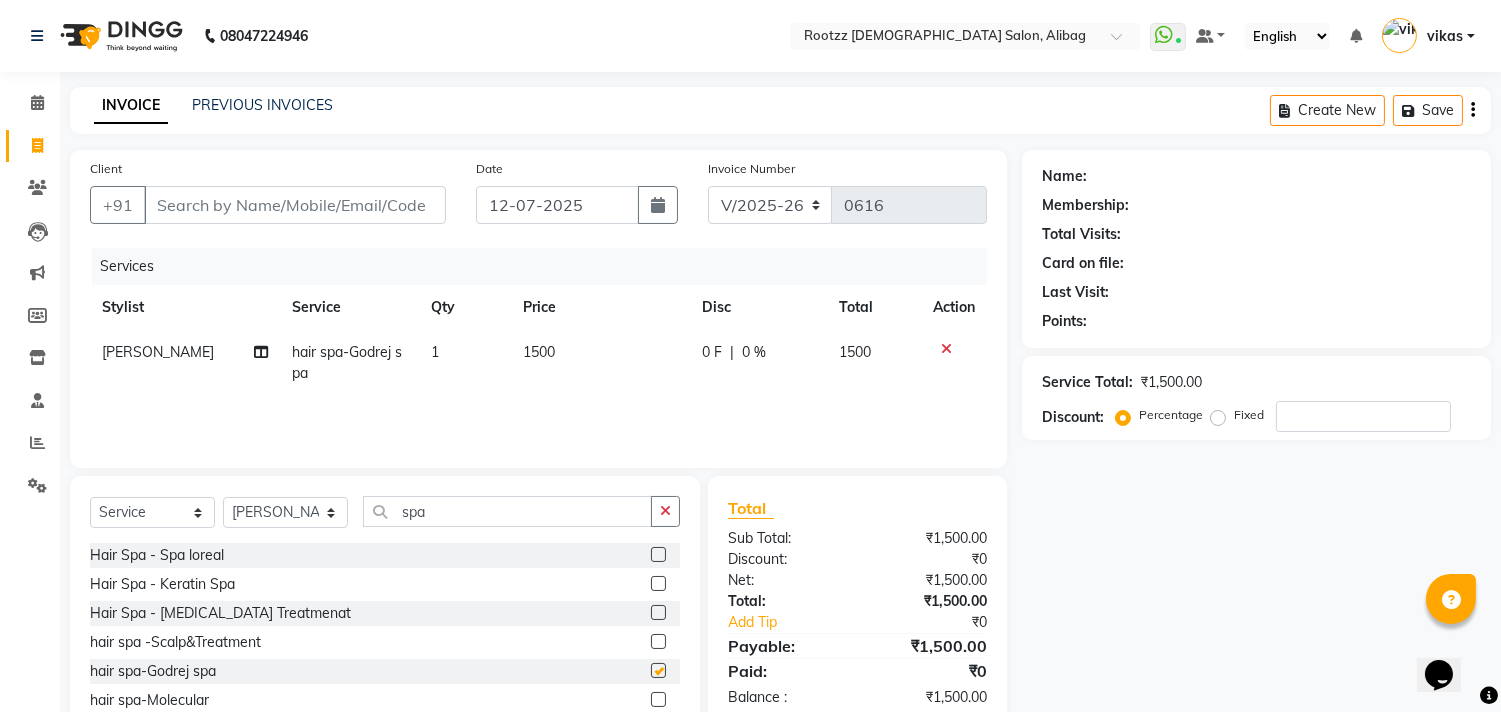 checkbox on "false" 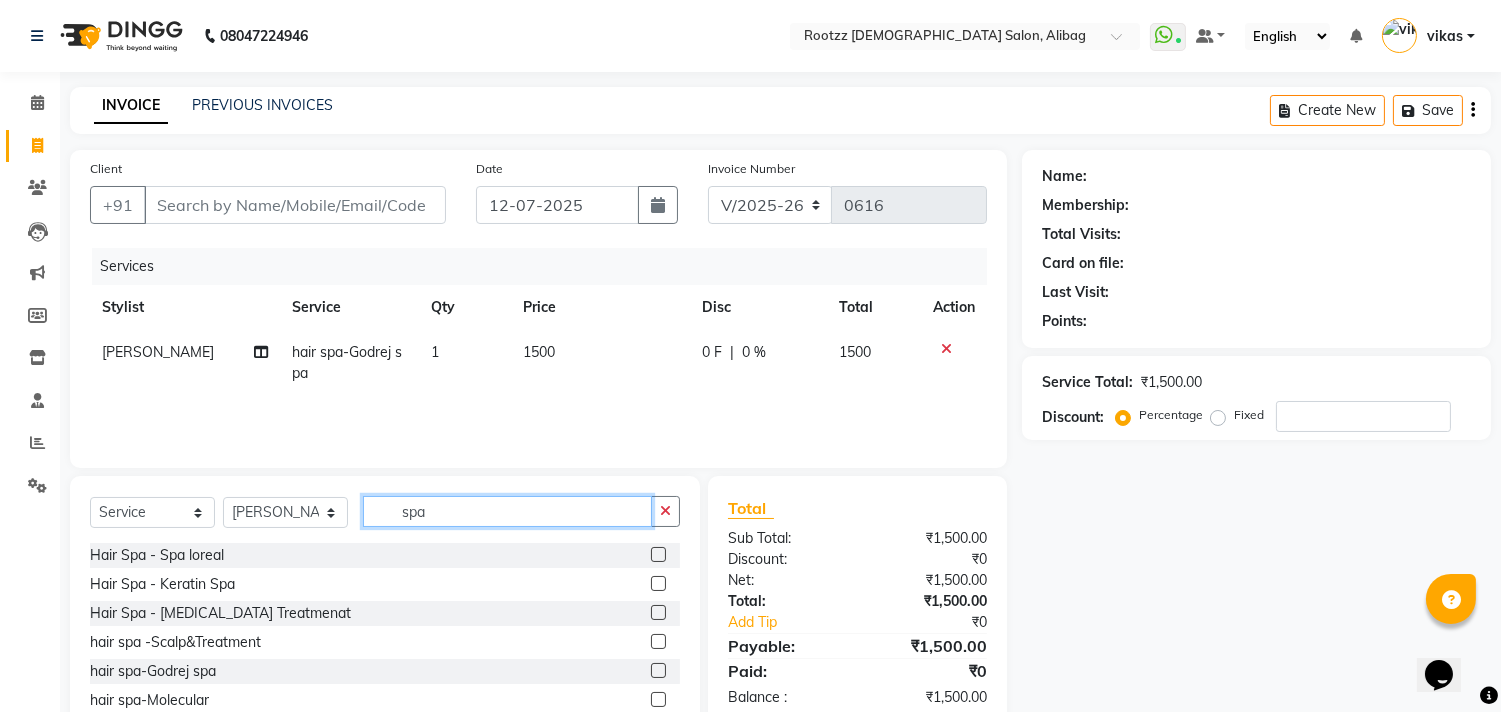 click on "spa" 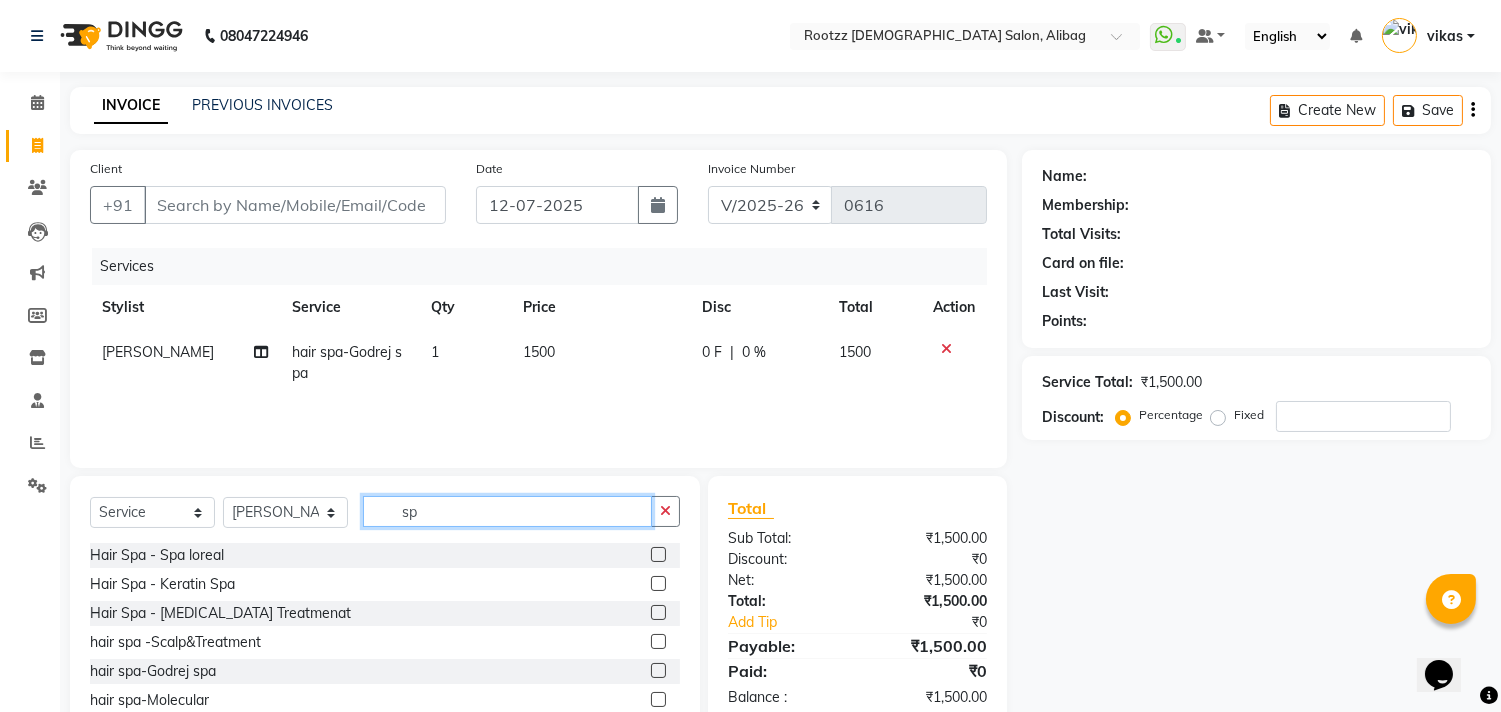 type on "s" 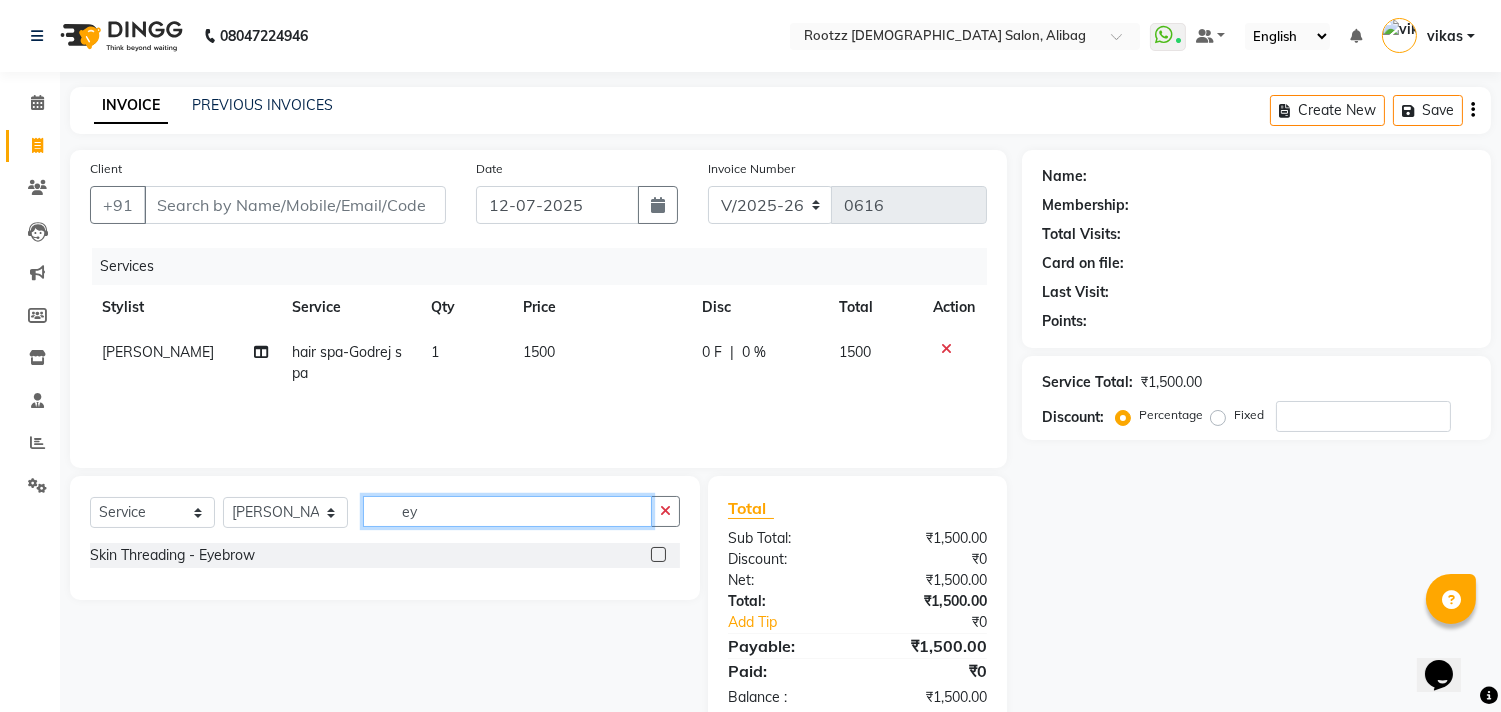type on "ey" 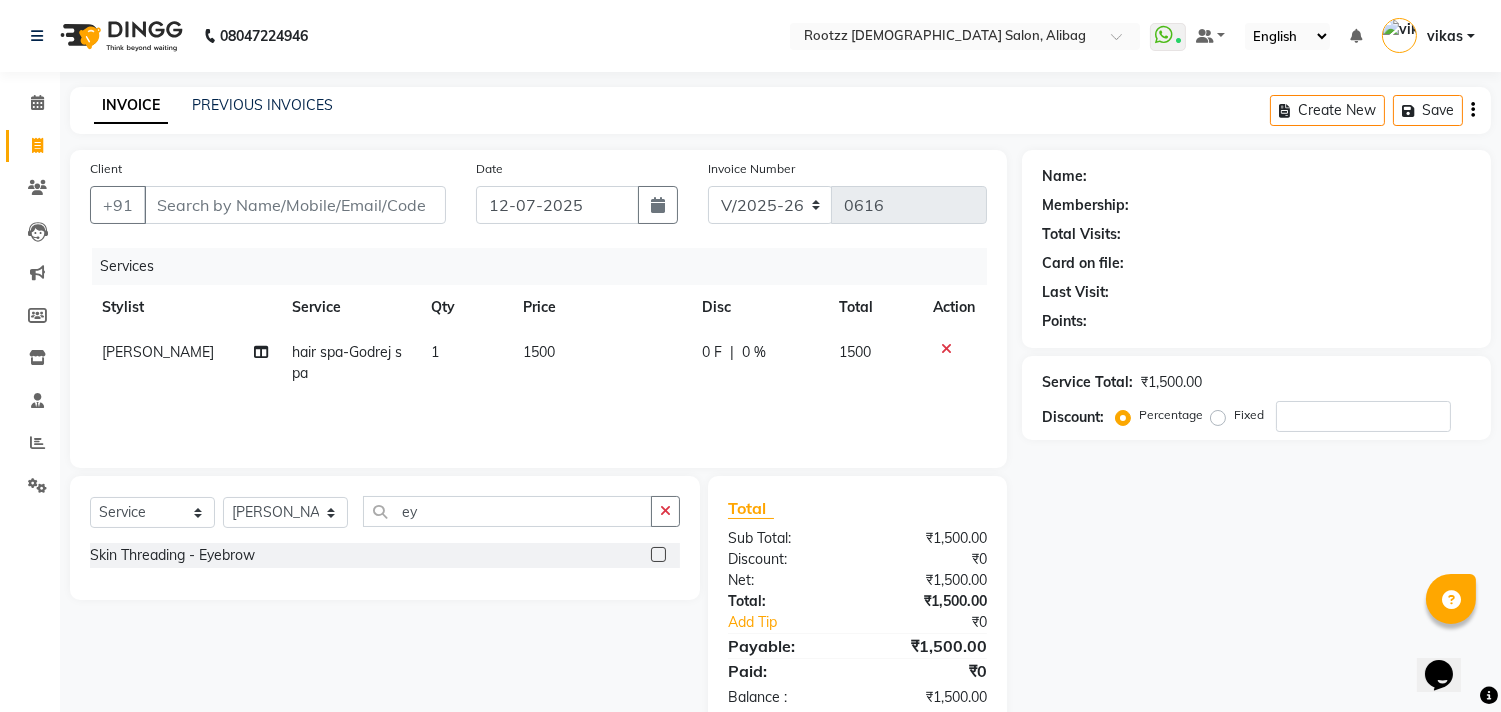 click 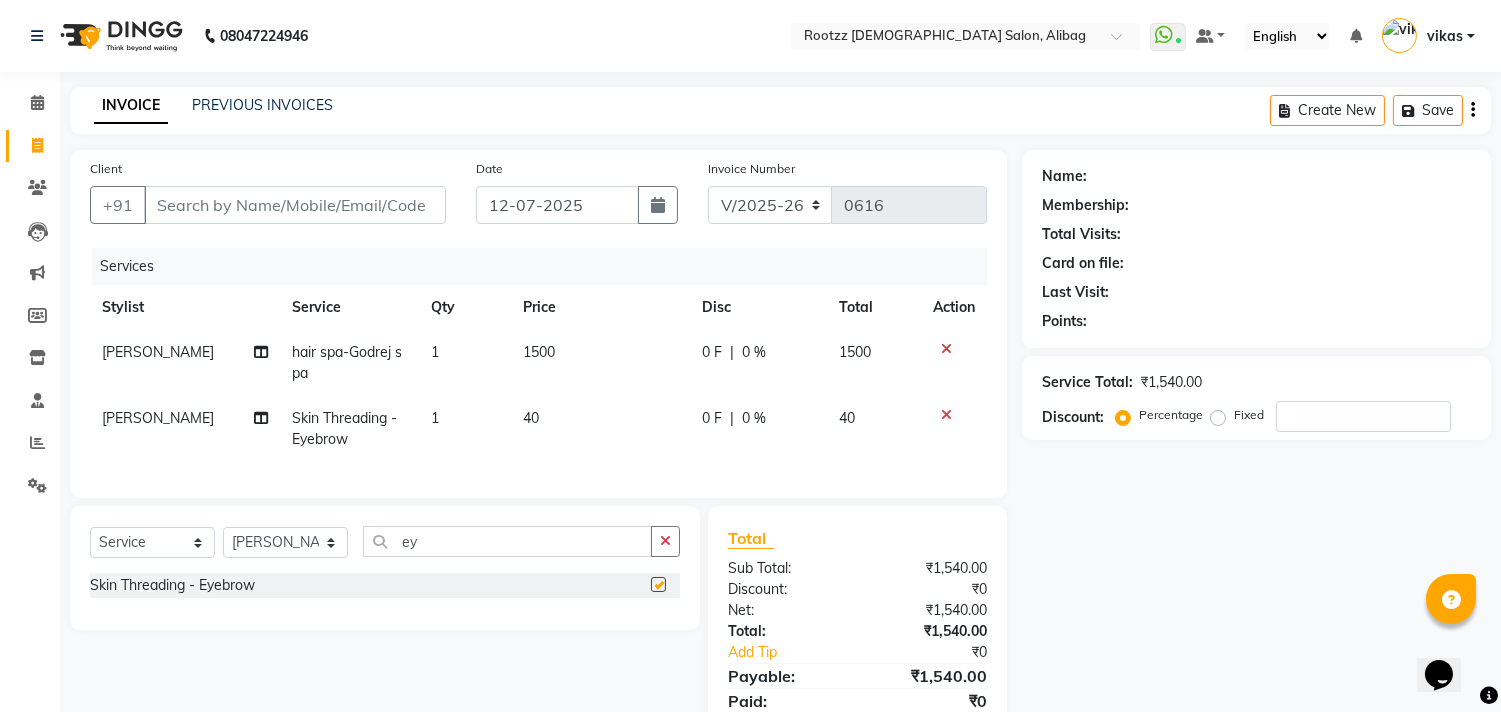 checkbox on "false" 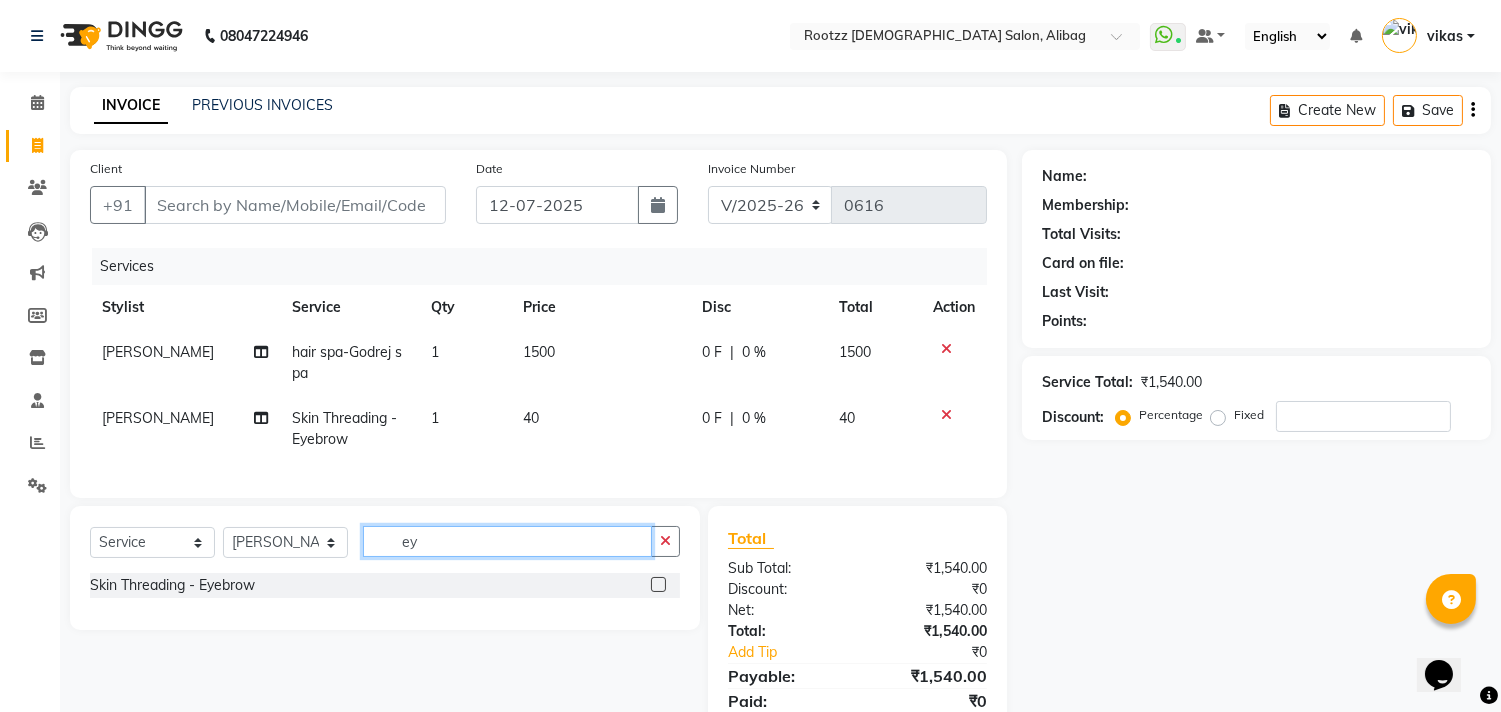 click on "ey" 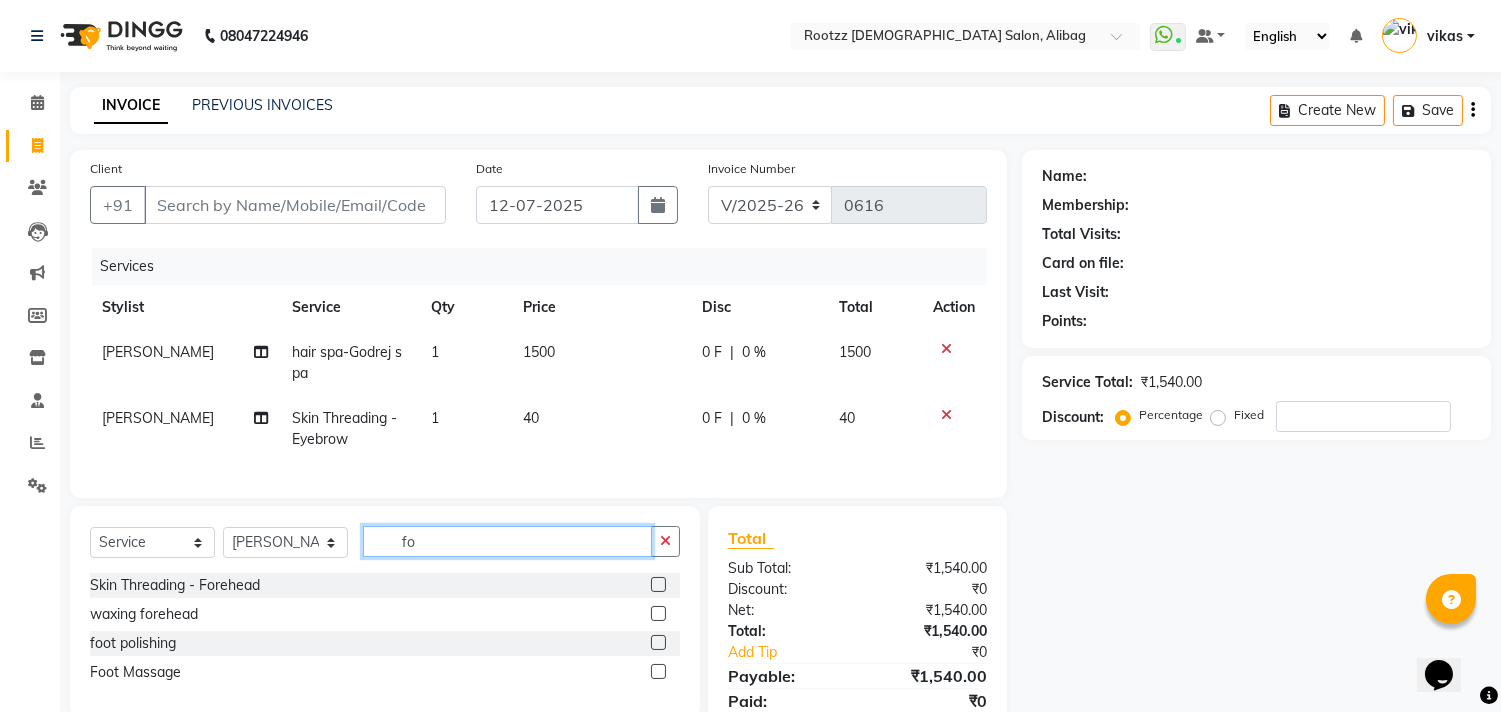 type on "fo" 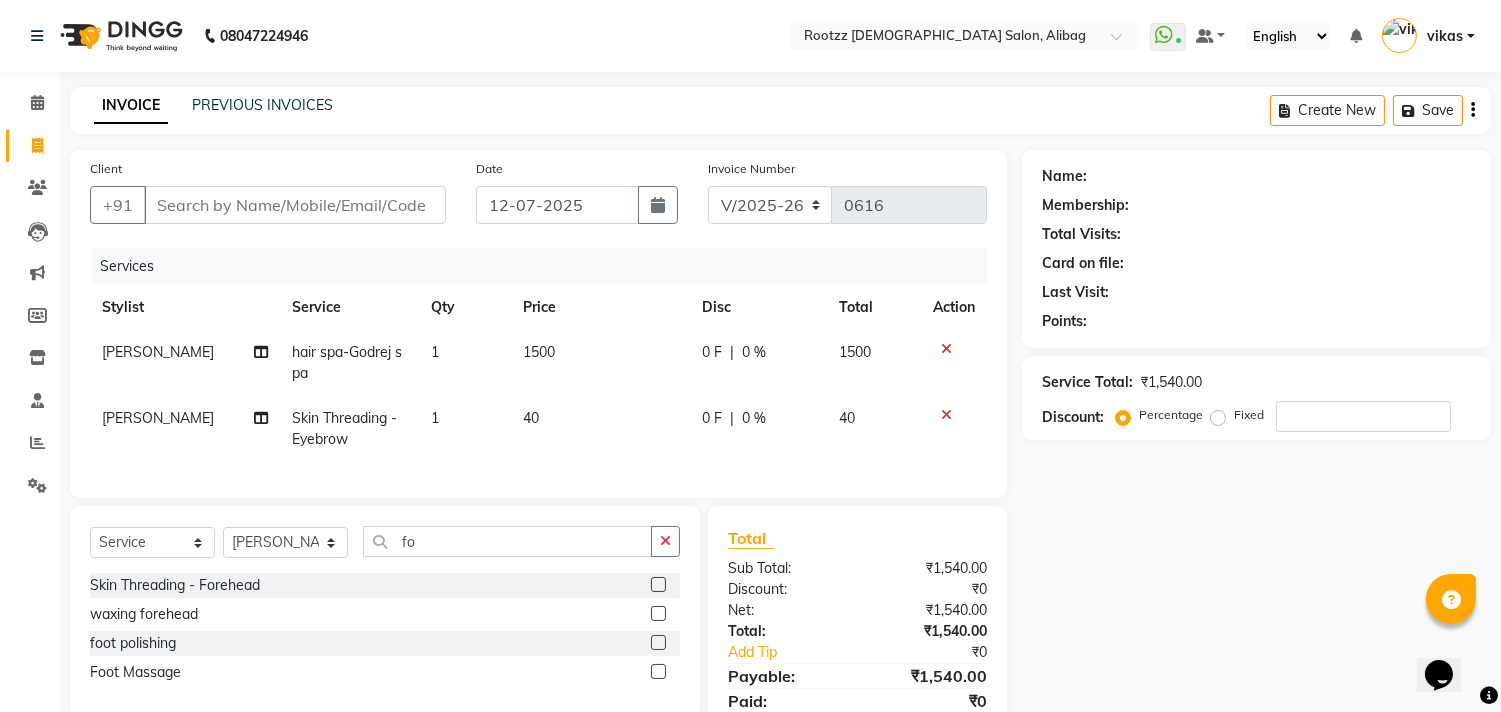 click 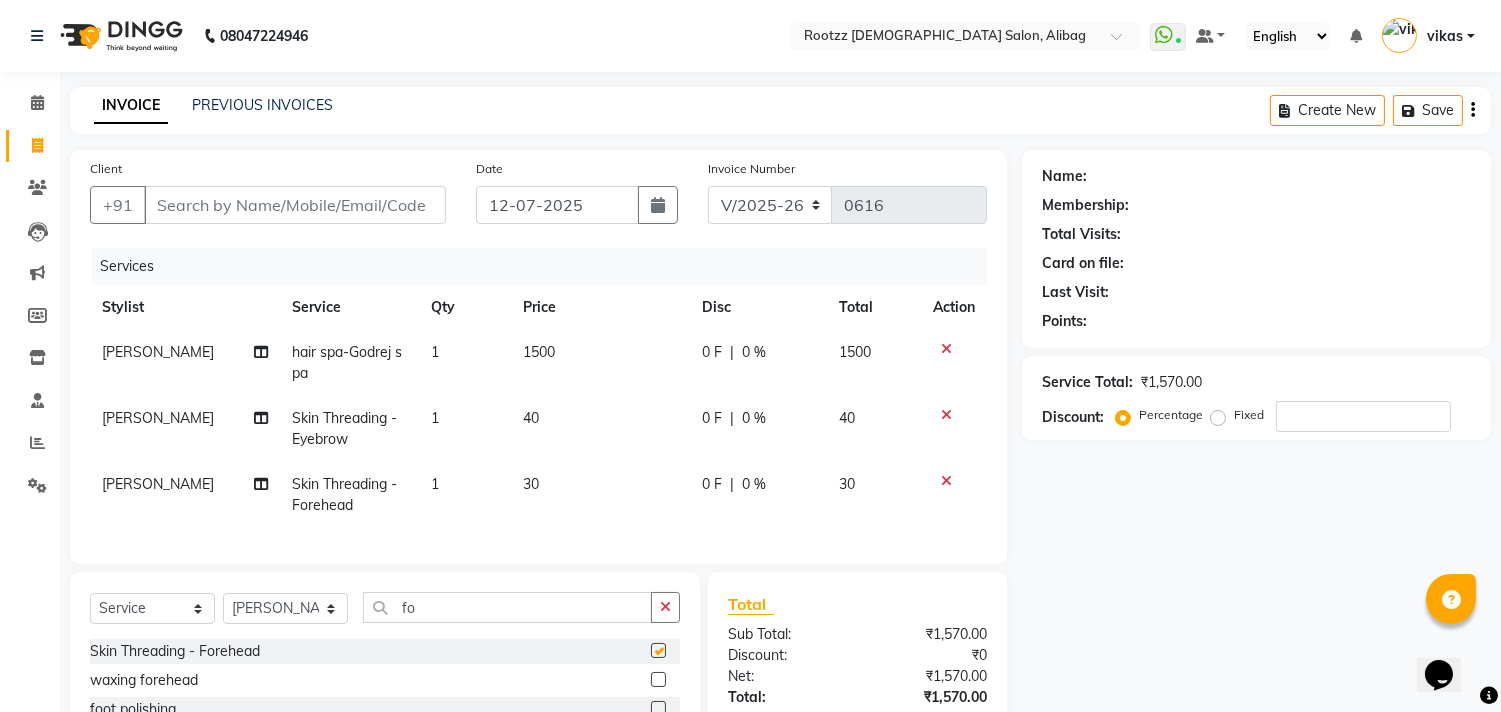 checkbox on "false" 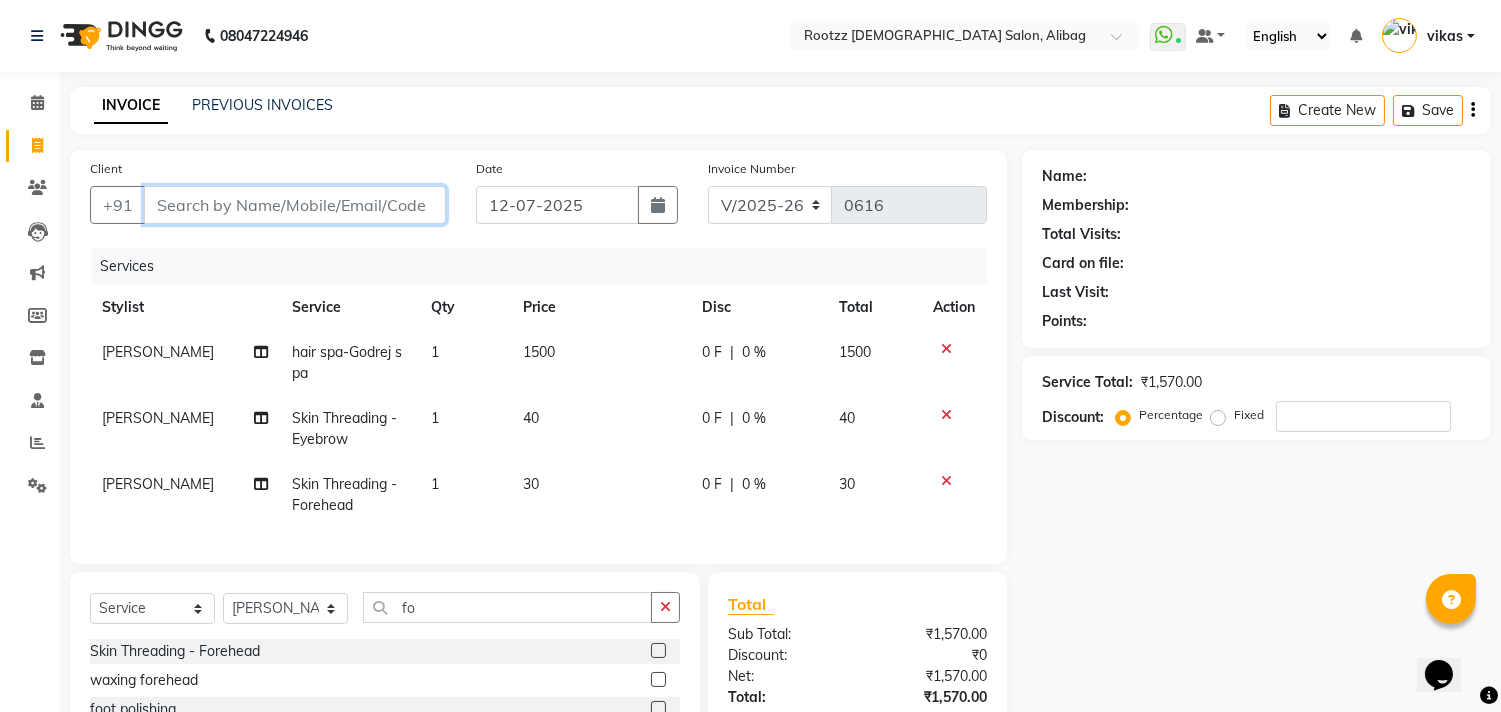 click on "Client" at bounding box center (295, 205) 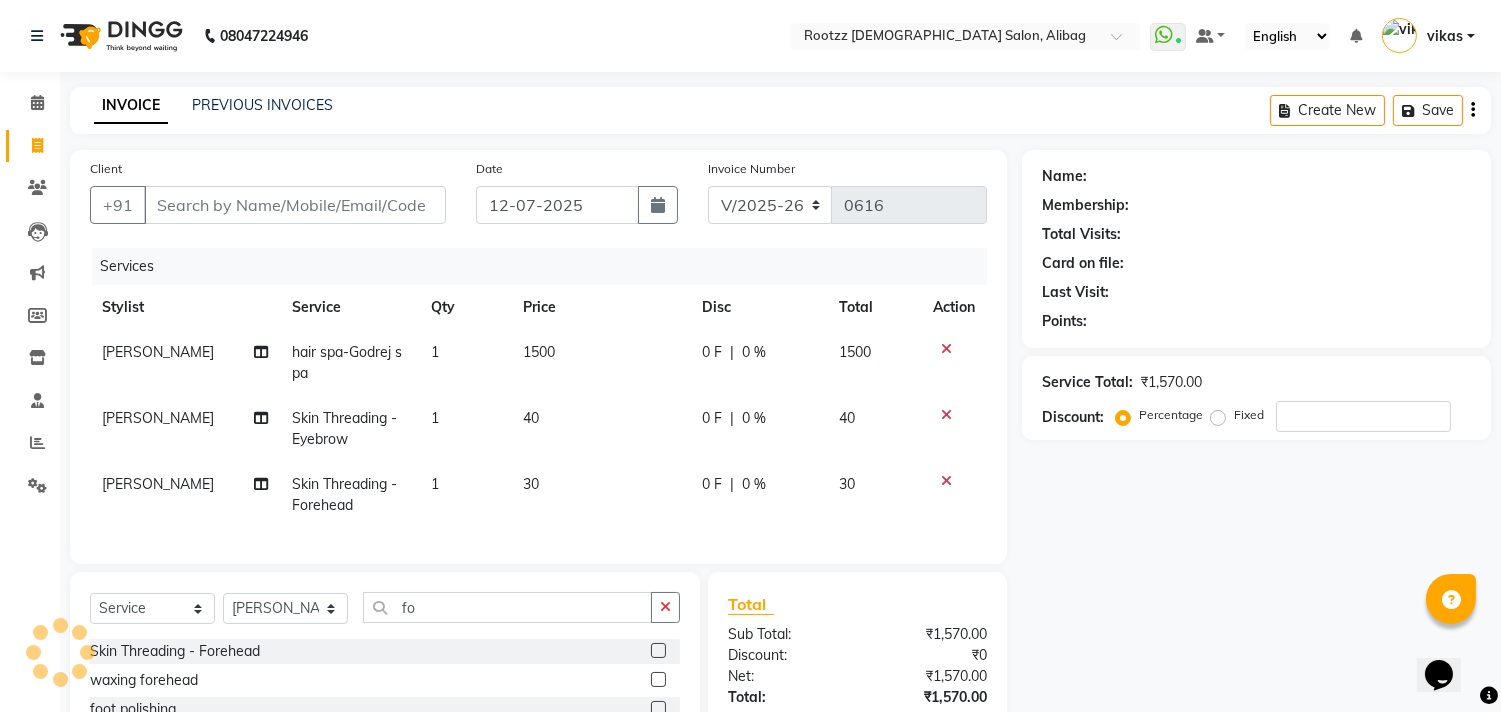 click on "Client +91" 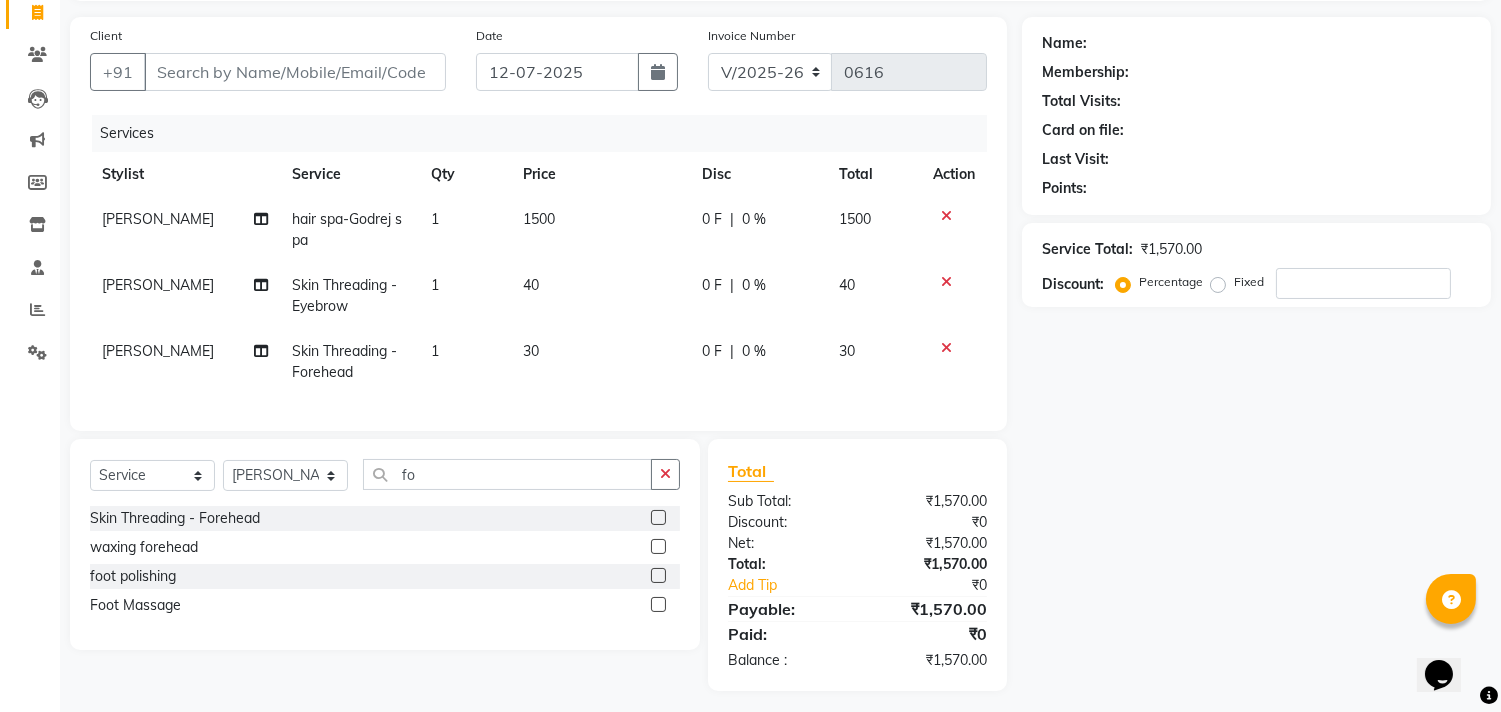 scroll, scrollTop: 158, scrollLeft: 0, axis: vertical 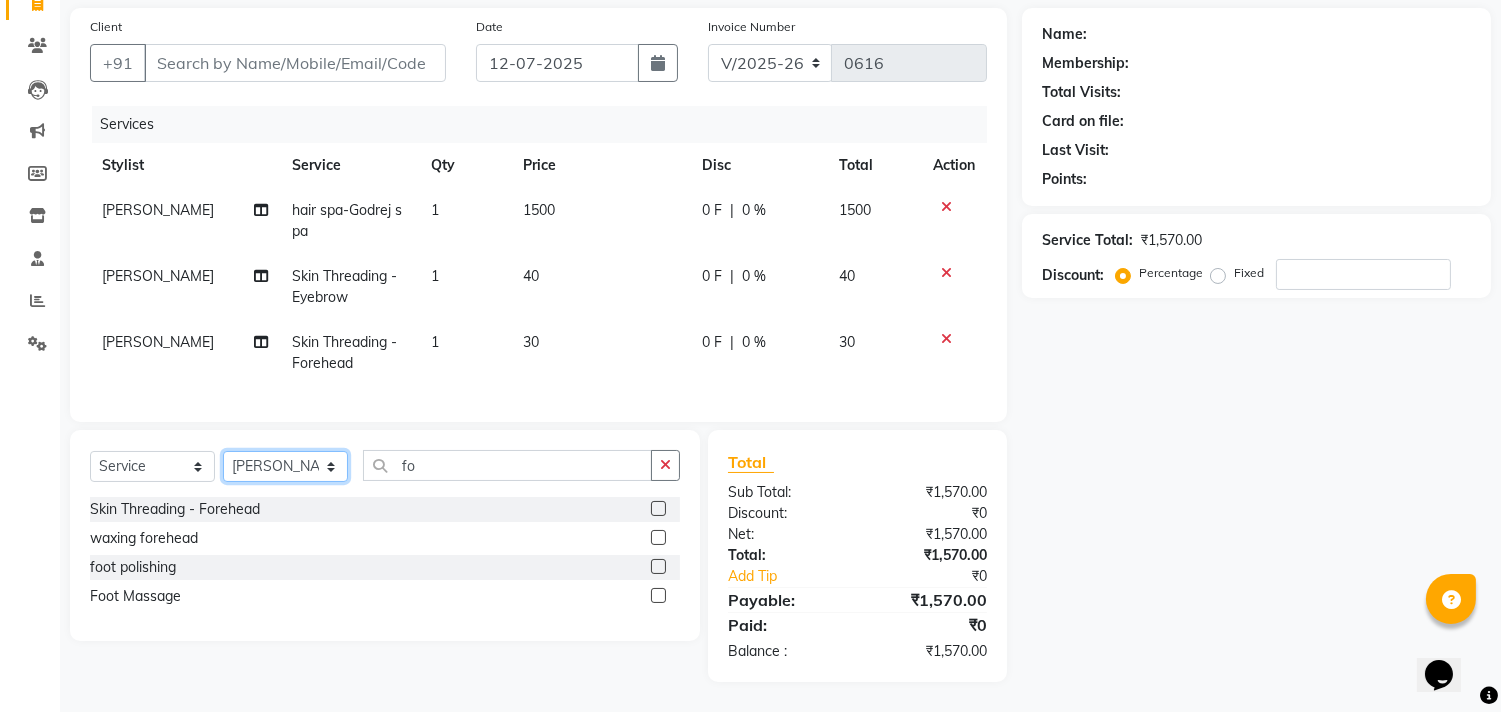 click on "Select Stylist [PERSON_NAME] [PERSON_NAME]  [PERSON_NAME] preeti [PERSON_NAME] priya [PERSON_NAME] Vikas" 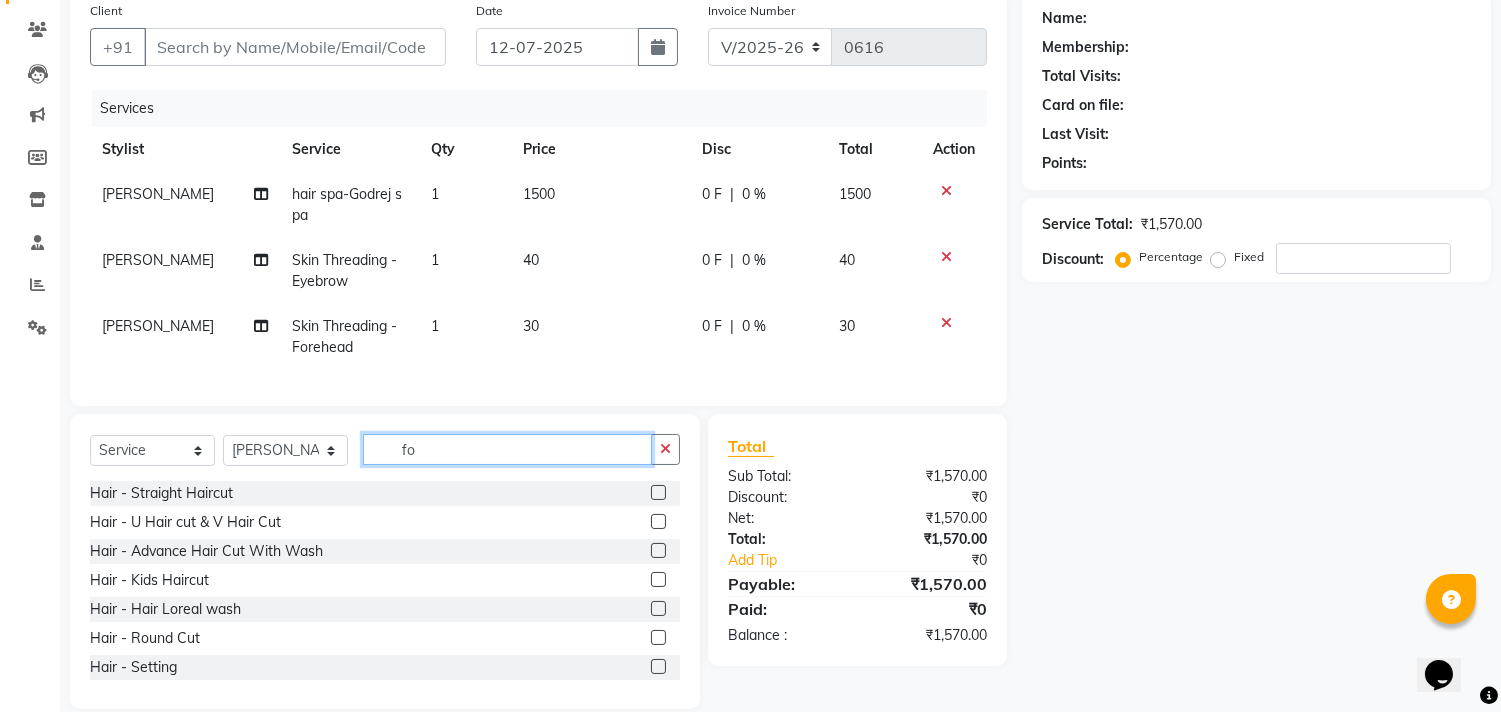 click on "fo" 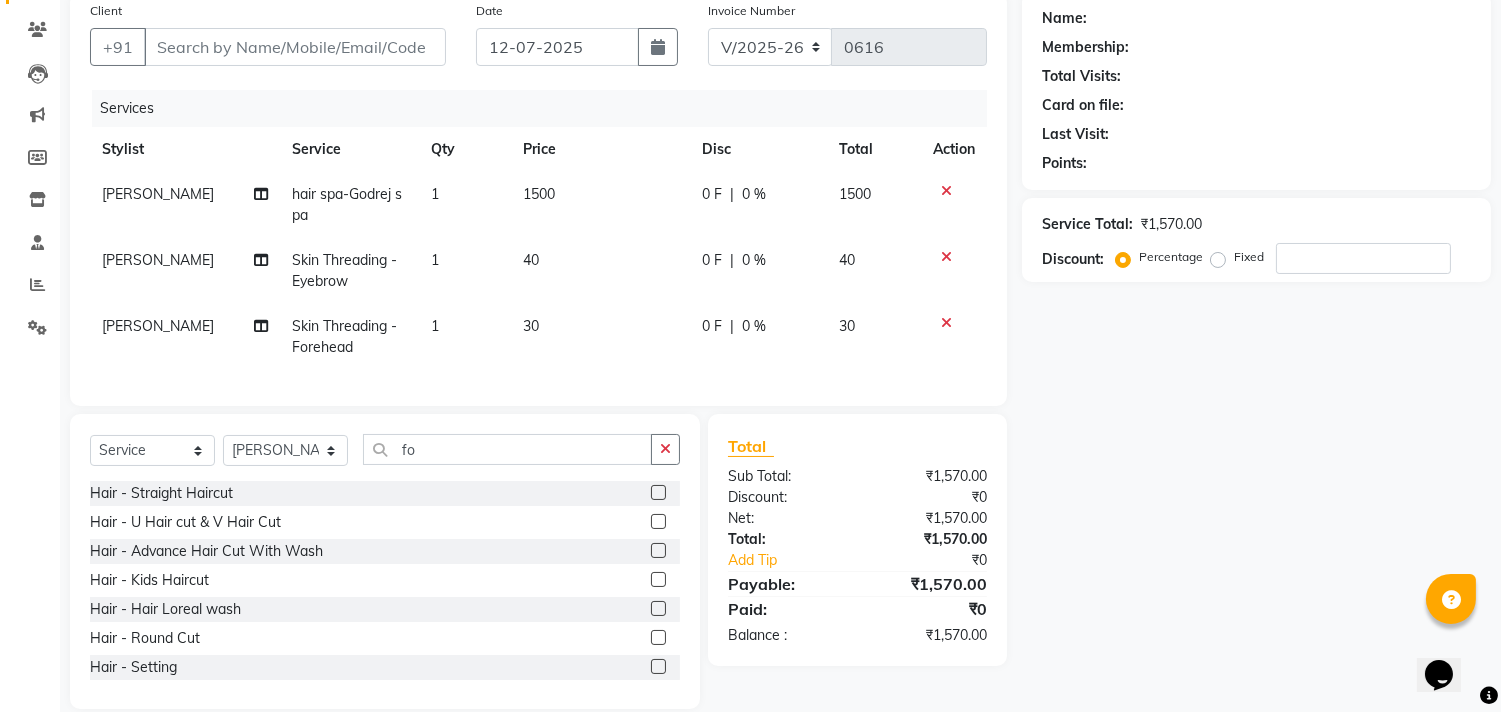 click 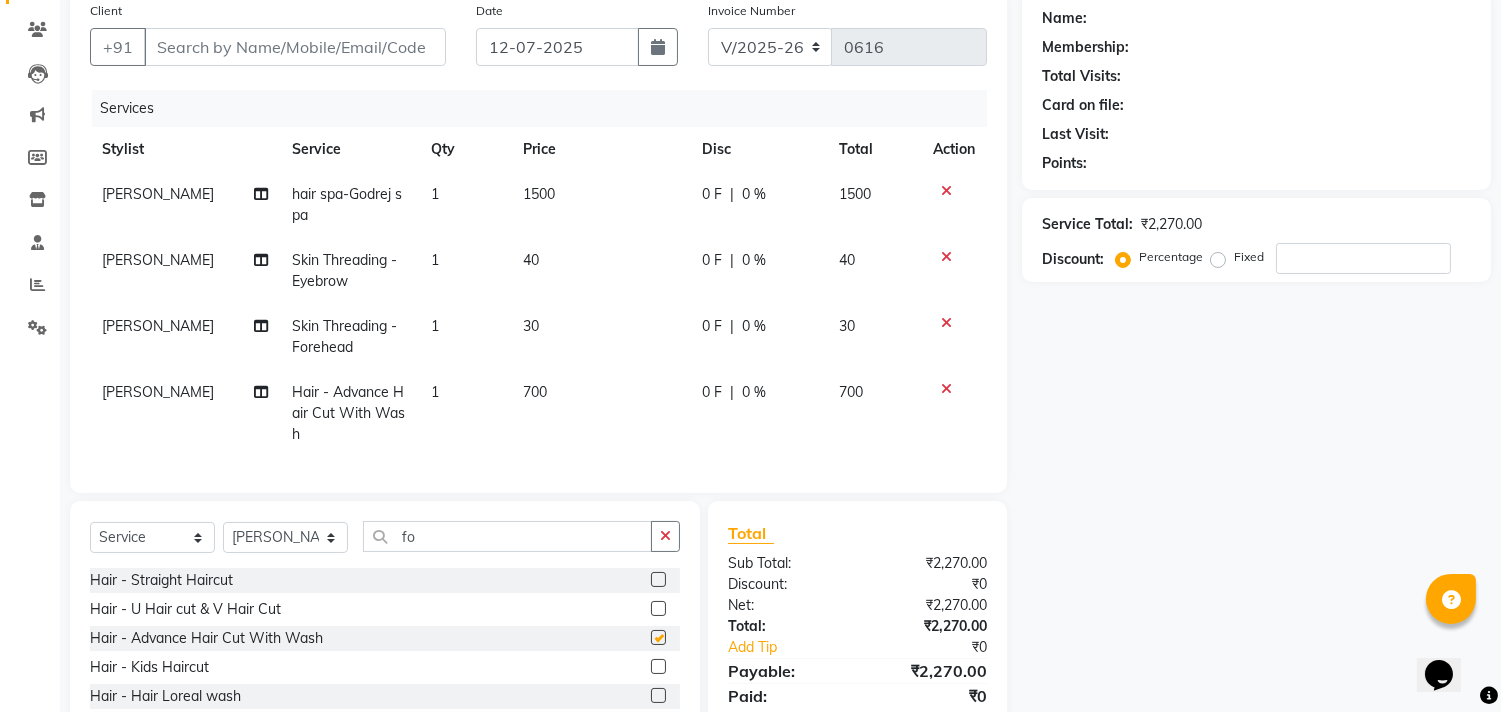 checkbox on "false" 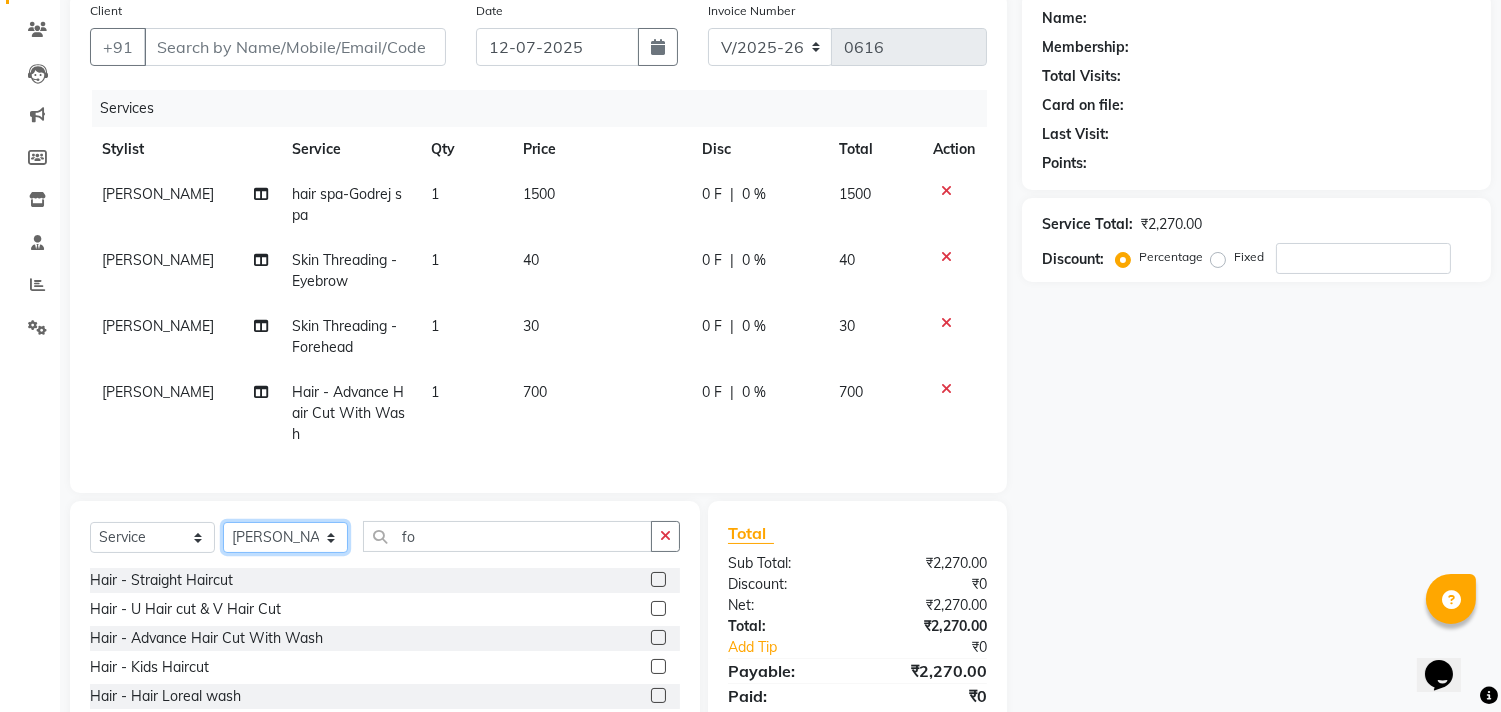 click on "Select Stylist [PERSON_NAME] [PERSON_NAME]  [PERSON_NAME] preeti [PERSON_NAME] priya [PERSON_NAME] Vikas" 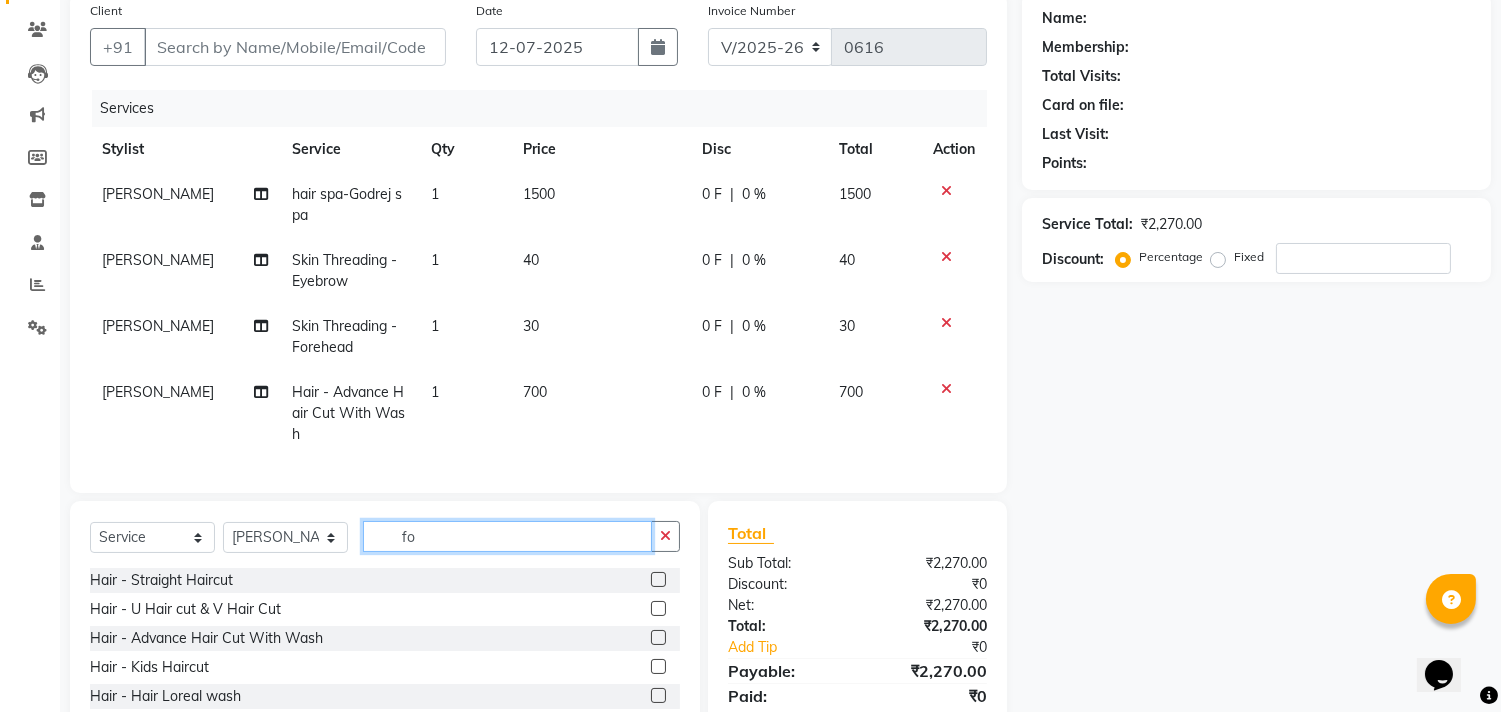 click on "fo" 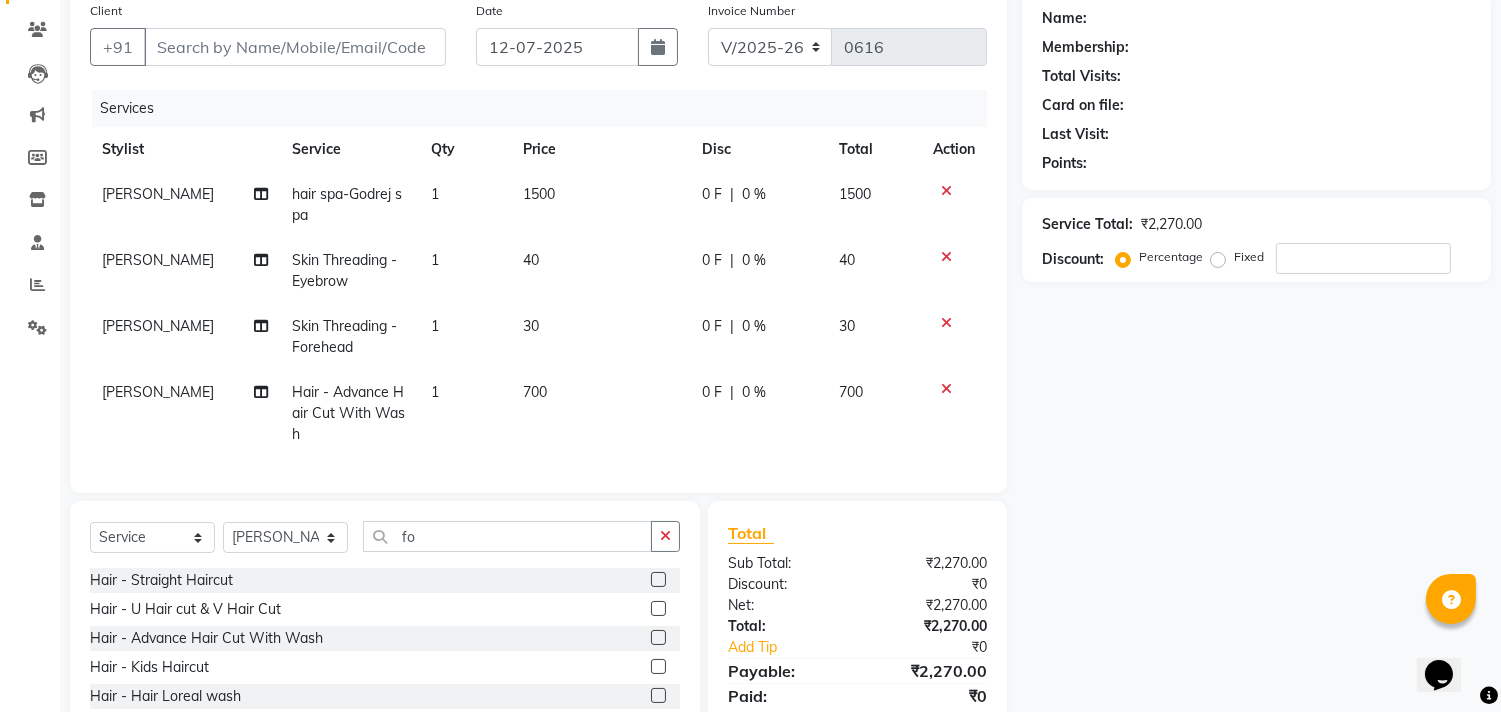 select on "29544" 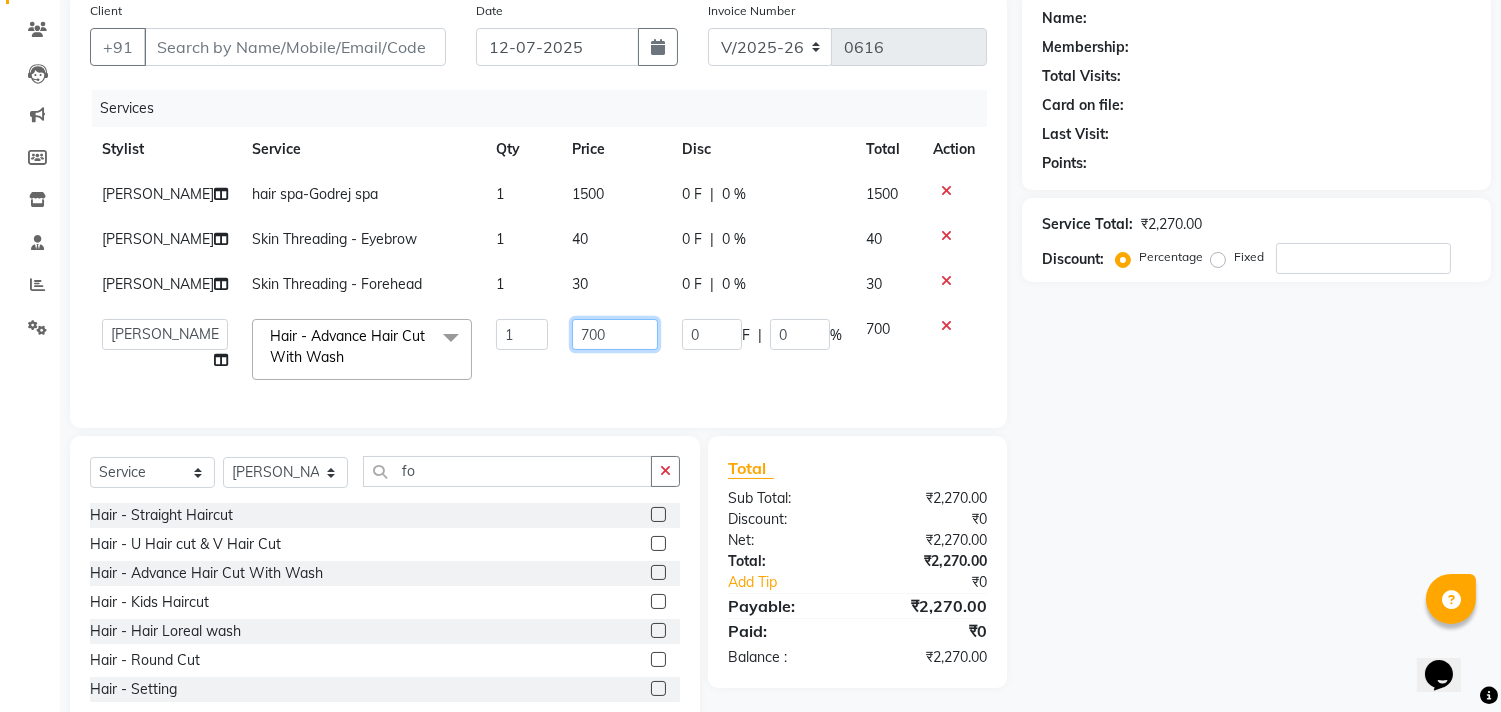 click on "700" 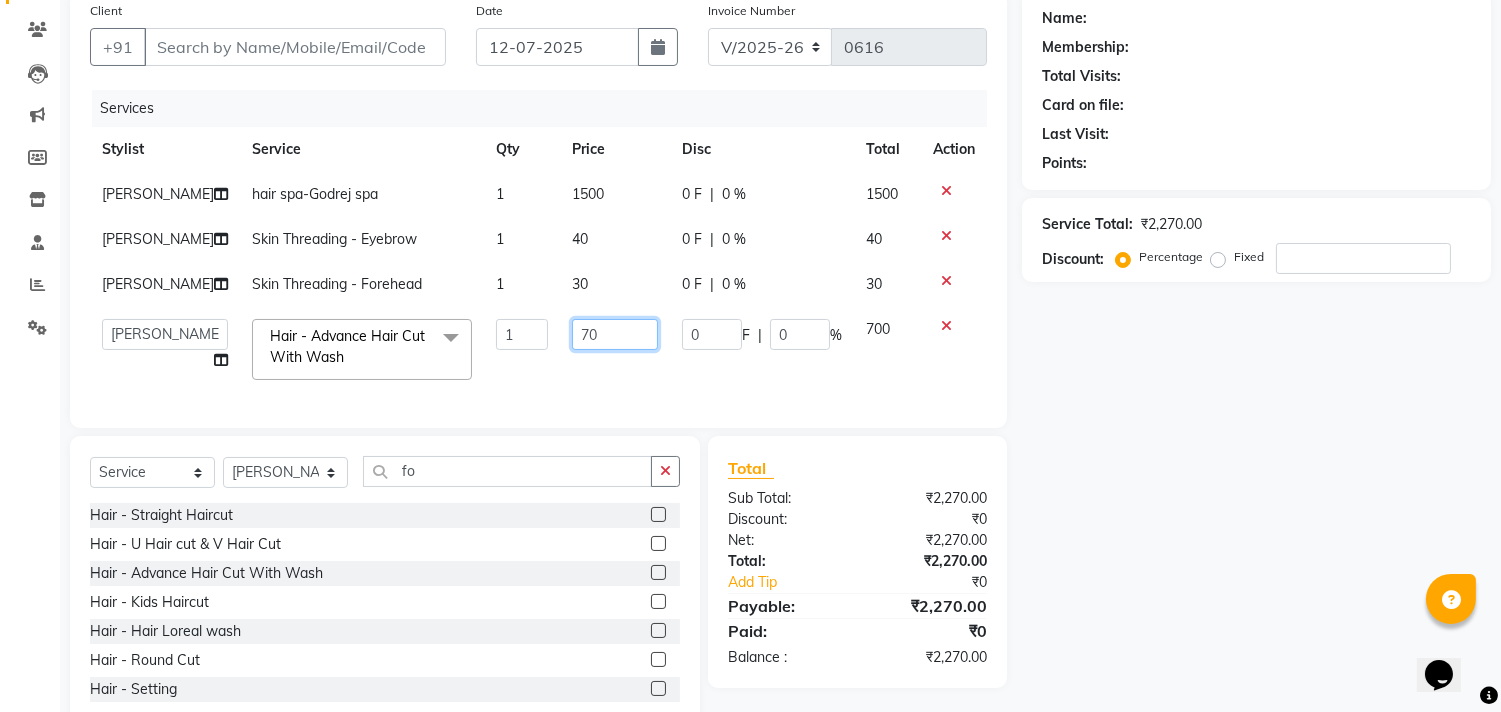 type on "7" 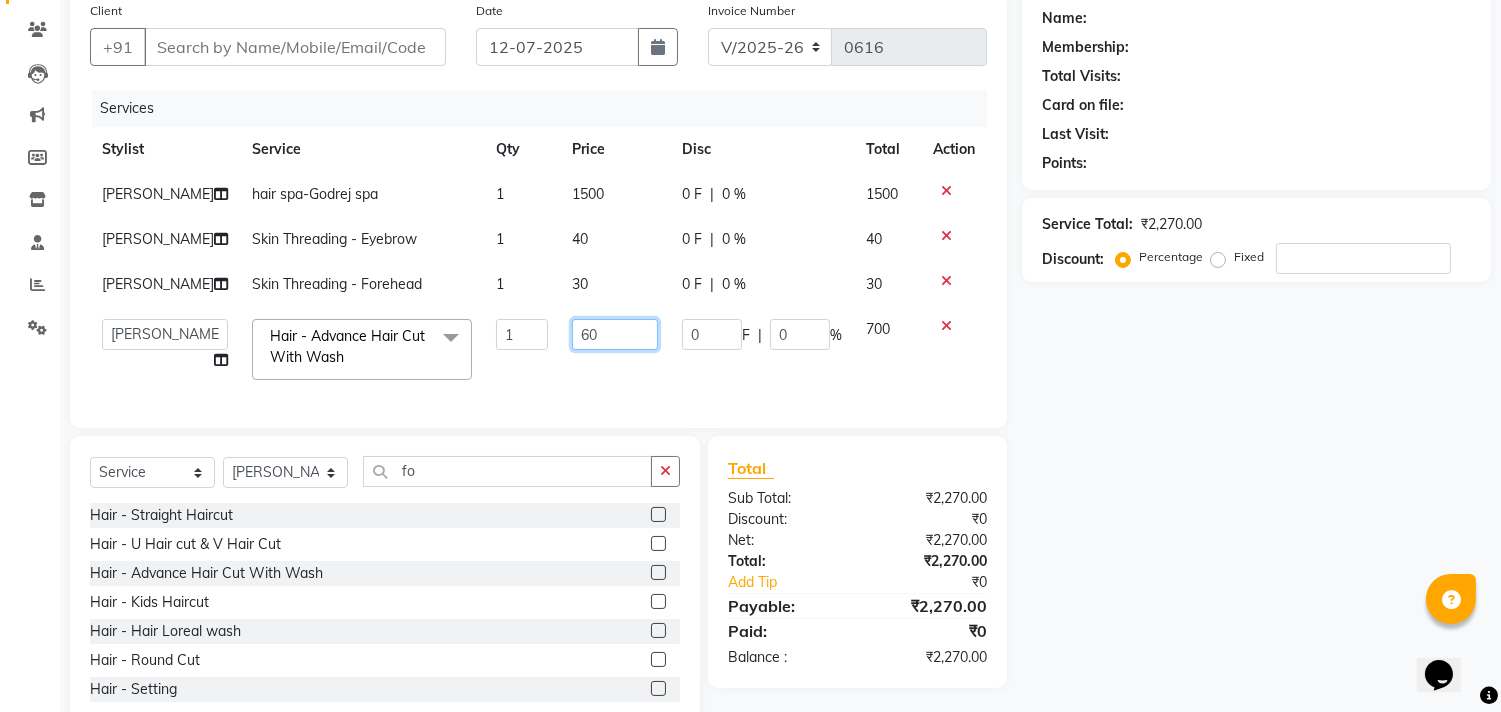type on "600" 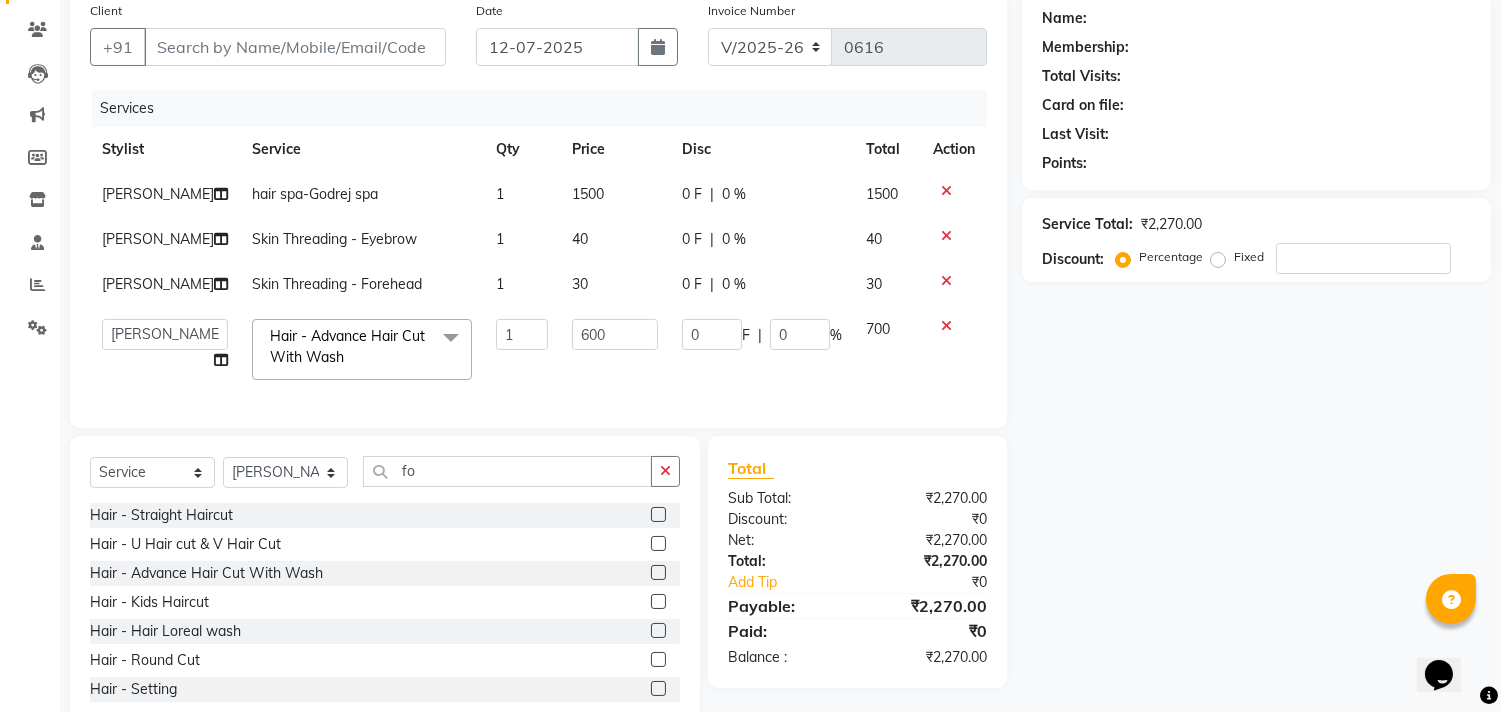click on "Name: Membership: Total Visits: Card on file: Last Visit:  Points:  Service Total:  ₹2,270.00  Discount:  Percentage   Fixed" 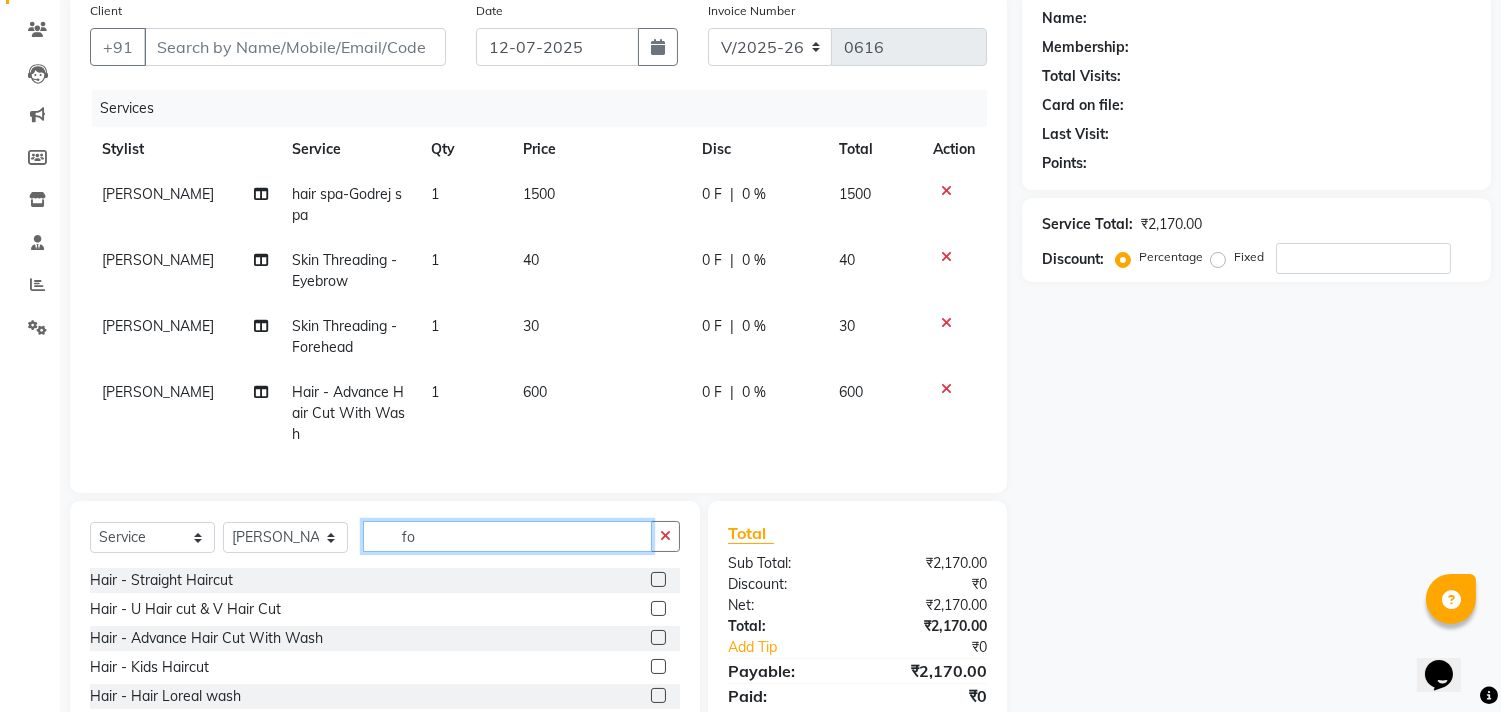 click on "fo" 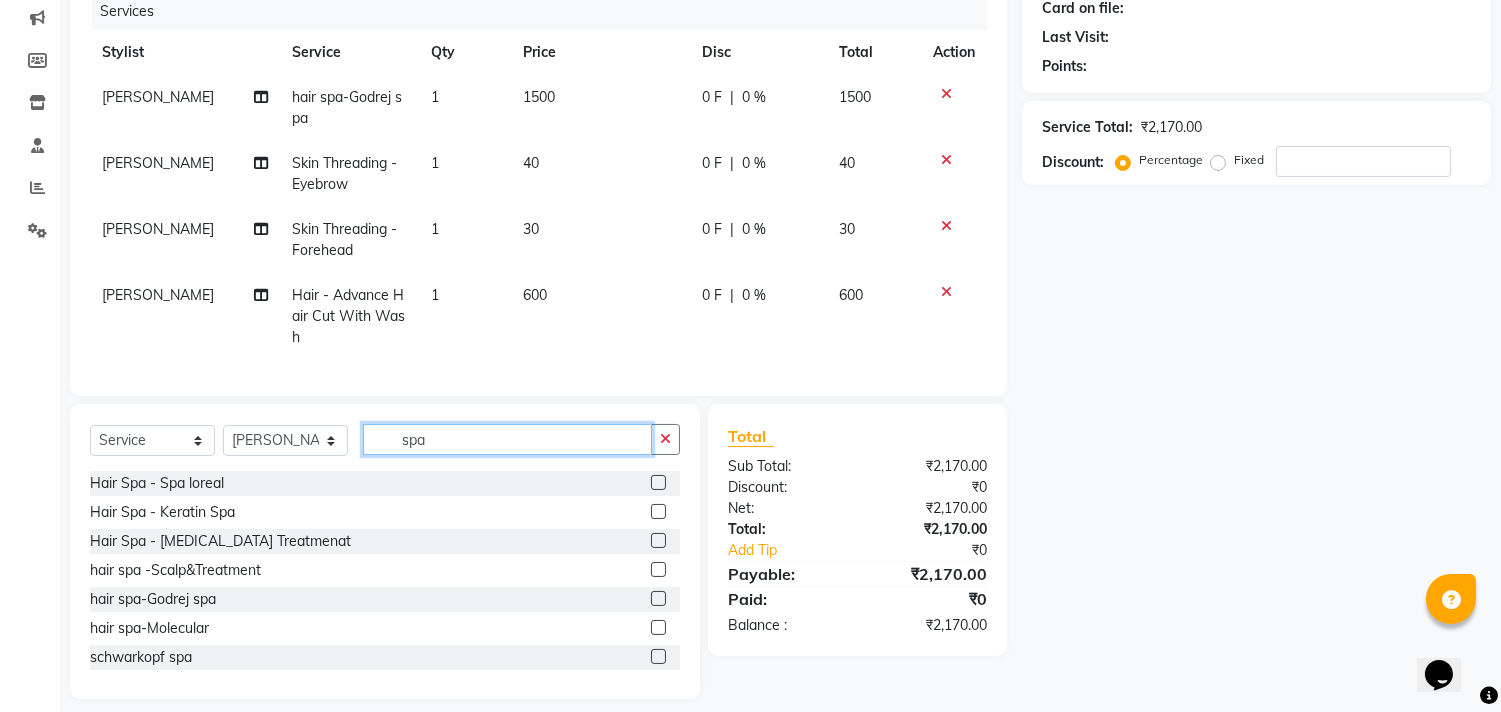 scroll, scrollTop: 288, scrollLeft: 0, axis: vertical 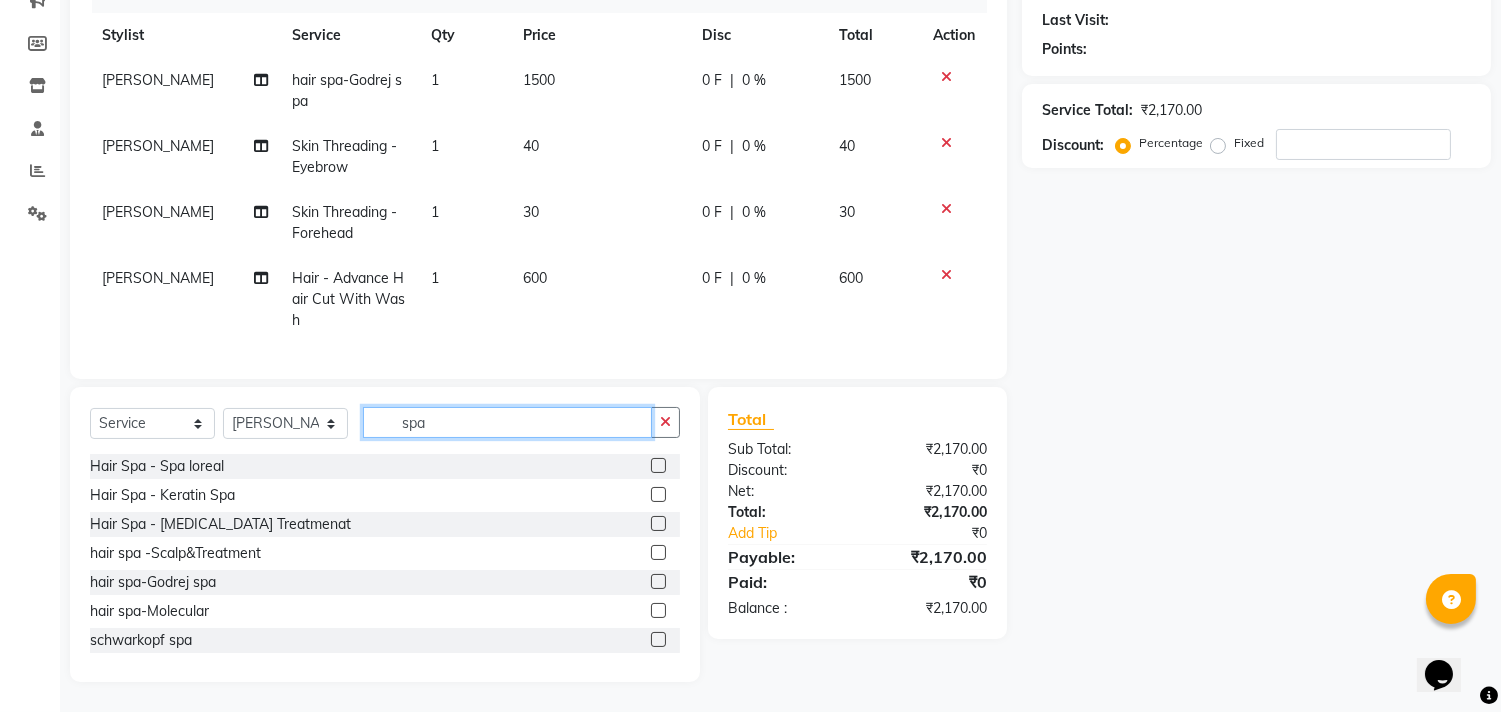 type on "spa" 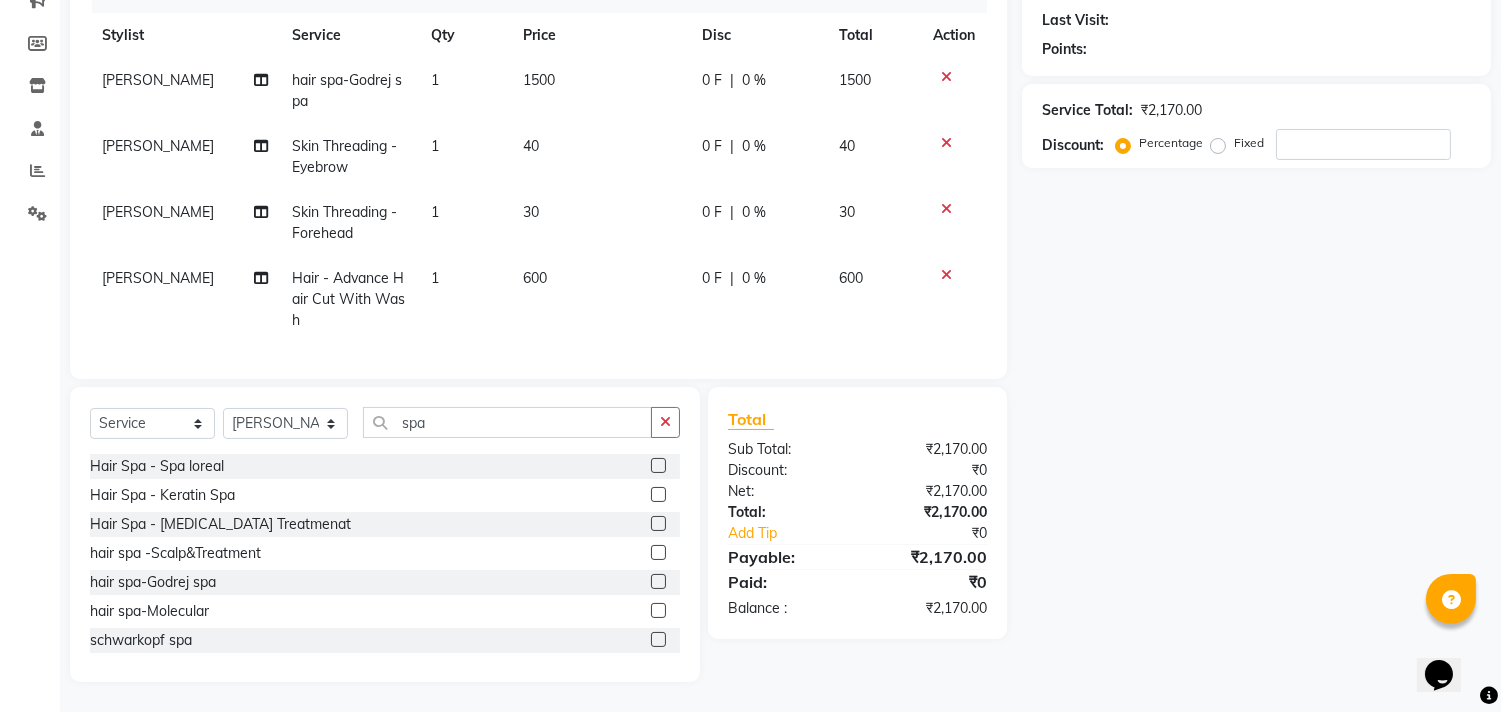 click 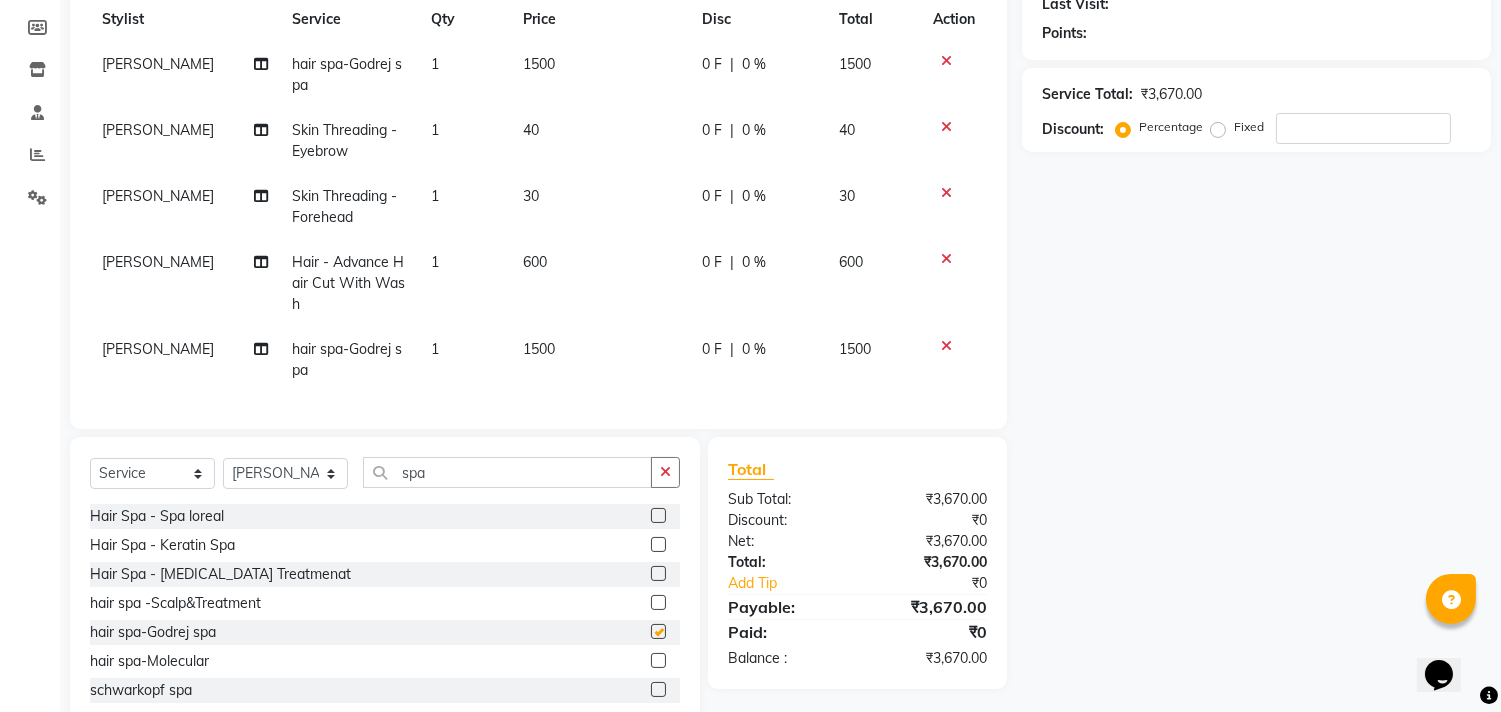 checkbox on "false" 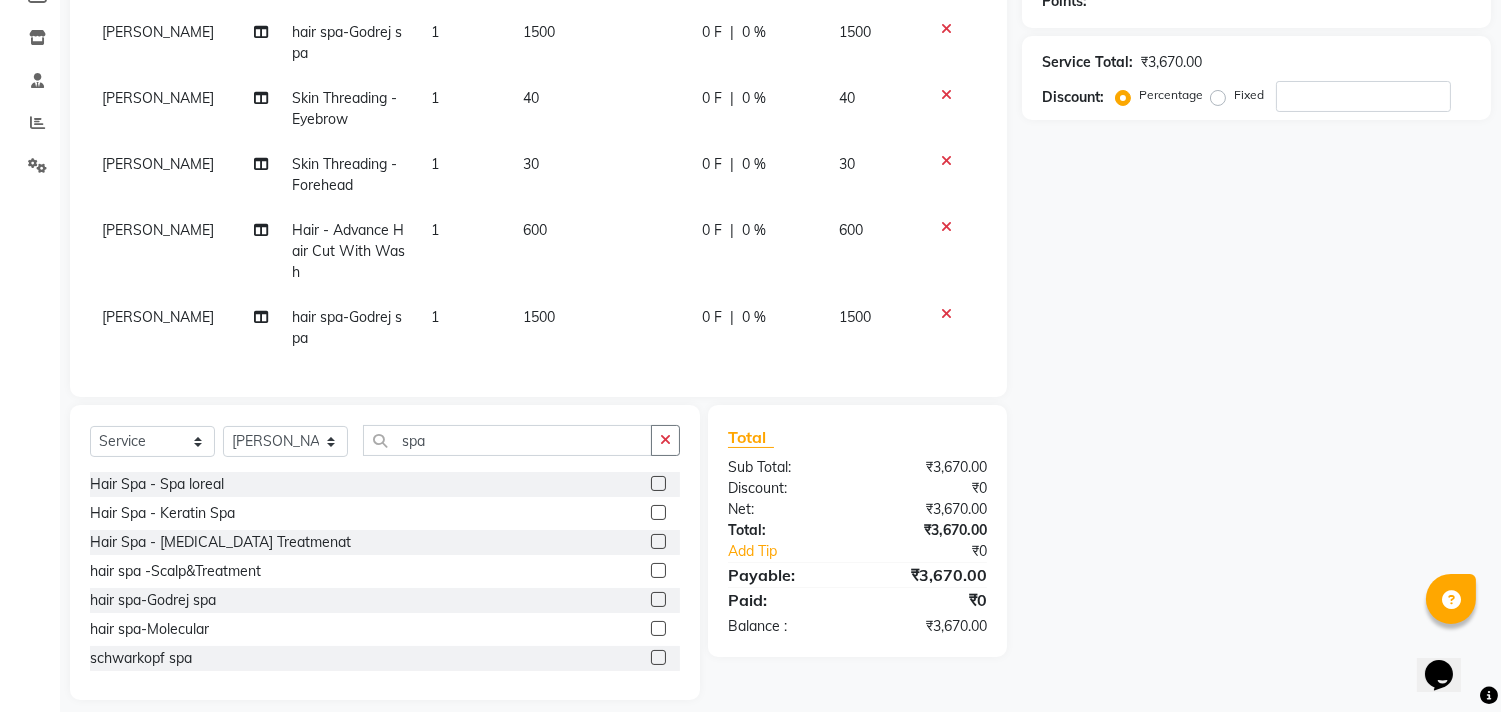 scroll, scrollTop: 340, scrollLeft: 0, axis: vertical 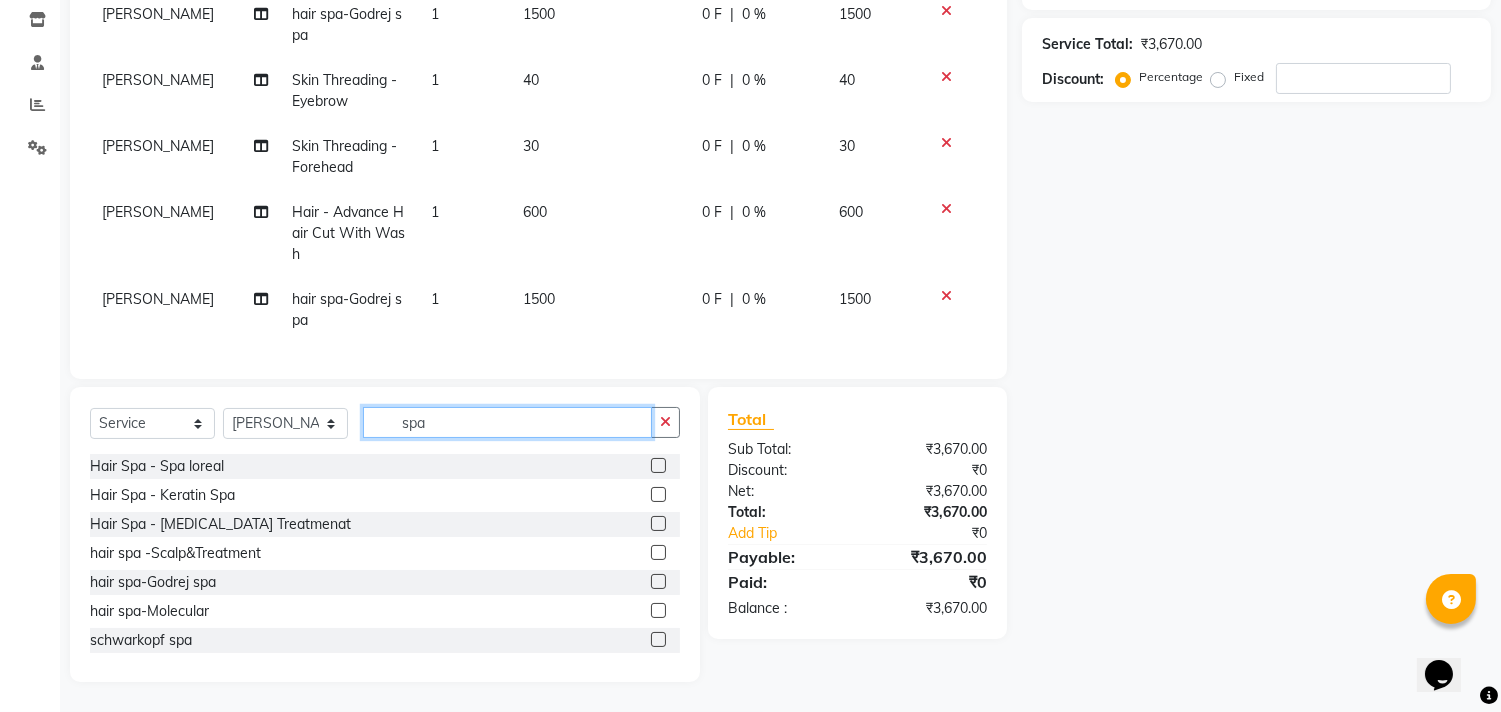 click on "spa" 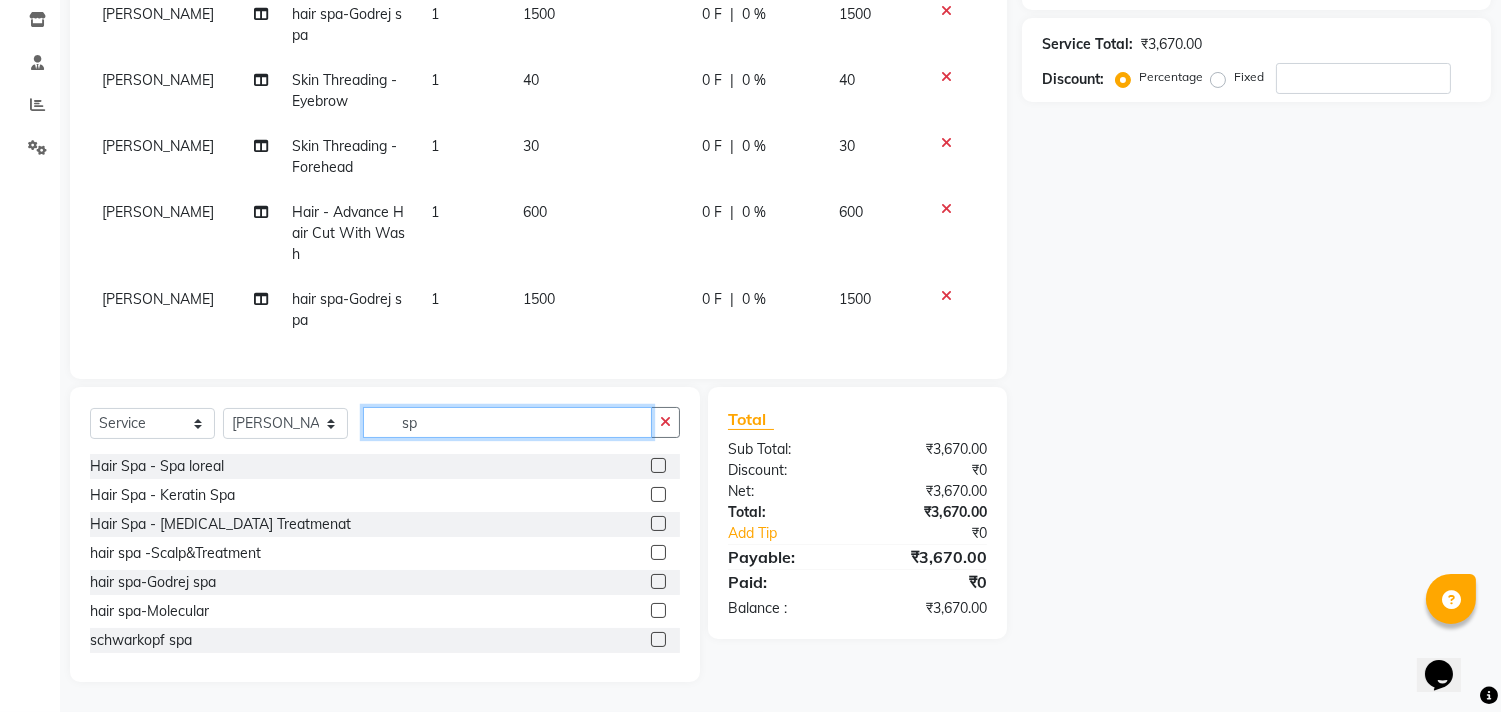 type on "s" 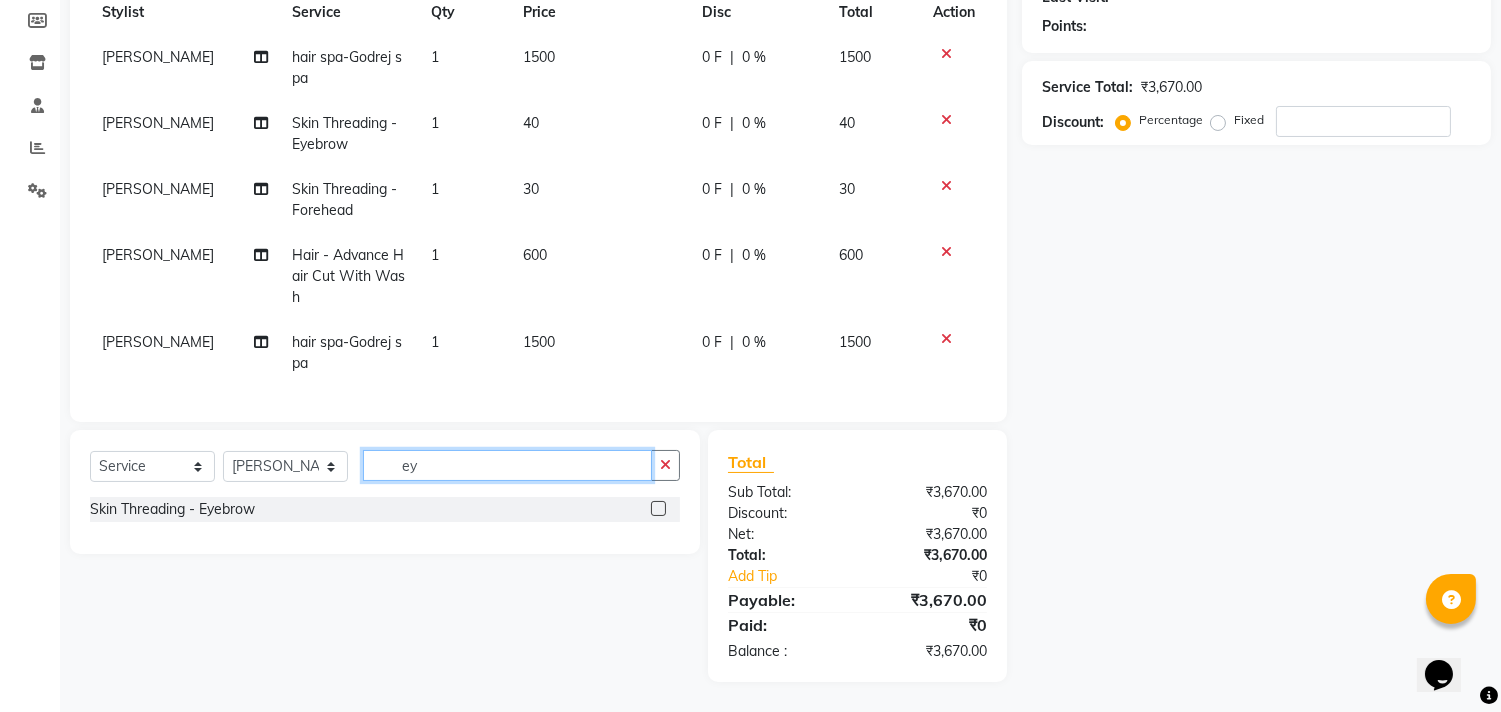 scroll, scrollTop: 311, scrollLeft: 0, axis: vertical 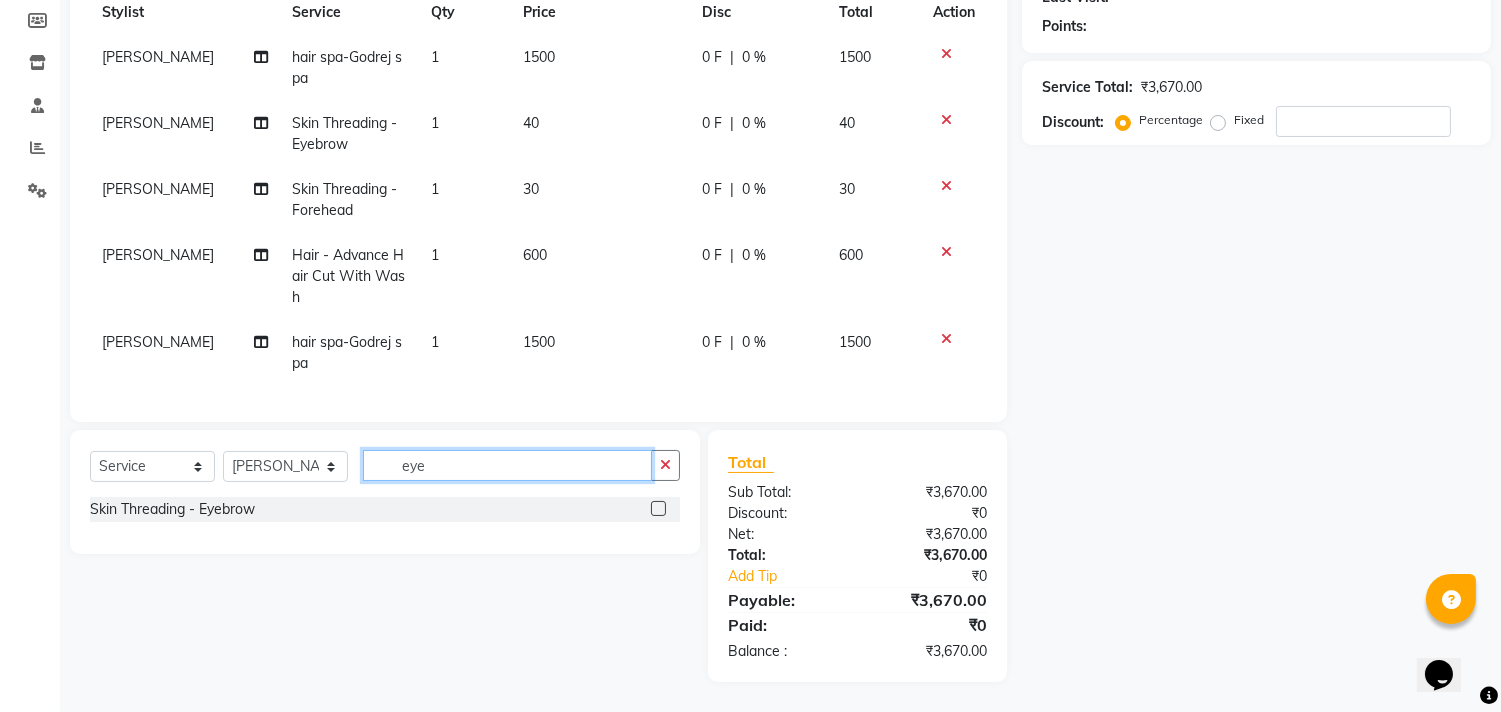 type on "eye" 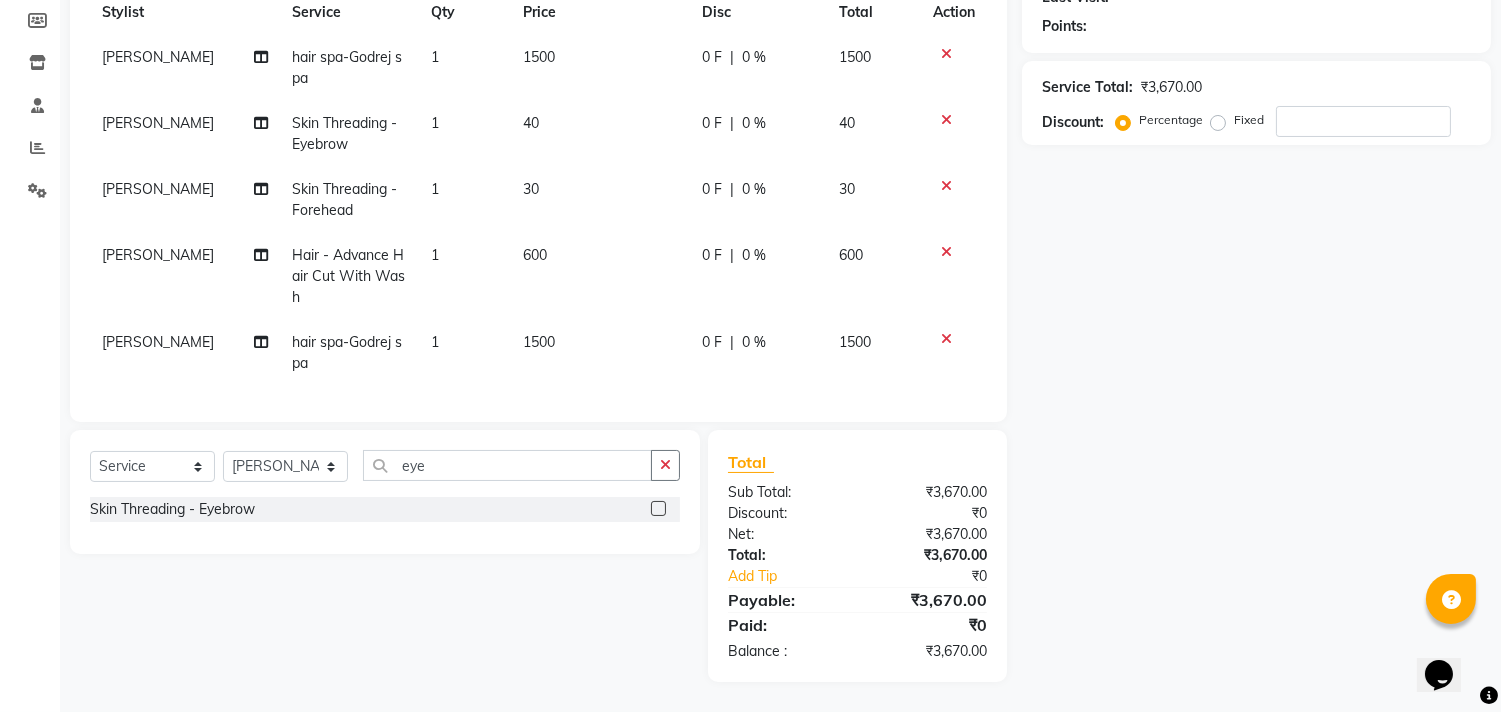 click 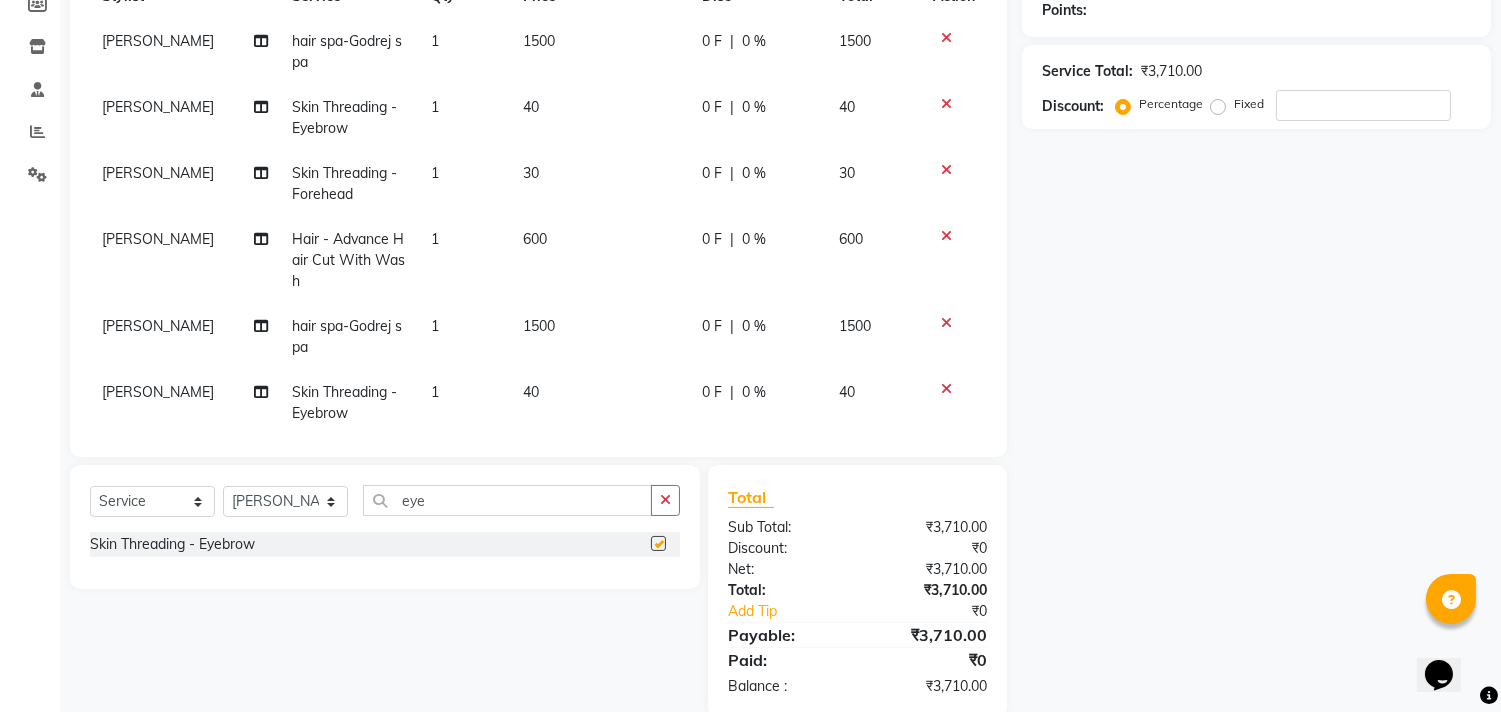 checkbox on "false" 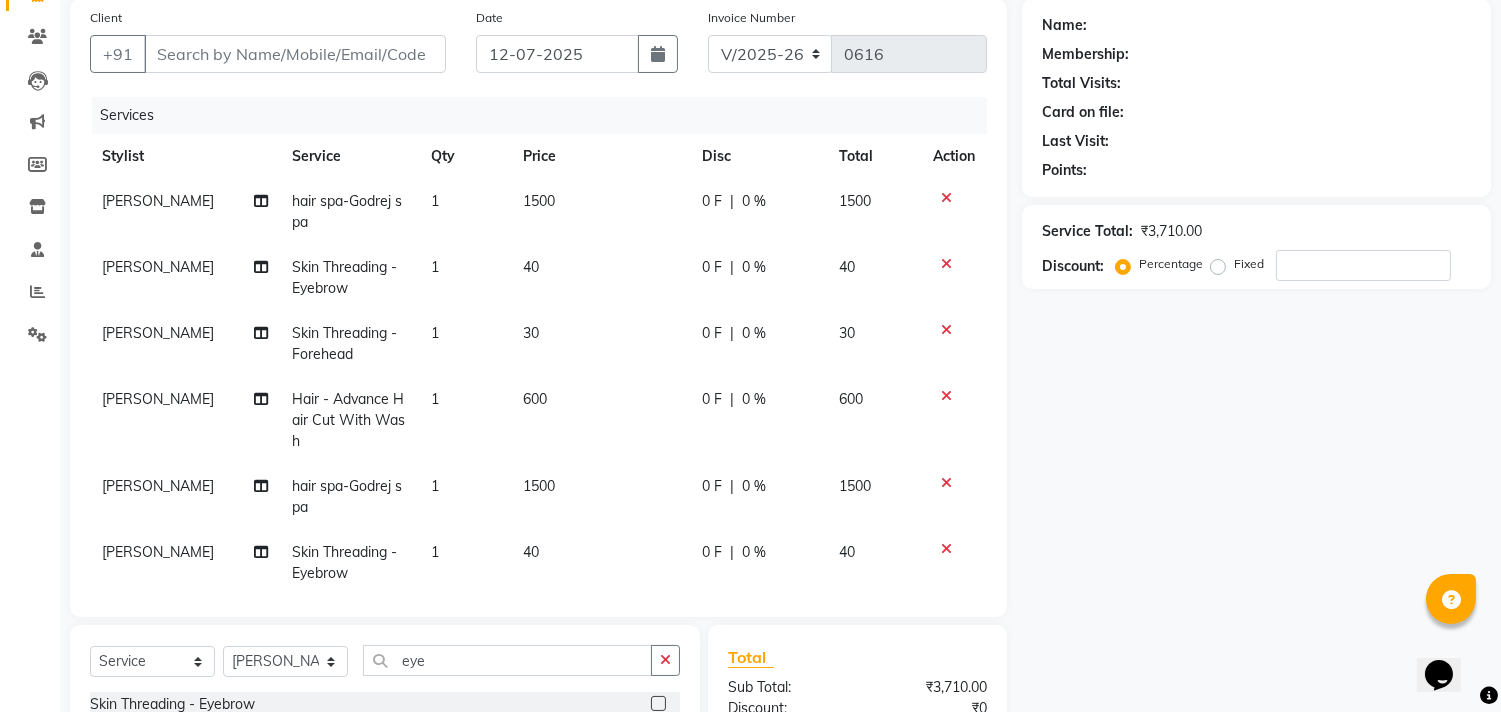 scroll, scrollTop: 0, scrollLeft: 0, axis: both 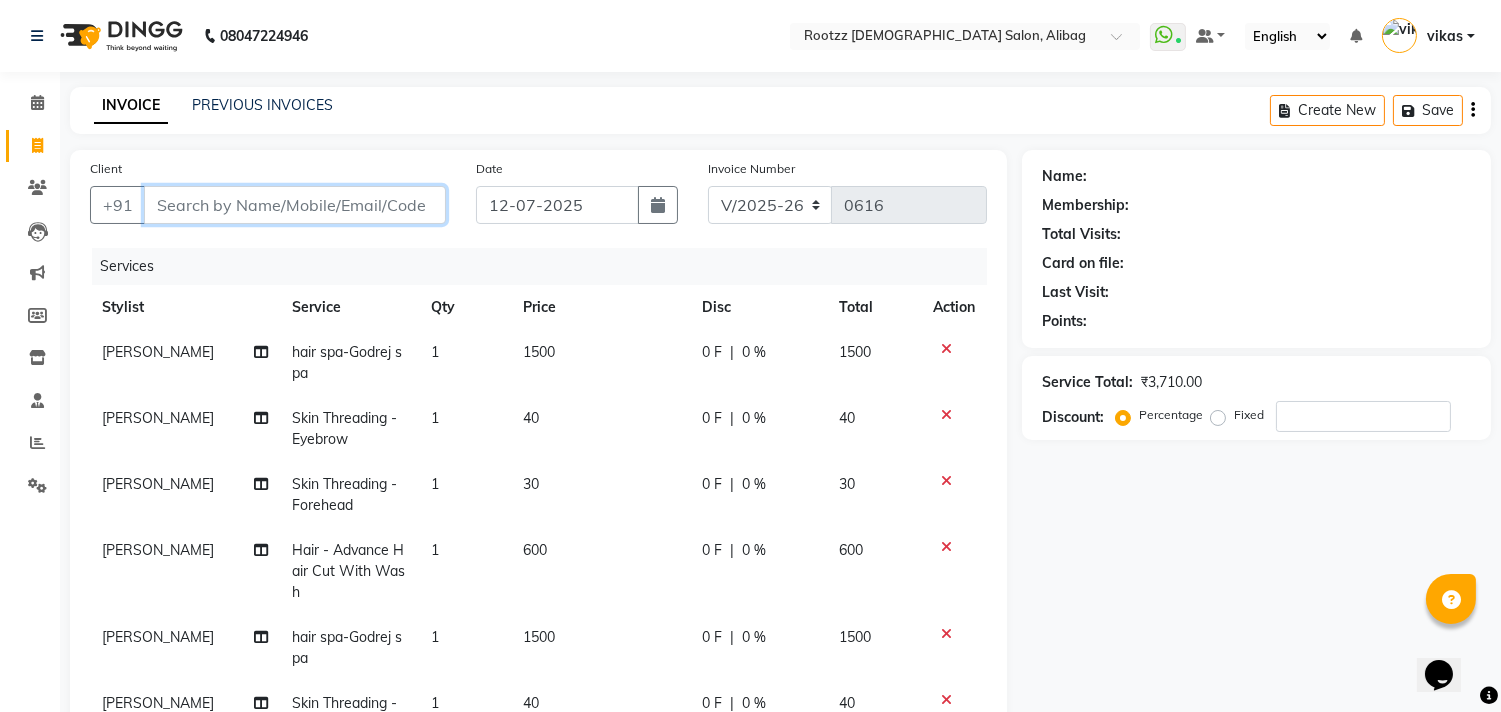 click on "Client" at bounding box center (295, 205) 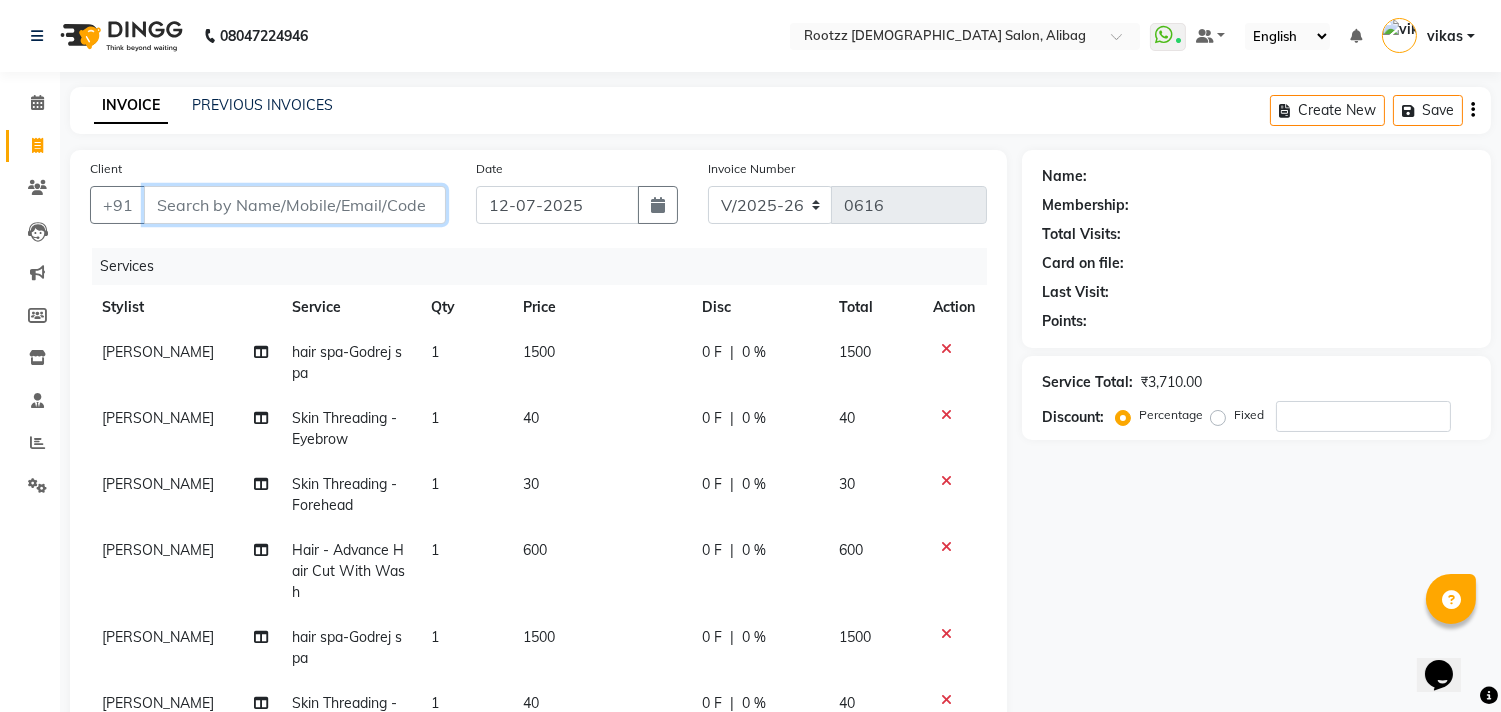 type on "p" 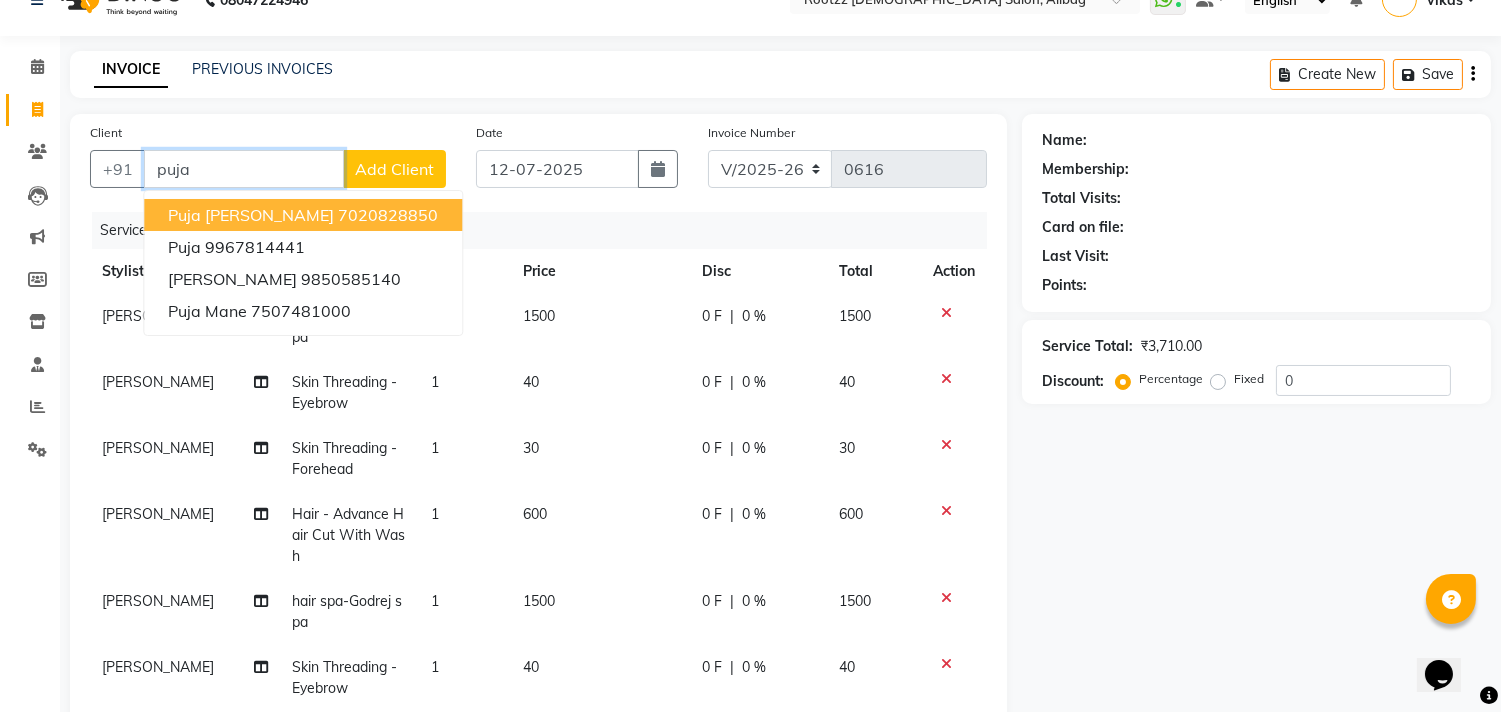 scroll, scrollTop: 57, scrollLeft: 0, axis: vertical 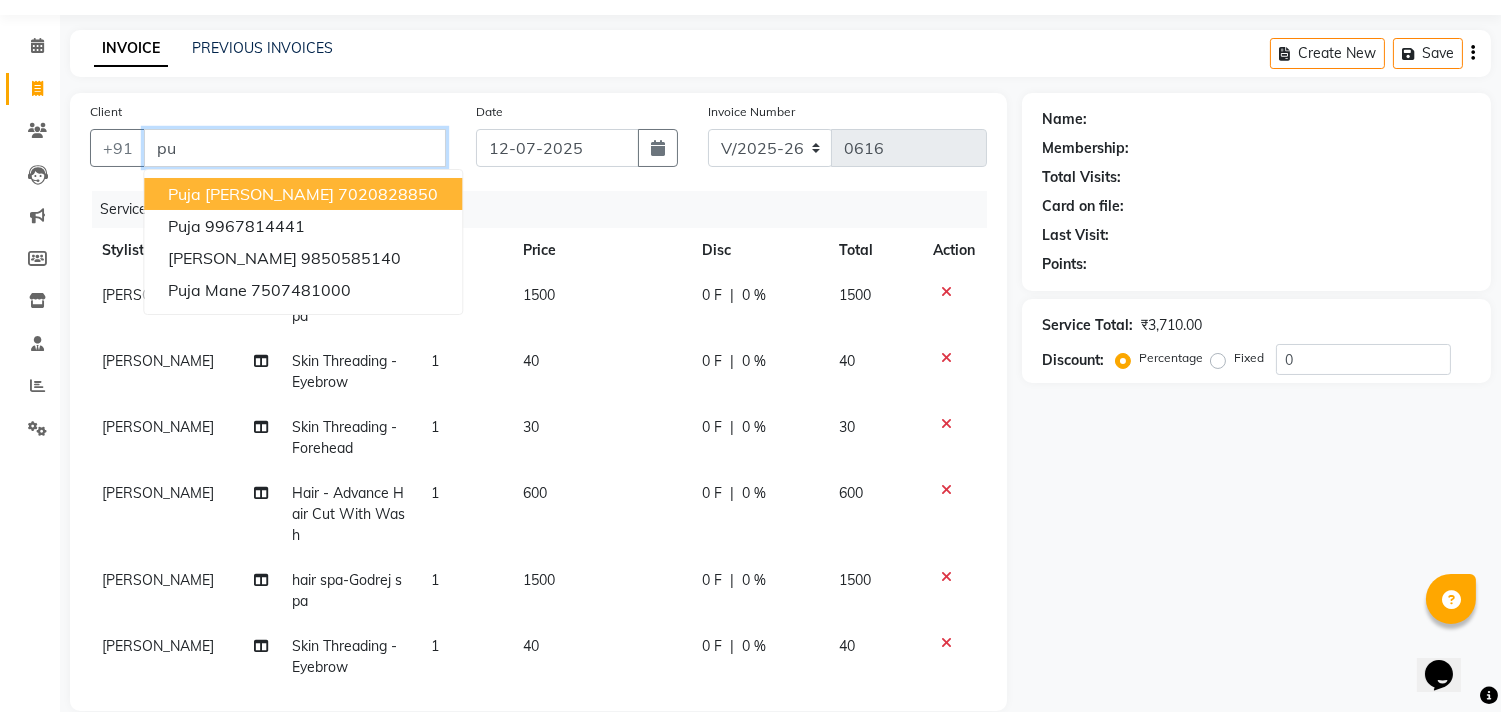 type on "p" 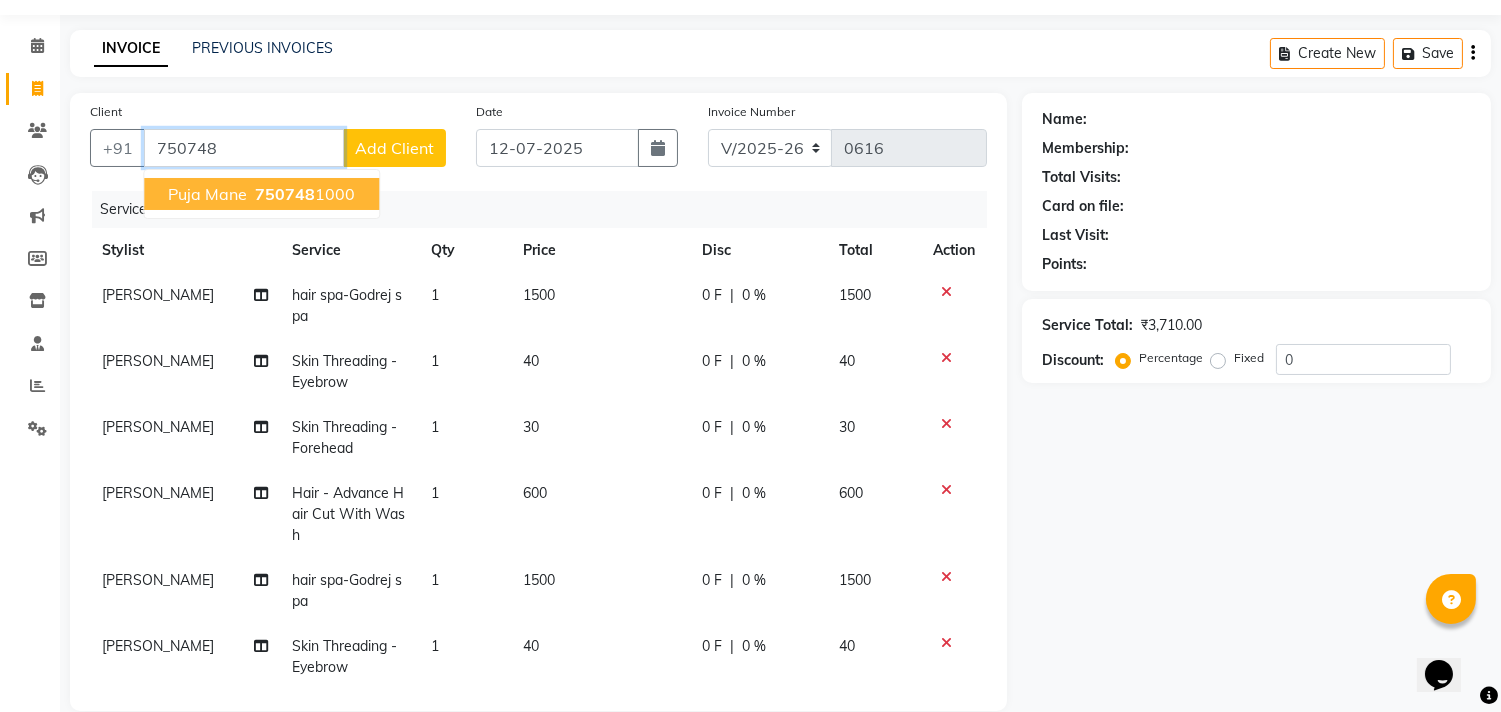 click on "750748" at bounding box center (285, 194) 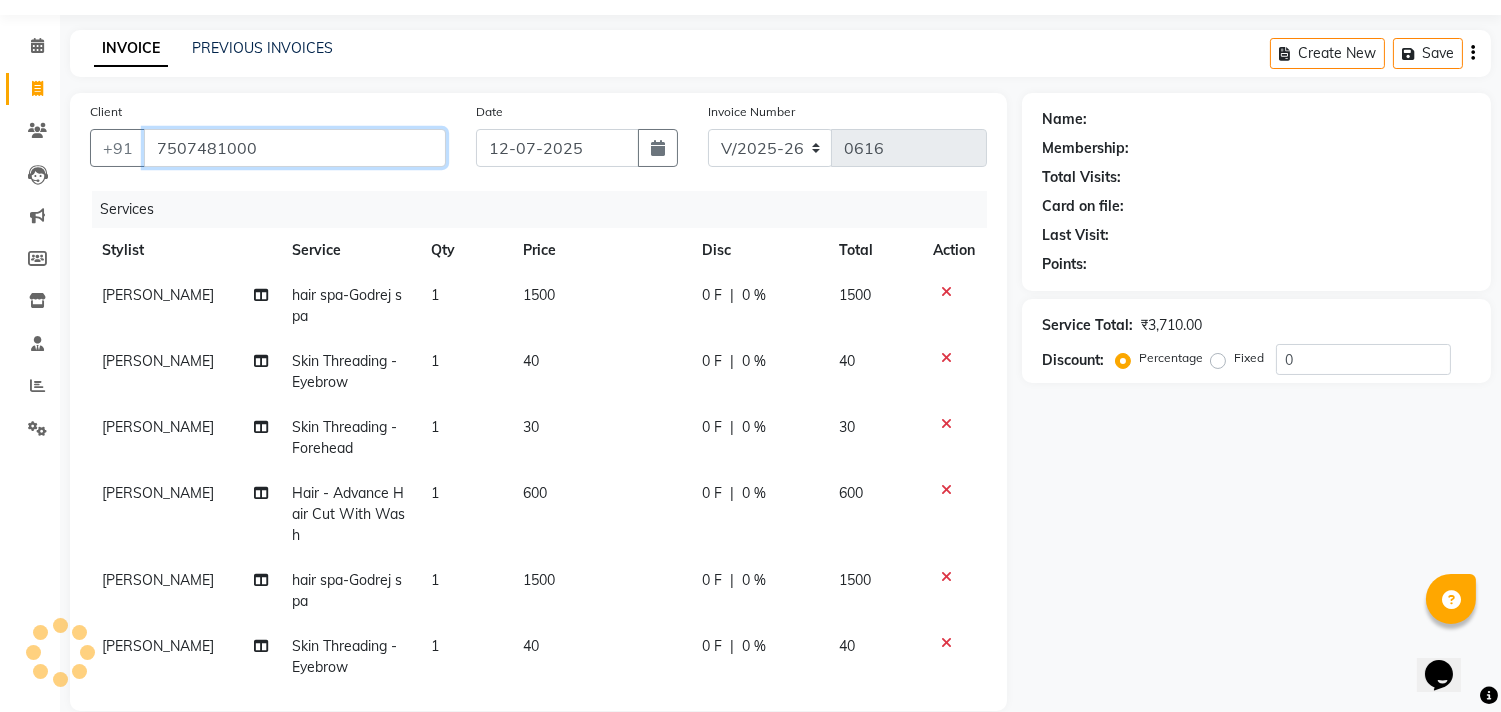 type on "7507481000" 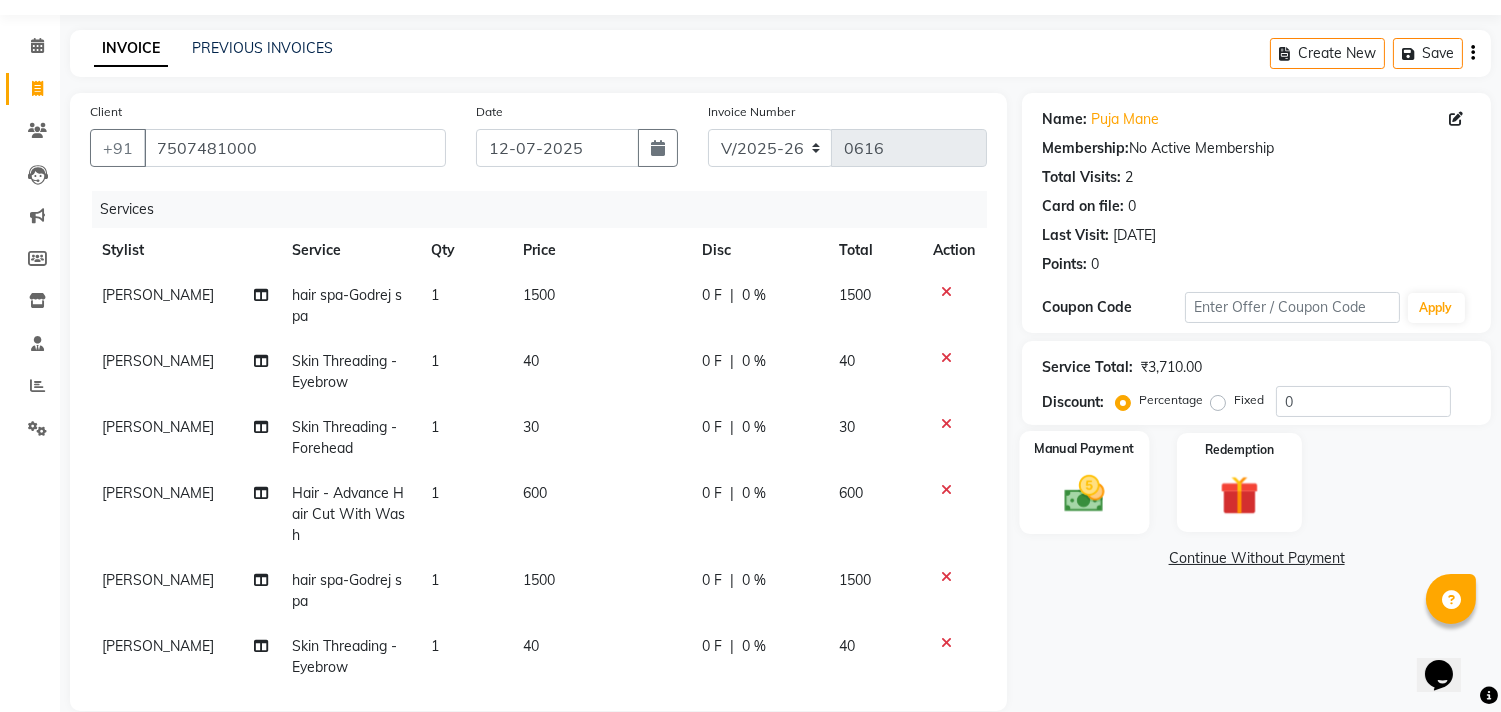 click 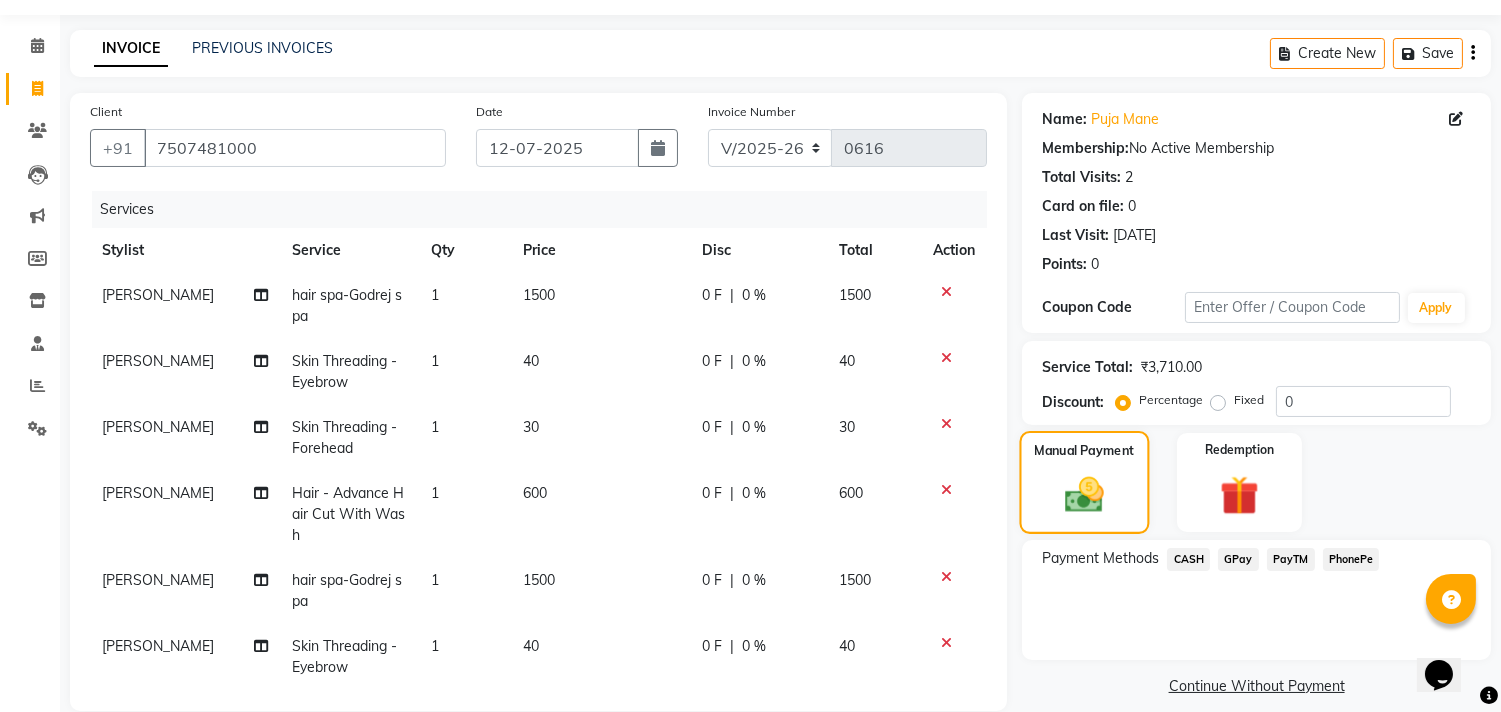 scroll, scrollTop: 31, scrollLeft: 0, axis: vertical 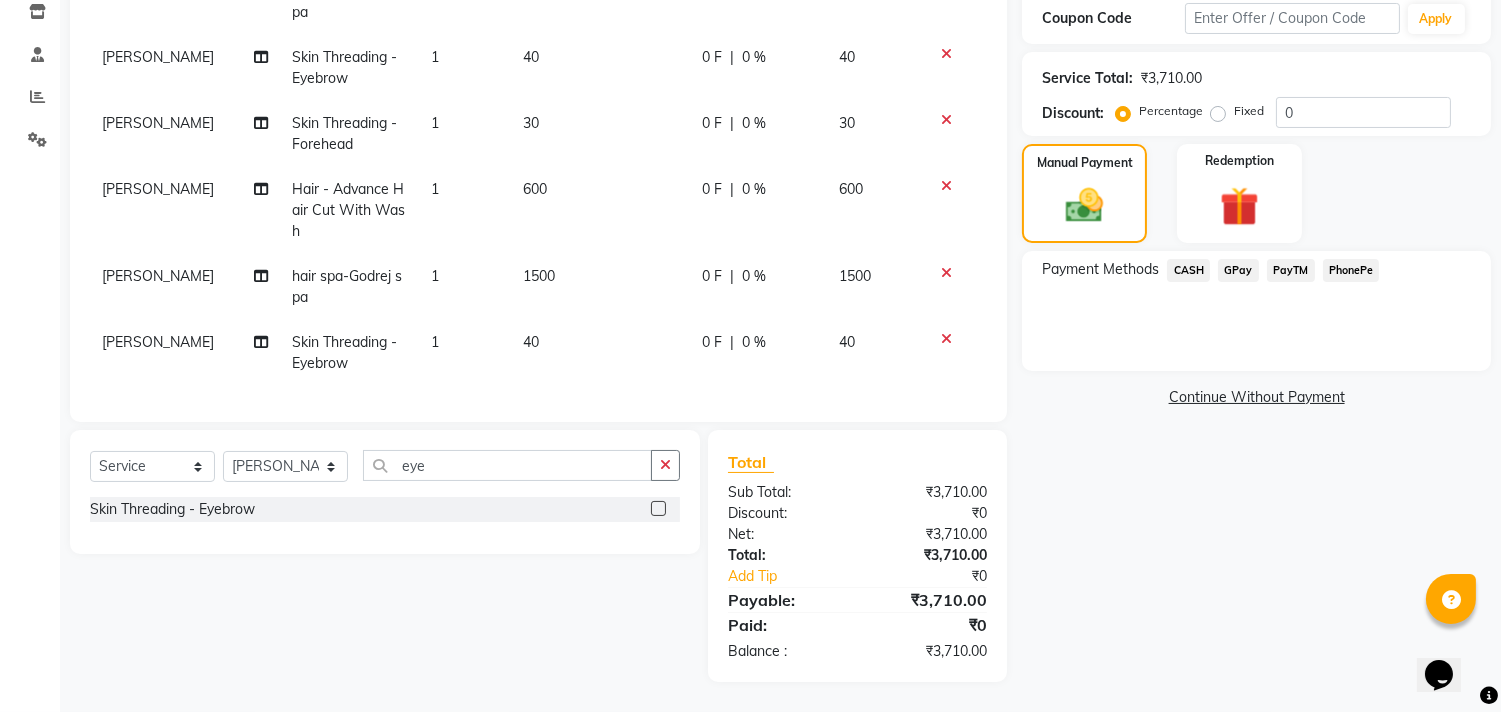 click on "CASH" 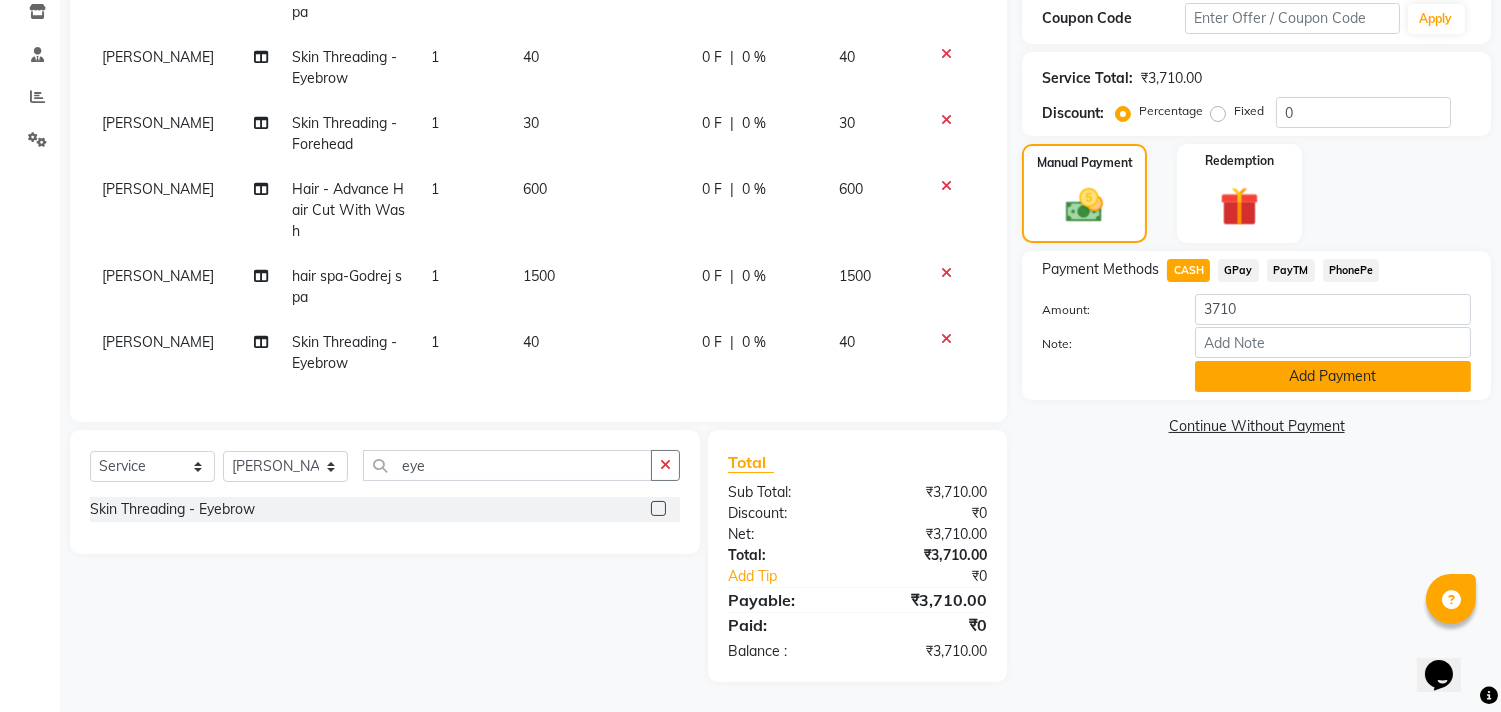 click on "Add Payment" 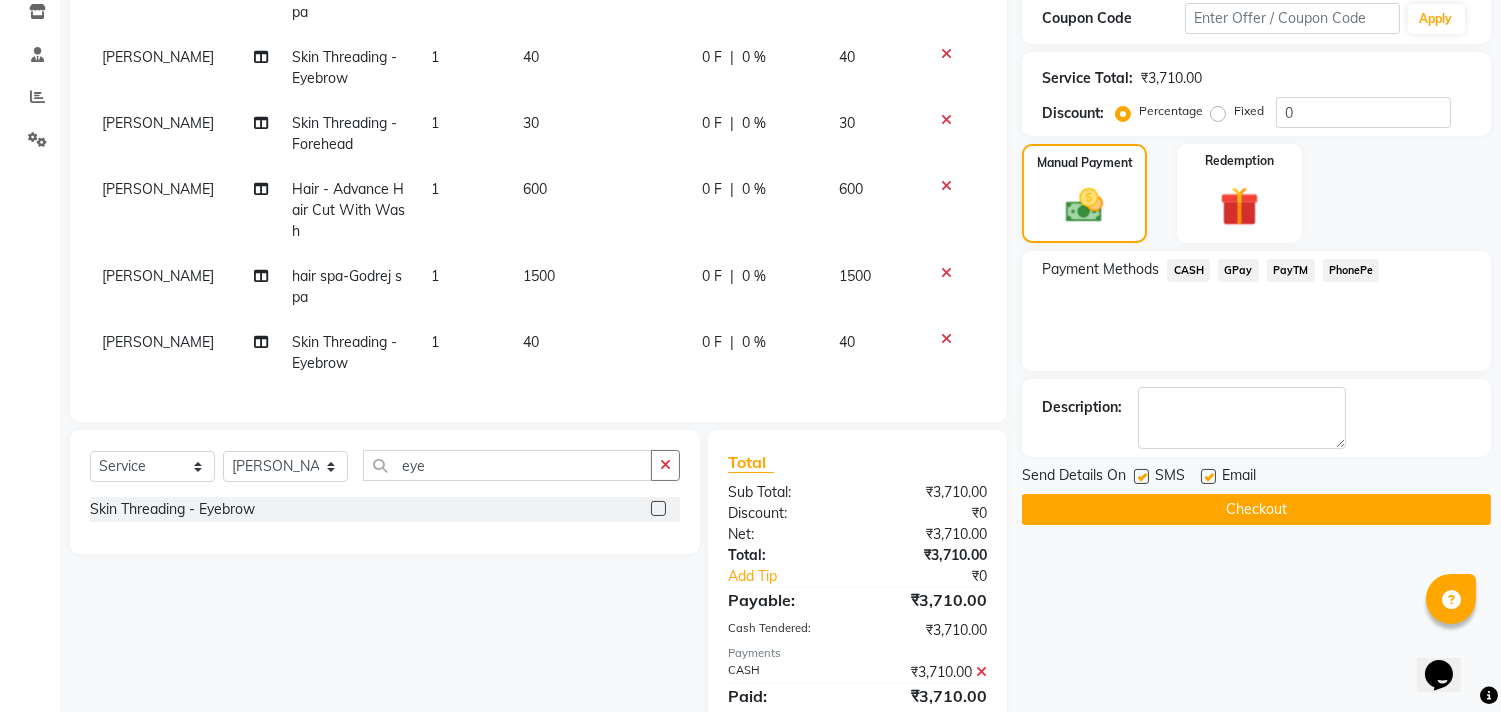 click on "Checkout" 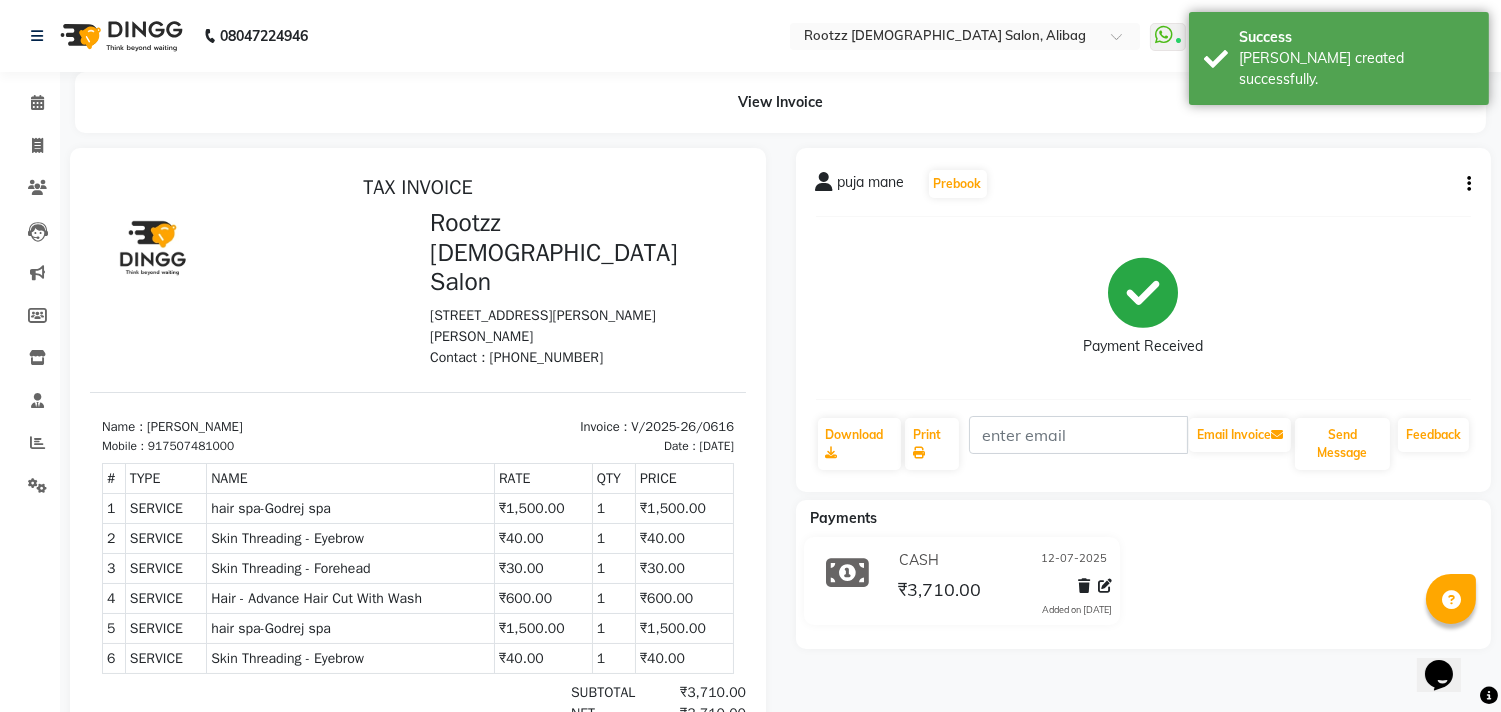 scroll, scrollTop: 0, scrollLeft: 0, axis: both 